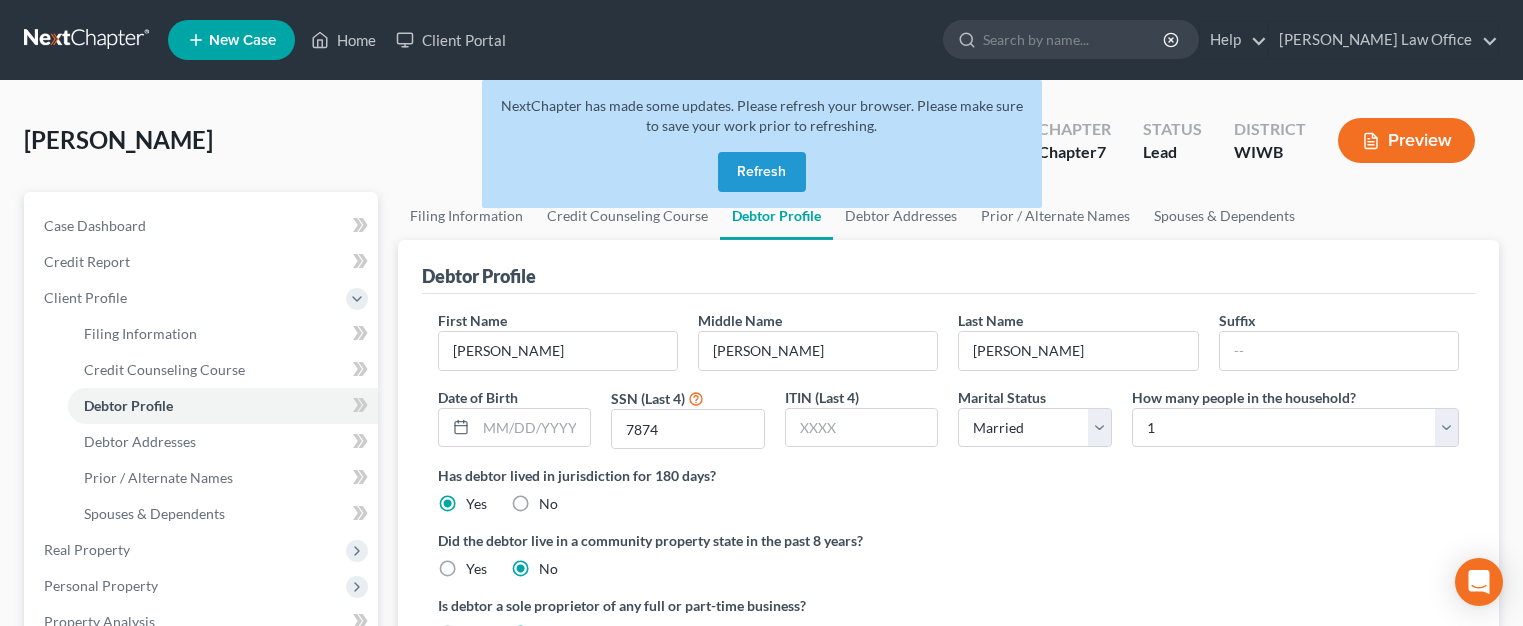 select on "1" 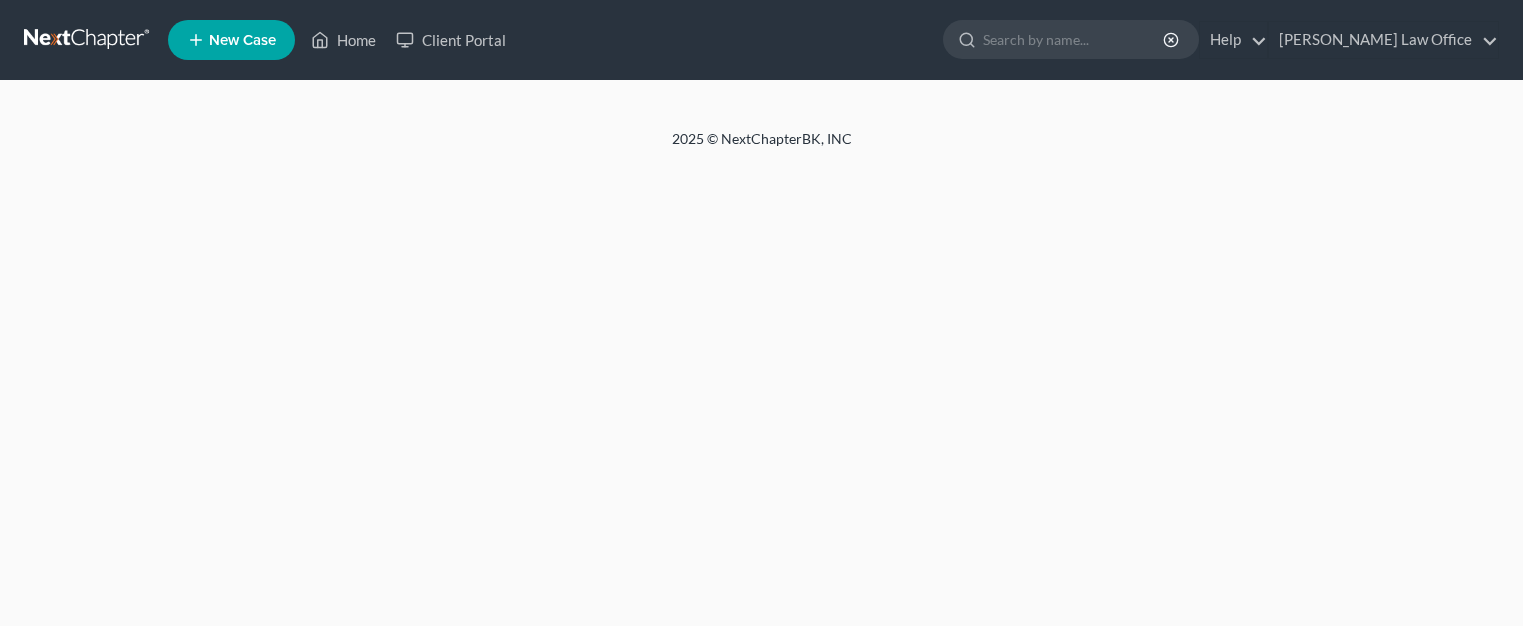 scroll, scrollTop: 0, scrollLeft: 0, axis: both 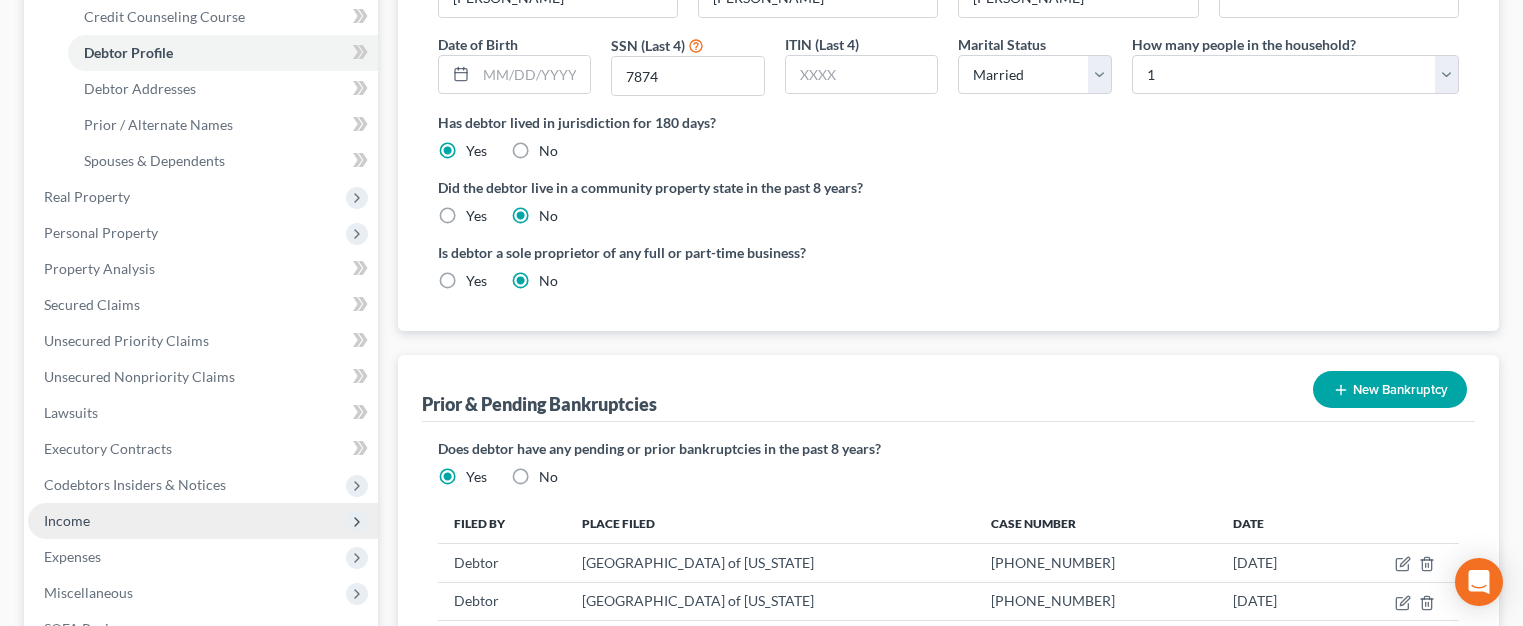 click on "Income" at bounding box center [67, 520] 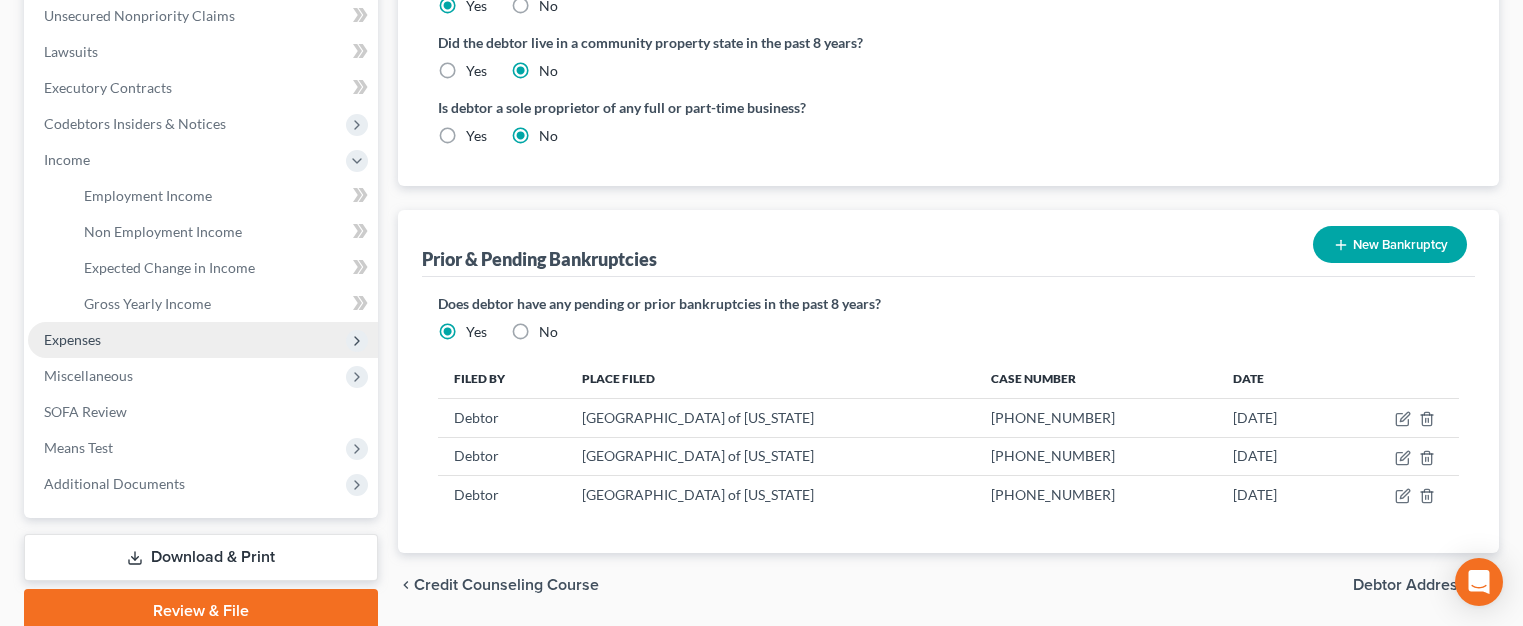scroll, scrollTop: 526, scrollLeft: 0, axis: vertical 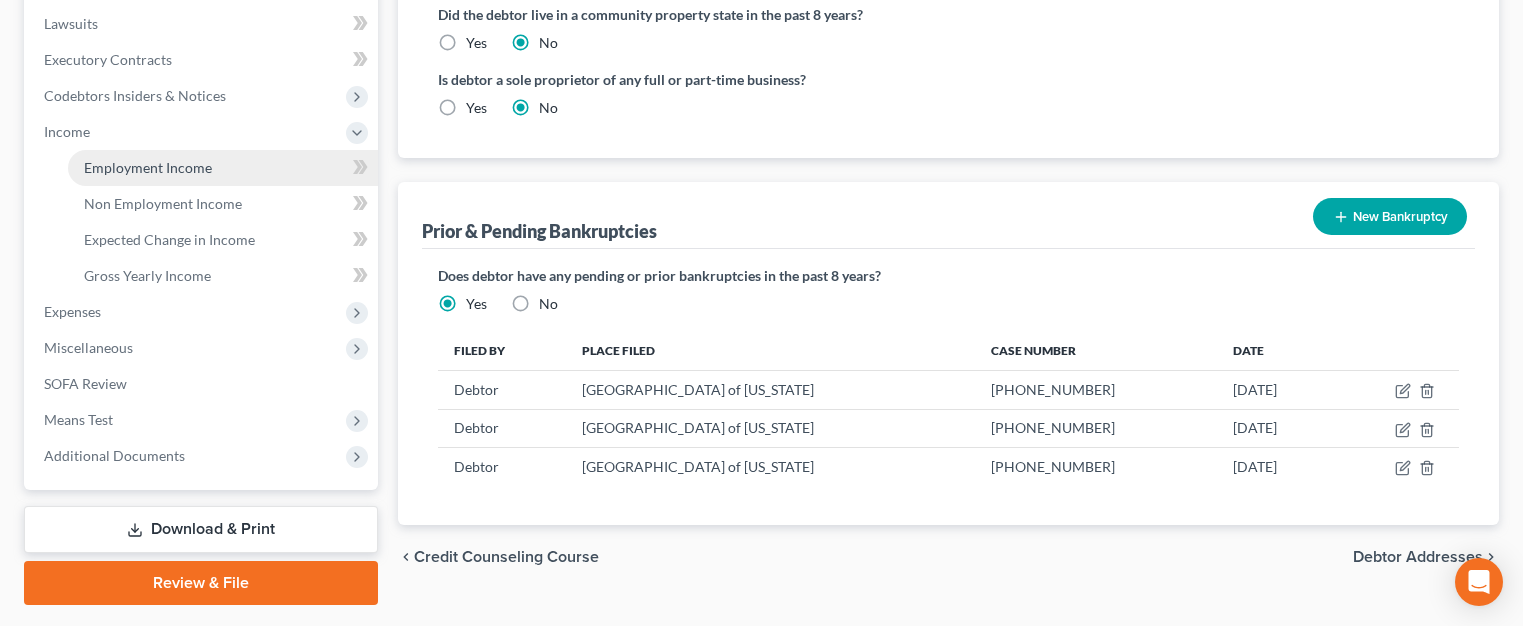click on "Employment Income" at bounding box center [148, 167] 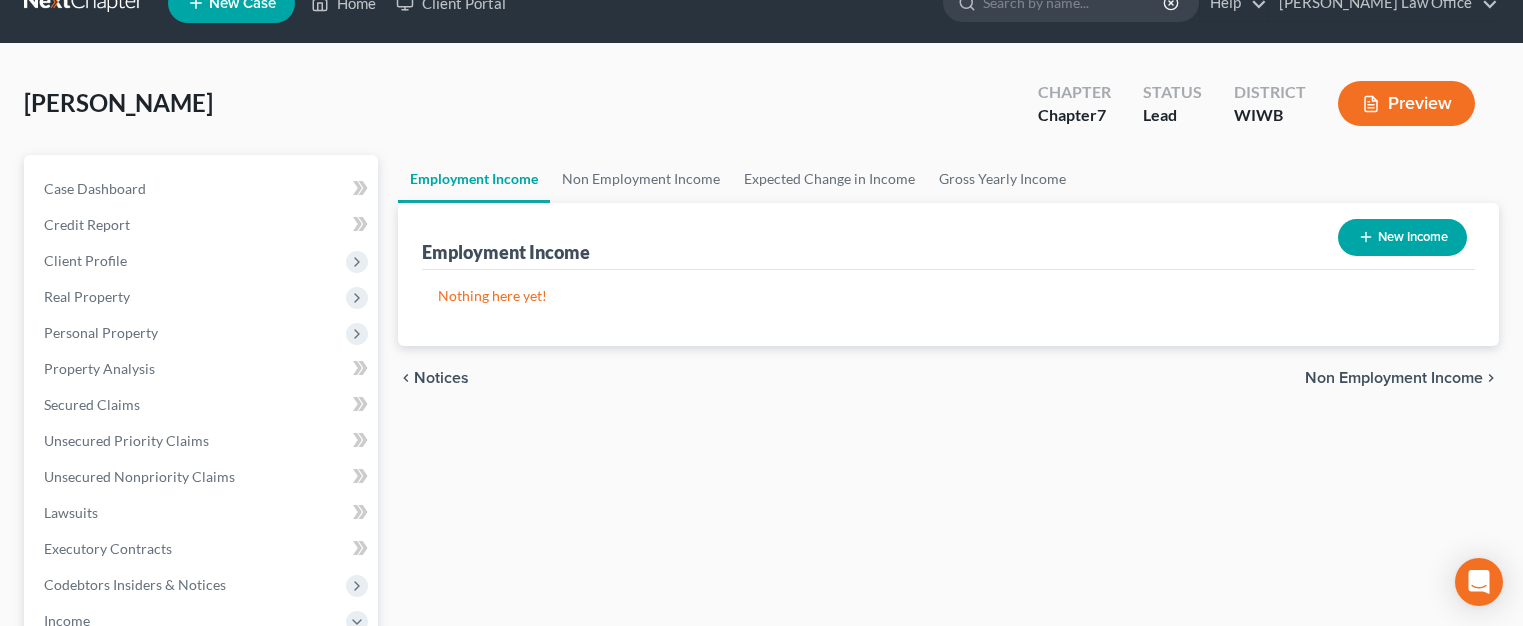 scroll, scrollTop: 0, scrollLeft: 0, axis: both 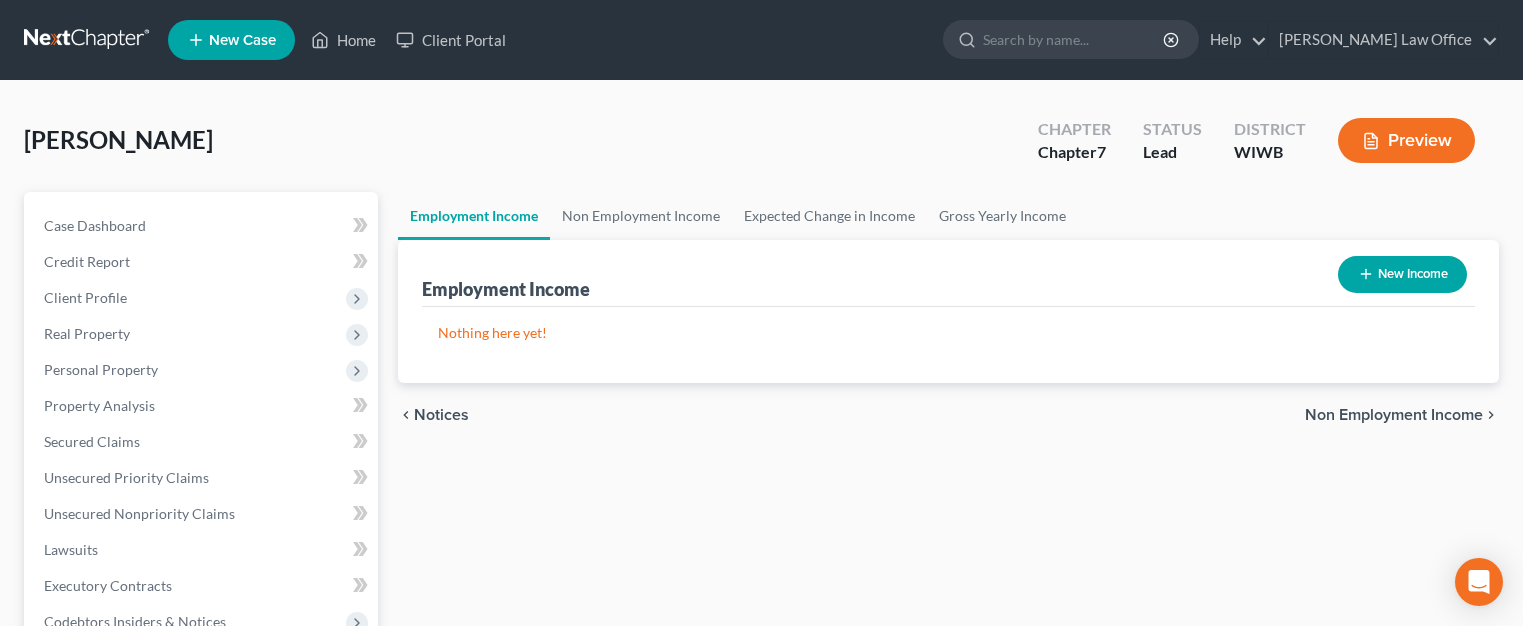 click on "New Income" at bounding box center (1402, 274) 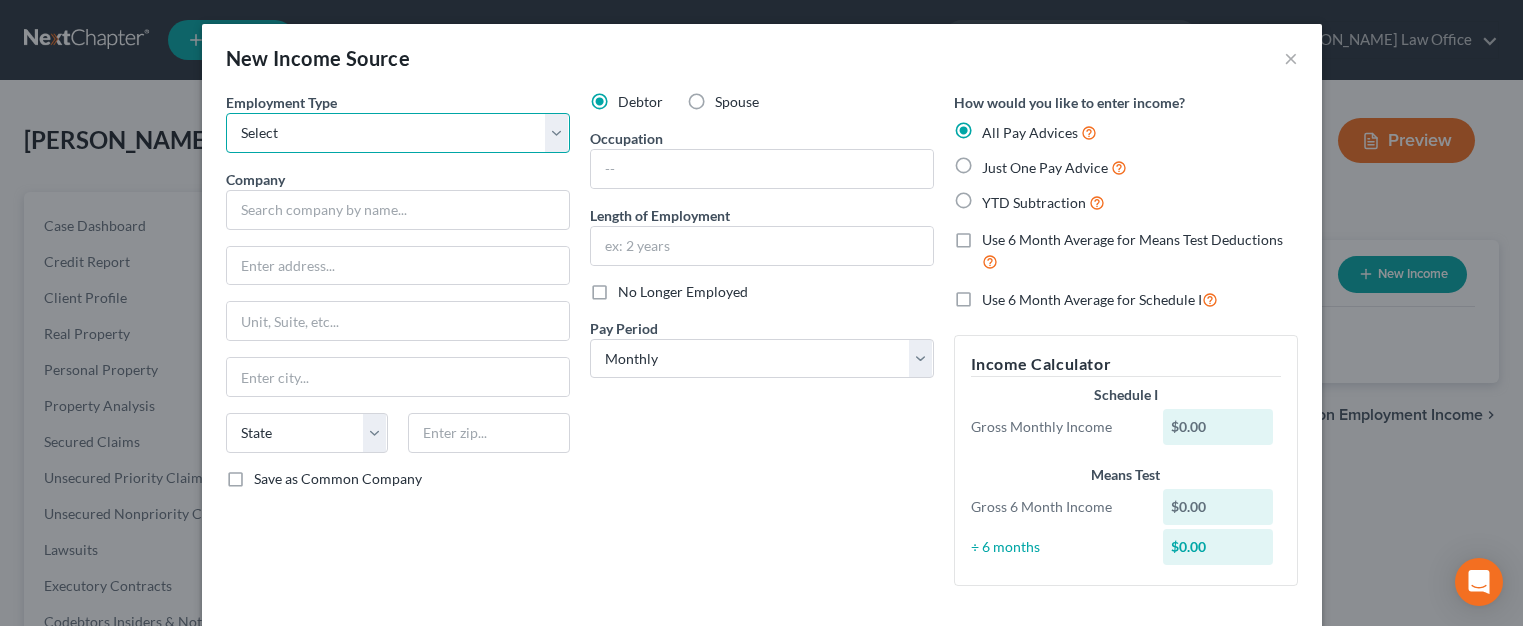 select on "0" 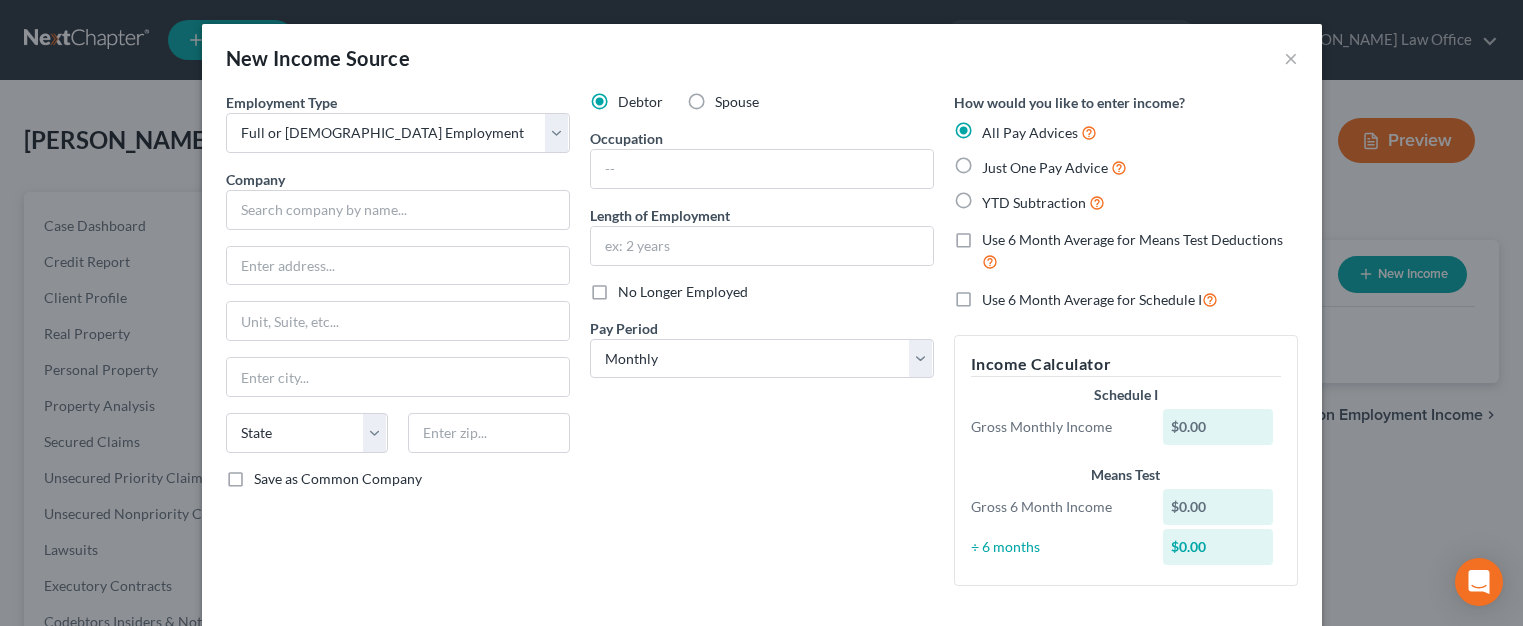 click on "Just One Pay Advice" at bounding box center (1054, 167) 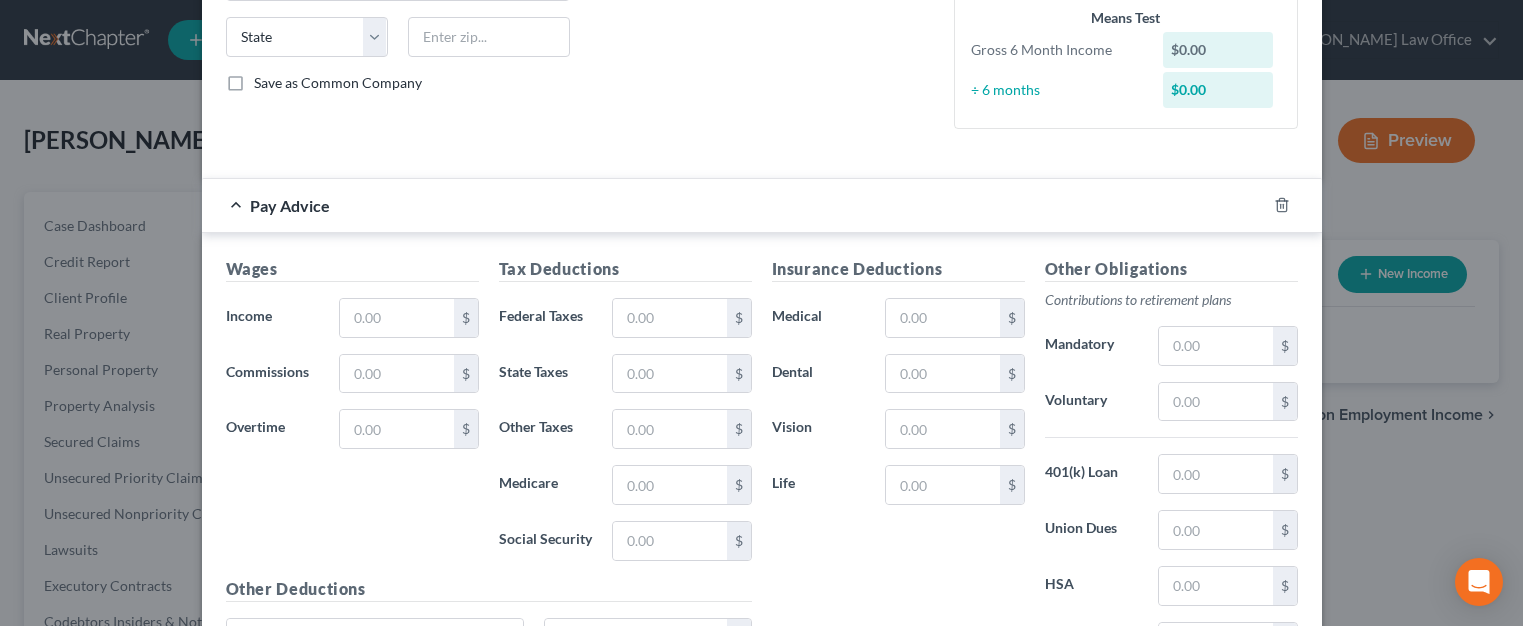 scroll, scrollTop: 400, scrollLeft: 0, axis: vertical 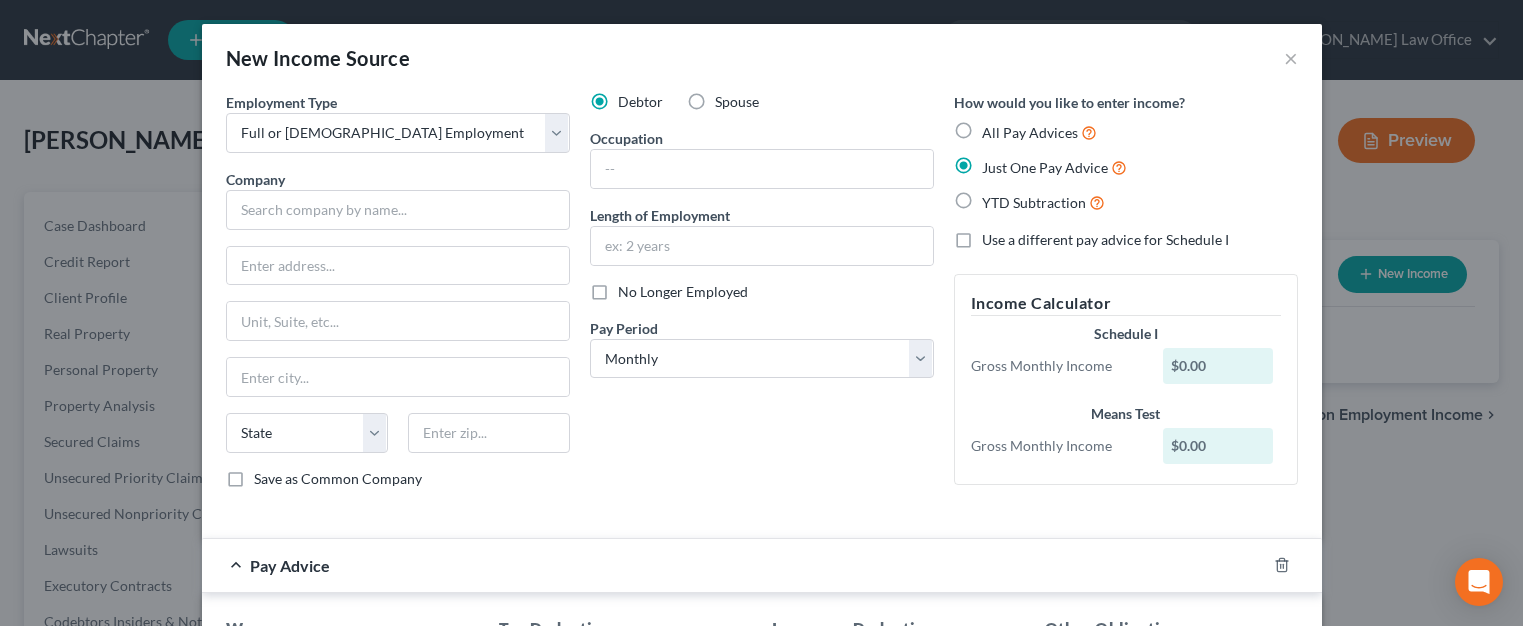 drag, startPoint x: 428, startPoint y: 36, endPoint x: 843, endPoint y: 5, distance: 416.15622 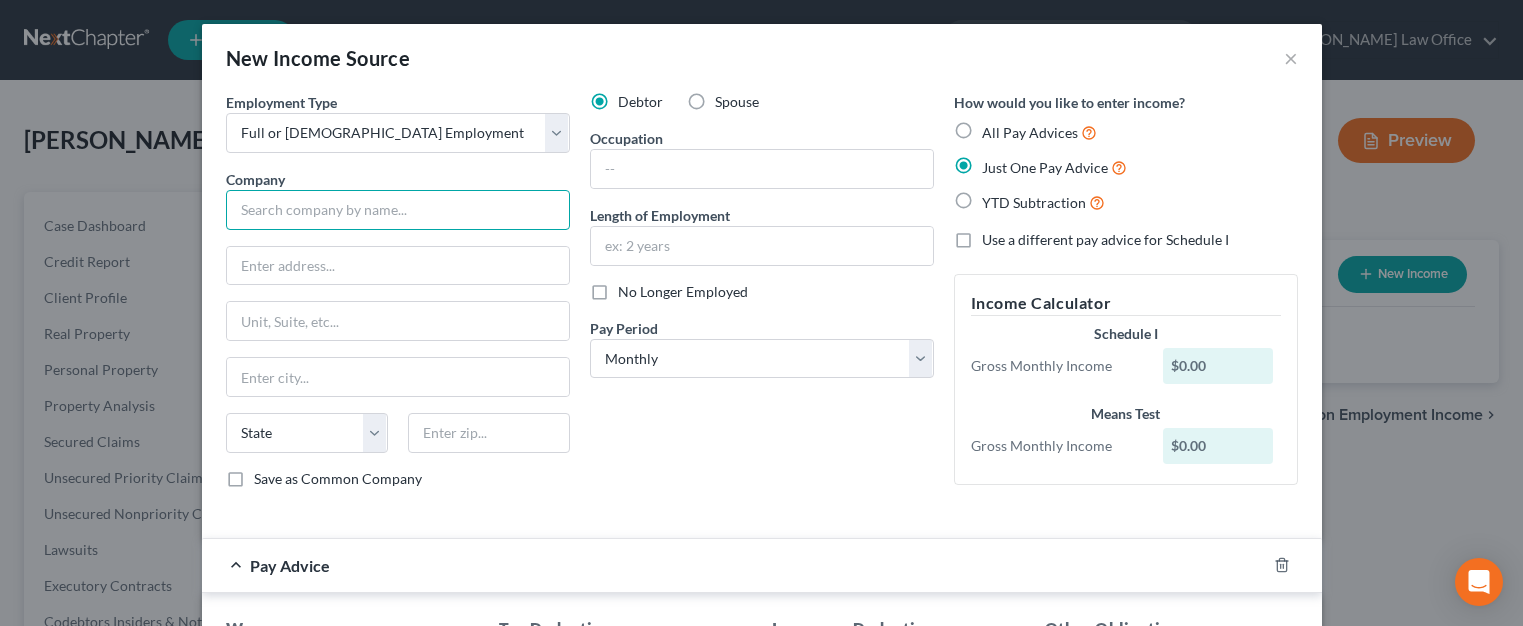 click at bounding box center [398, 210] 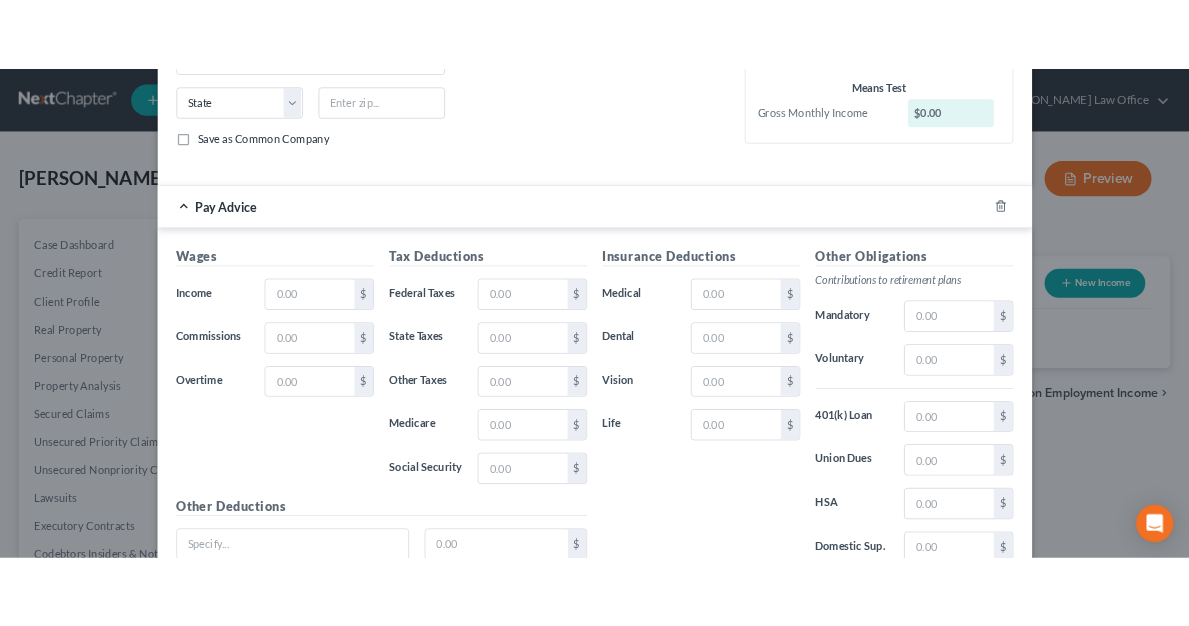 scroll, scrollTop: 376, scrollLeft: 0, axis: vertical 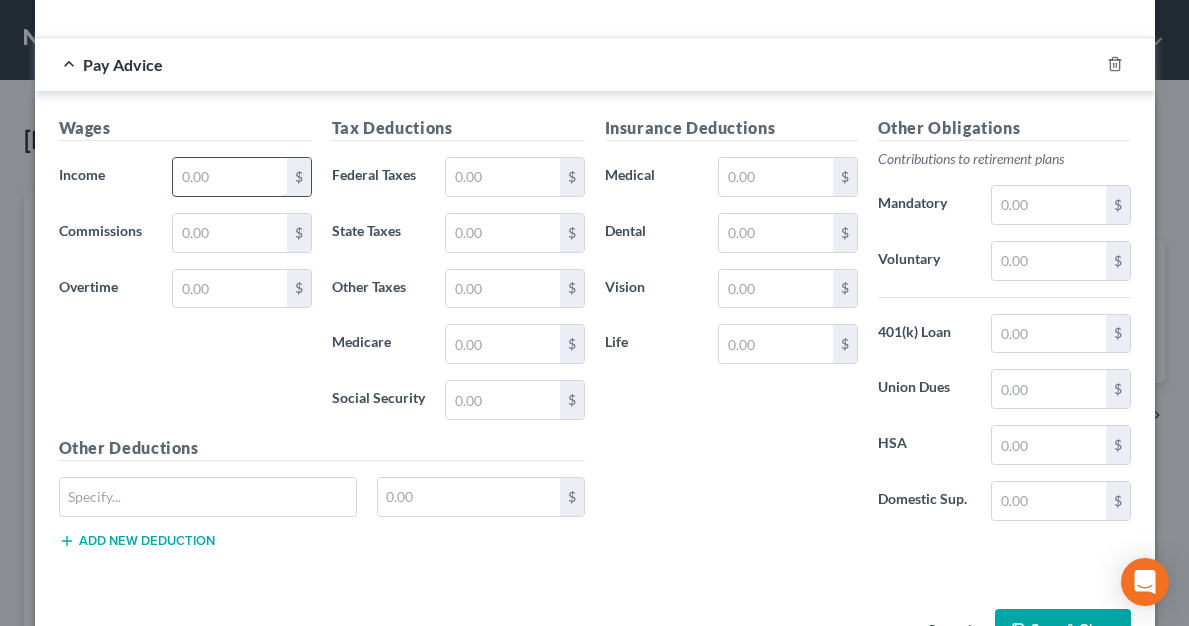type on "iLife" 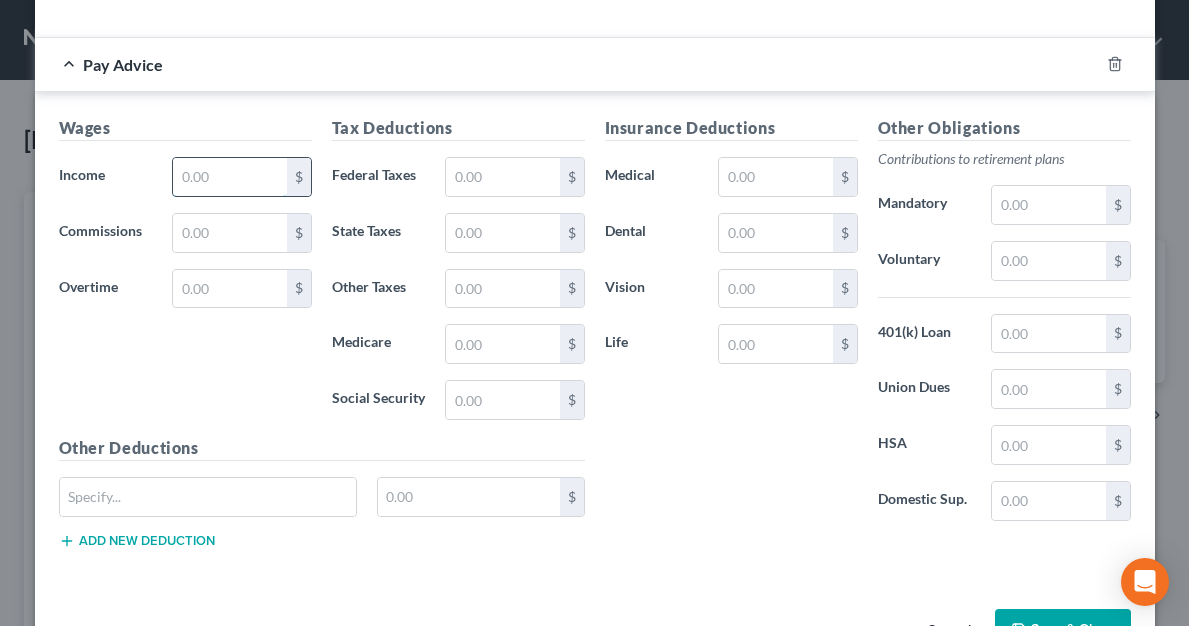 click at bounding box center (229, 177) 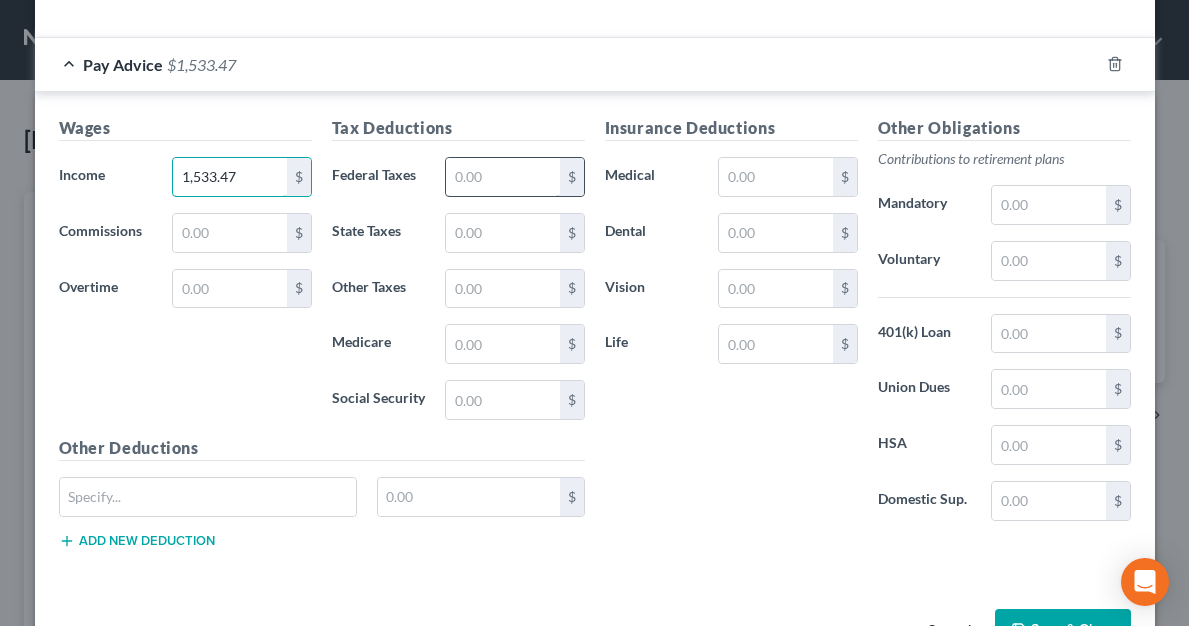 type on "1,533.47" 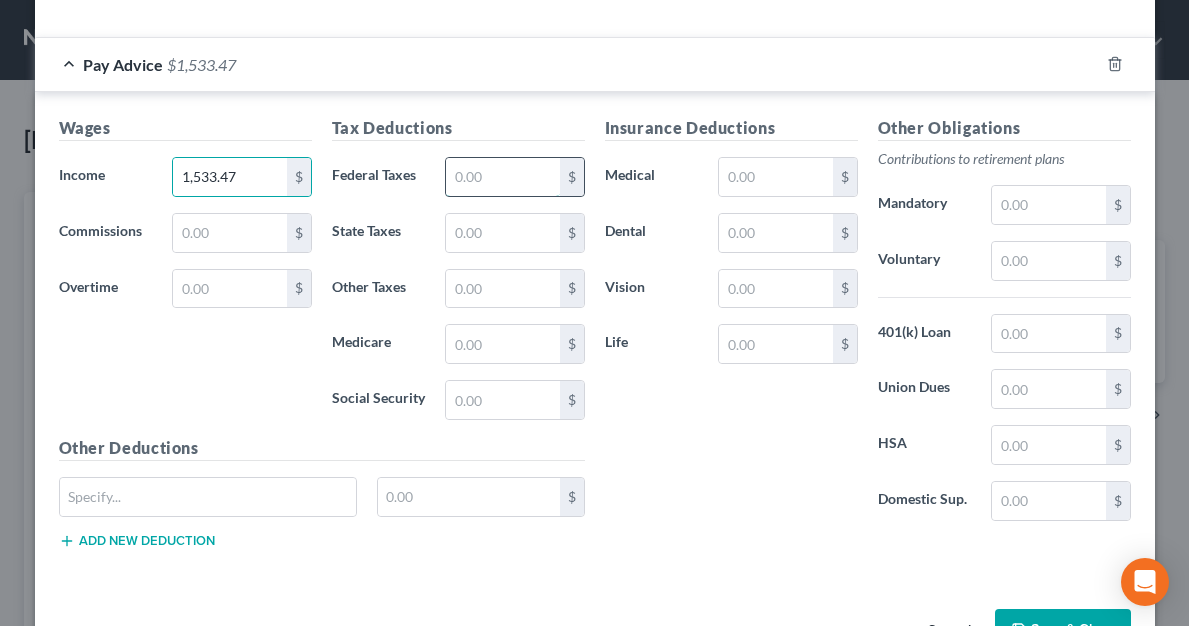 click at bounding box center [502, 177] 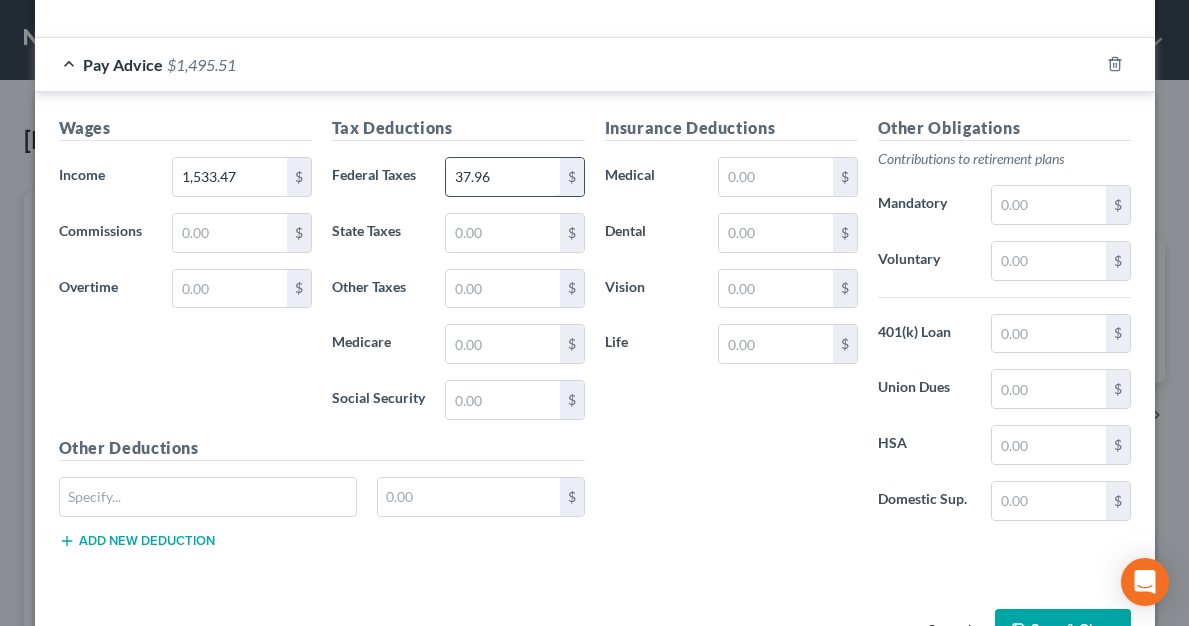 type on "37.96" 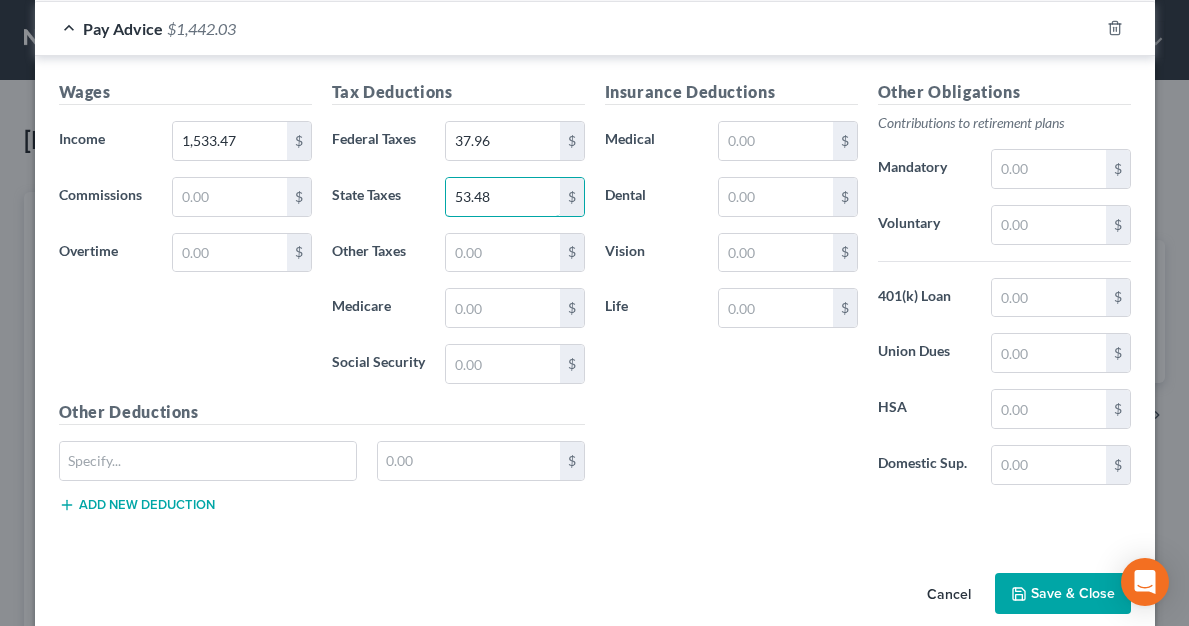 scroll, scrollTop: 561, scrollLeft: 0, axis: vertical 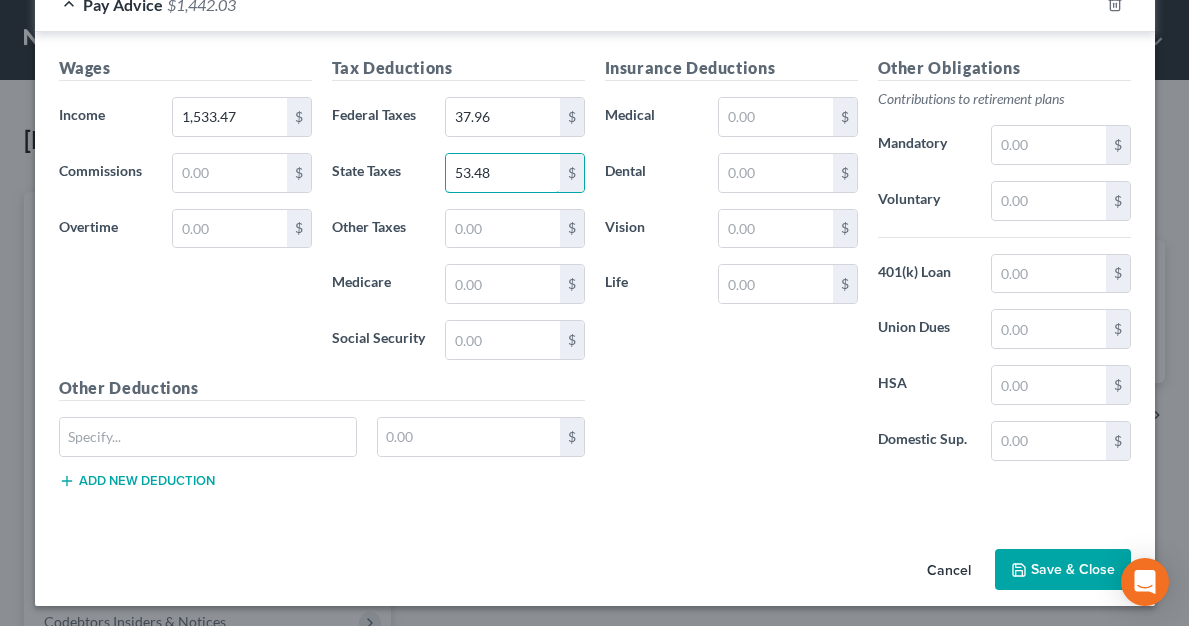 type on "53.48" 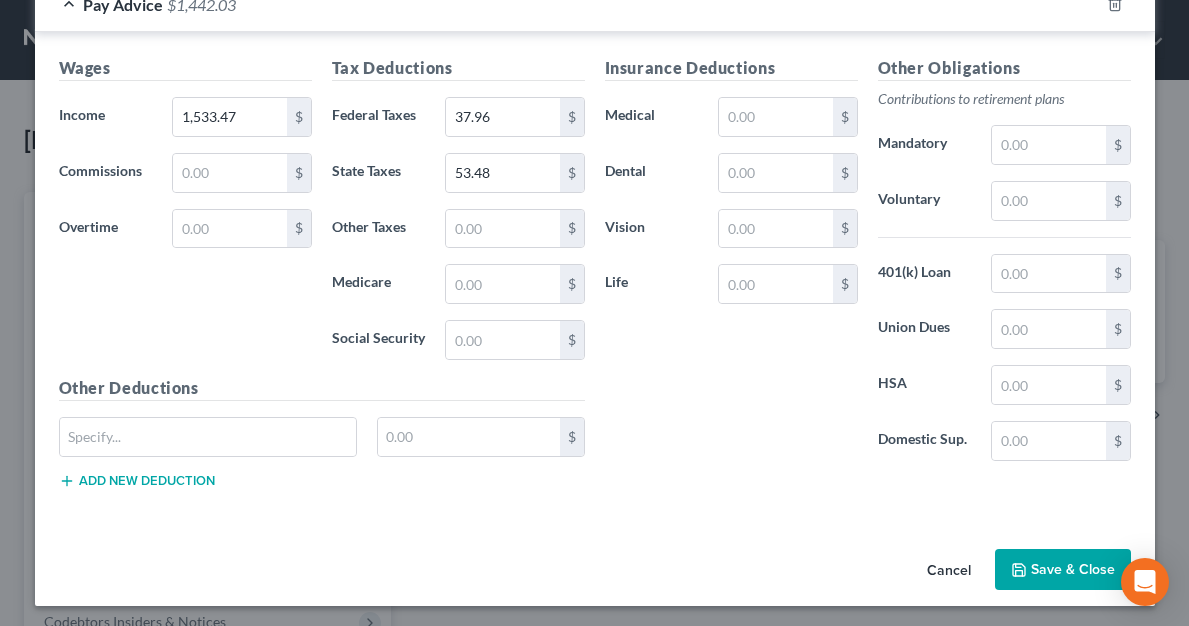 click on "Save & Close" at bounding box center (1063, 570) 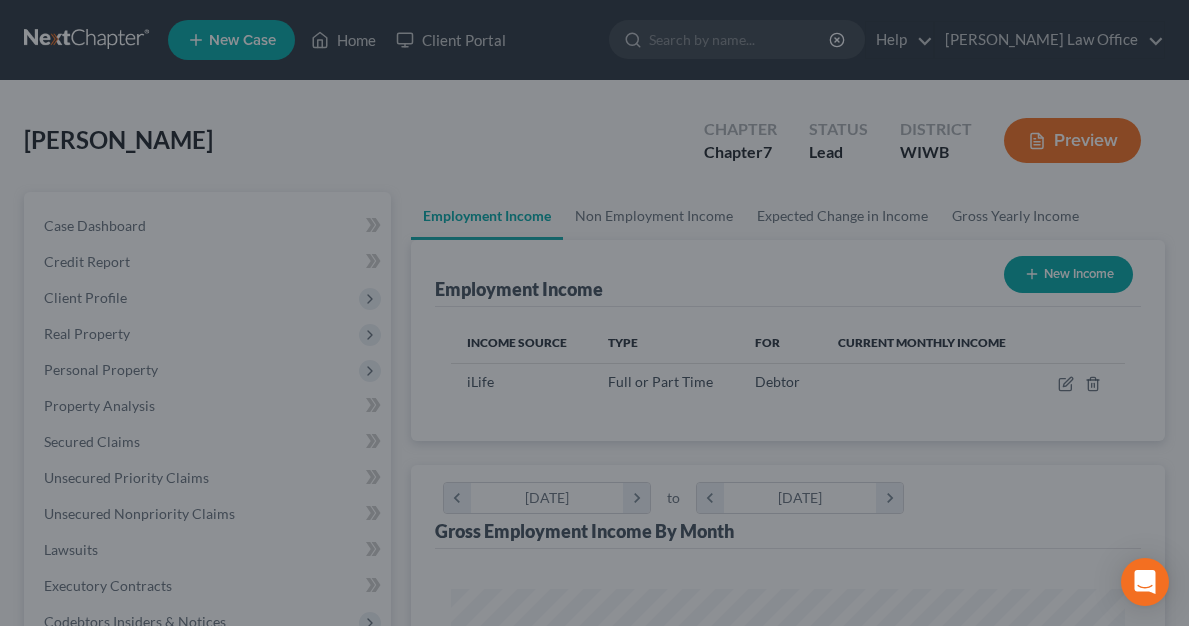 scroll, scrollTop: 999663, scrollLeft: 999286, axis: both 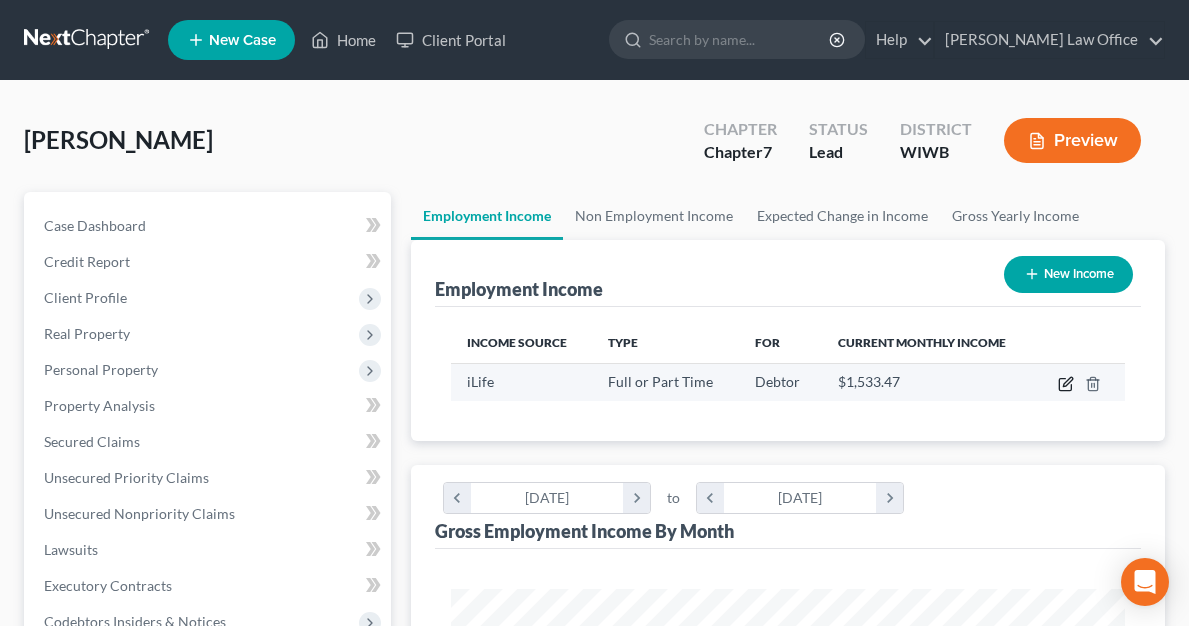 click 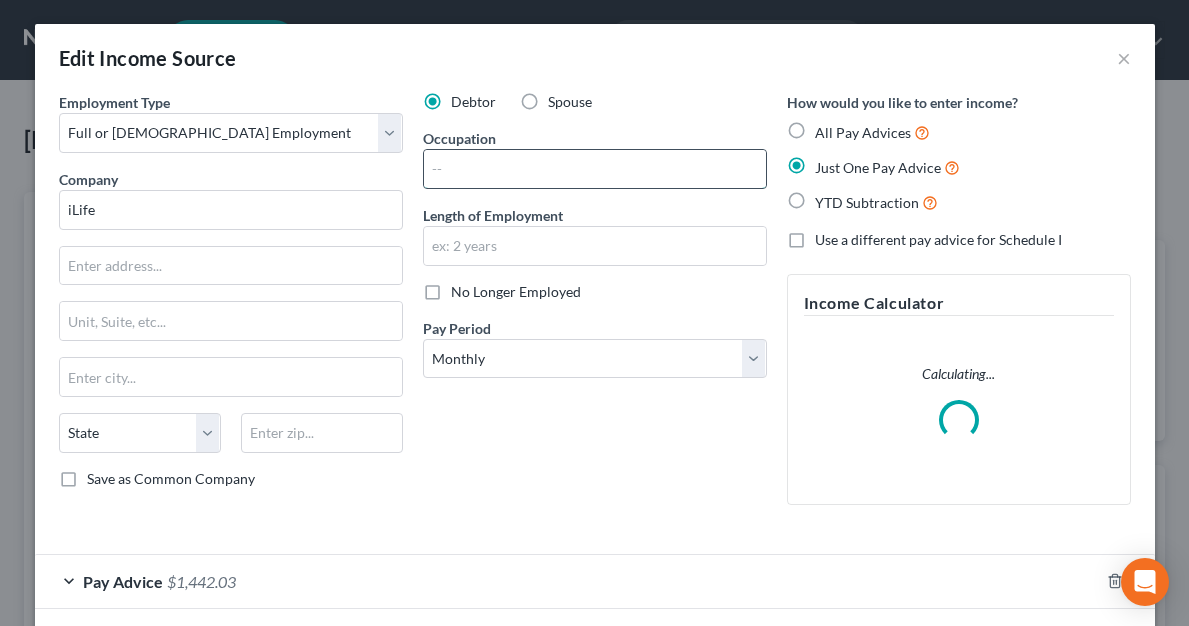 click at bounding box center (595, 169) 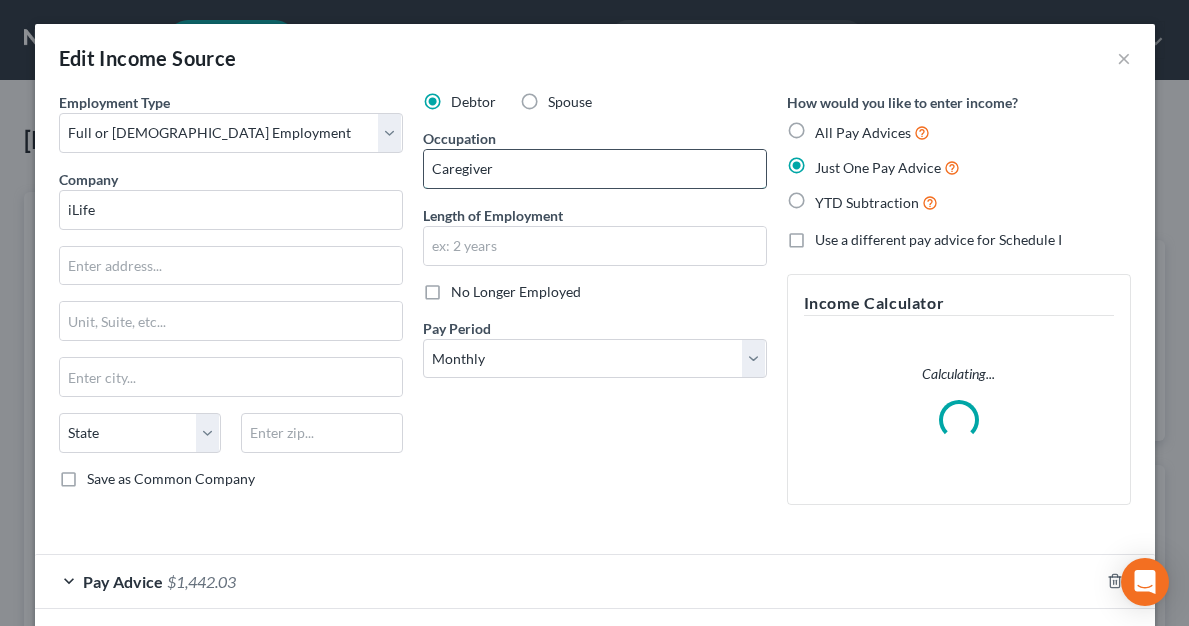 type on "Caregiver" 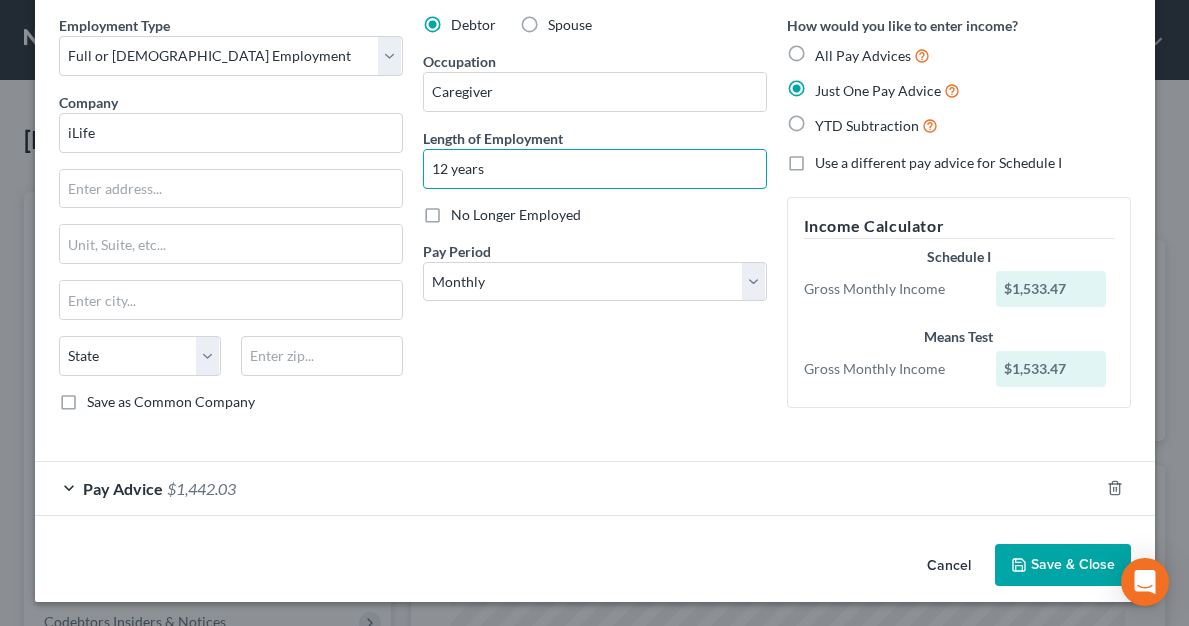 scroll, scrollTop: 76, scrollLeft: 0, axis: vertical 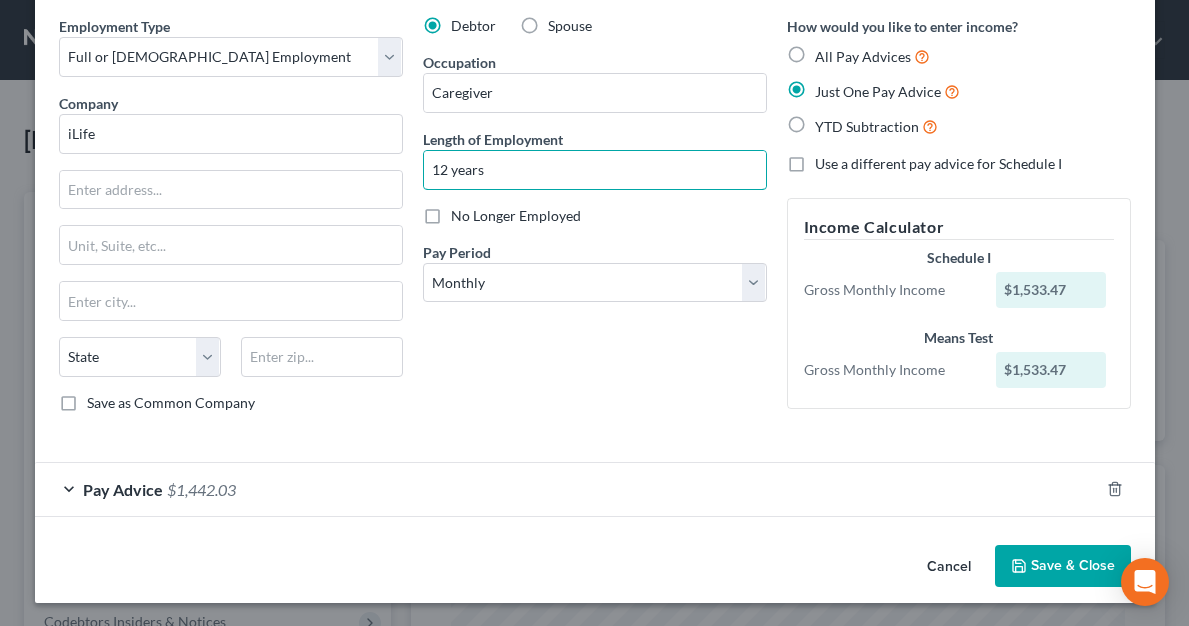 type on "12 years" 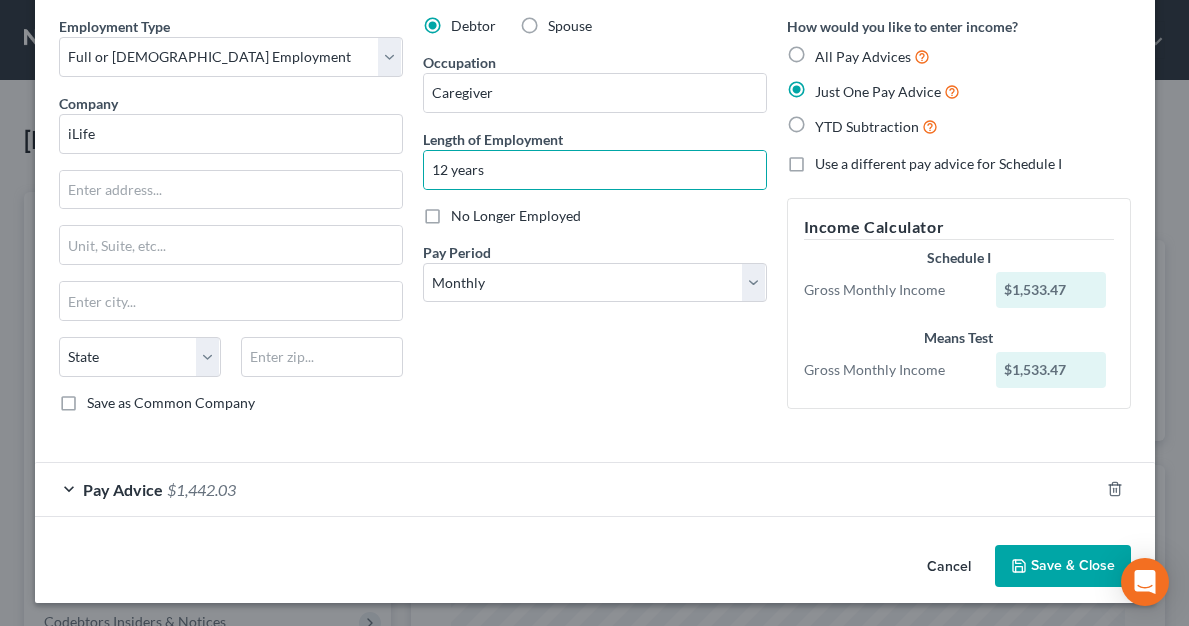 click on "Save & Close" at bounding box center (1063, 566) 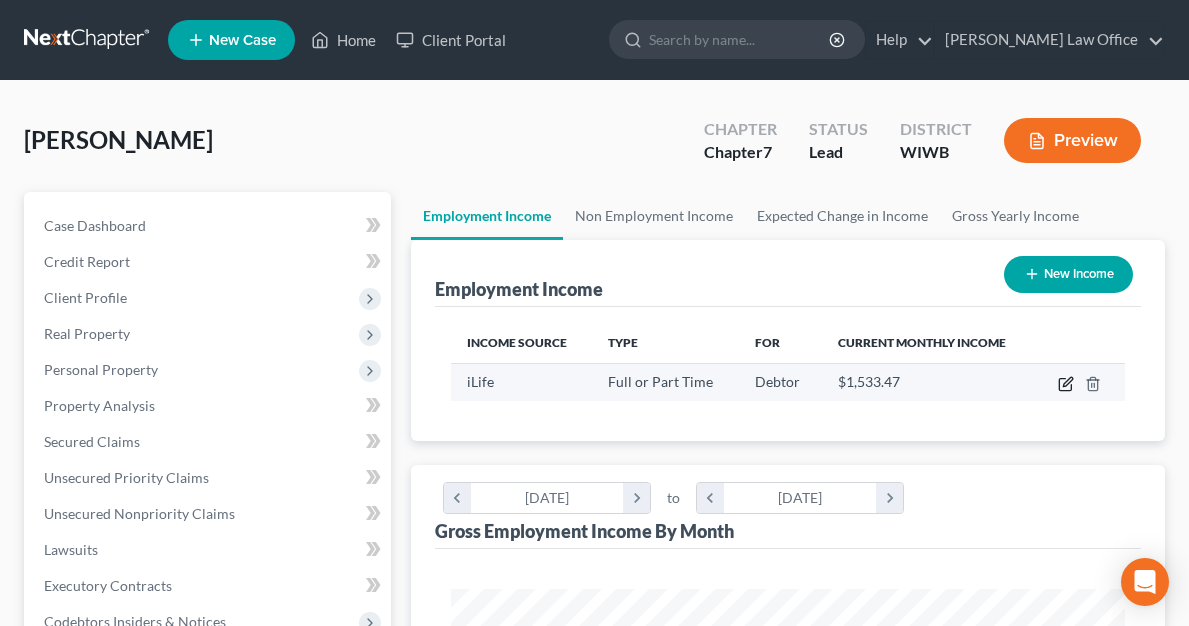 click 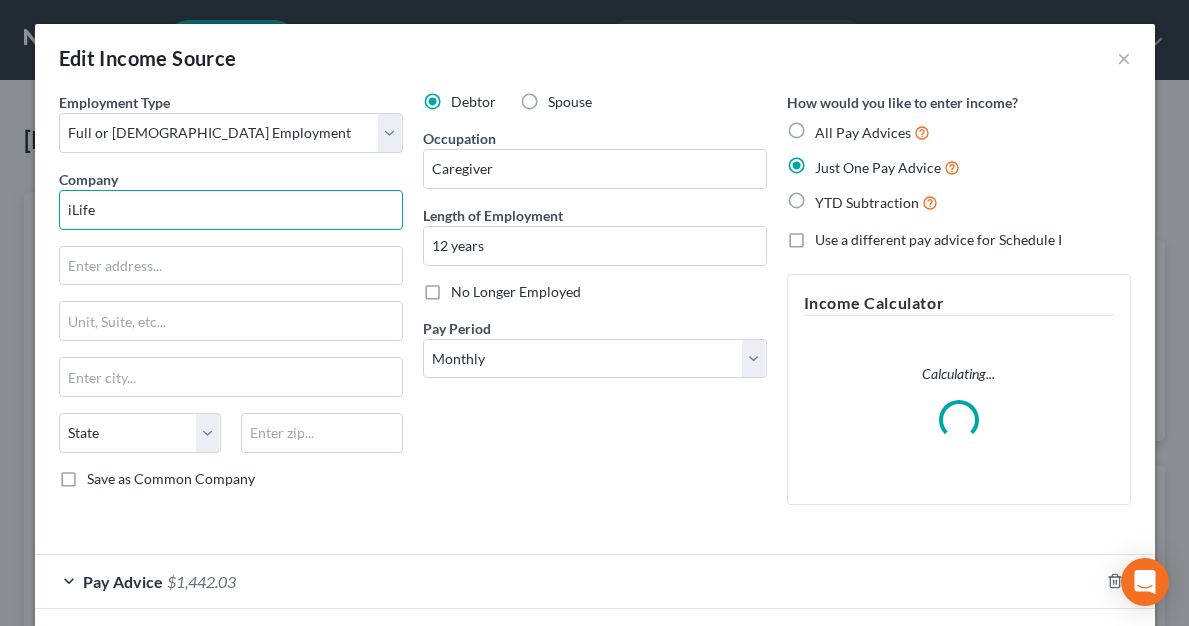 click on "iLife" at bounding box center (231, 210) 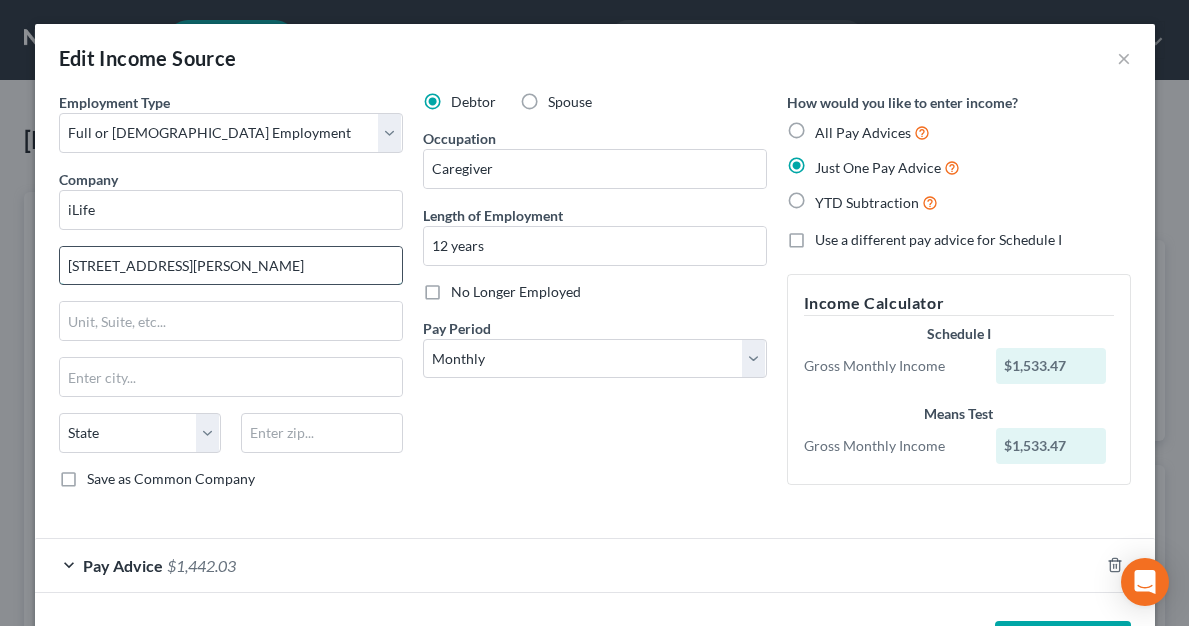 type on "[STREET_ADDRESS][PERSON_NAME]" 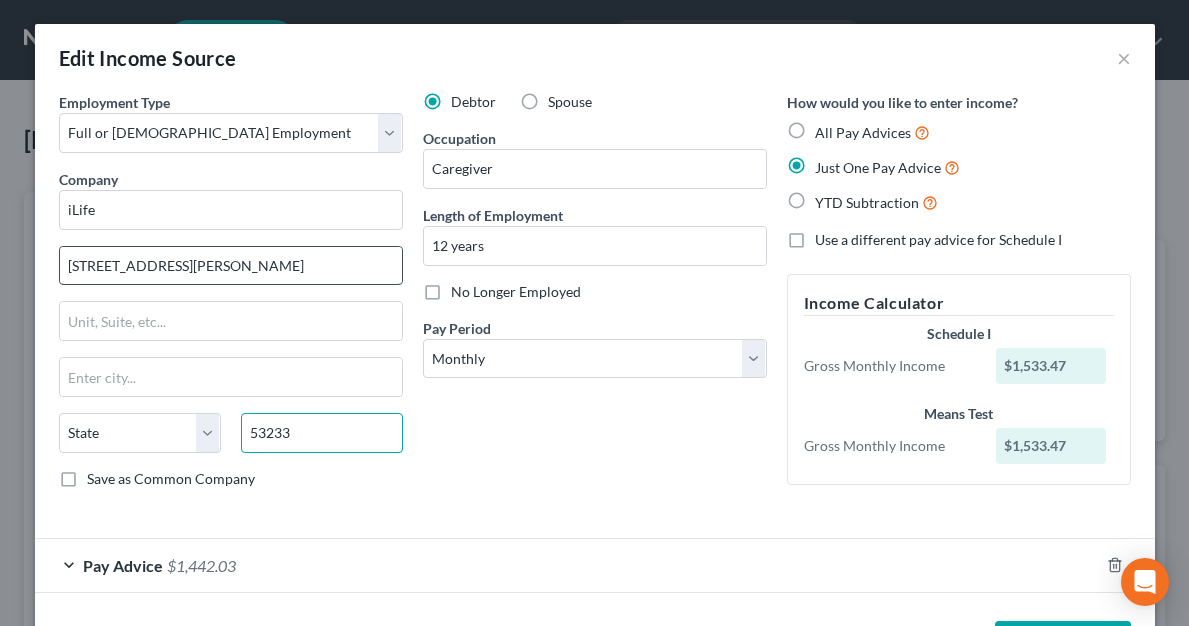 type on "53233" 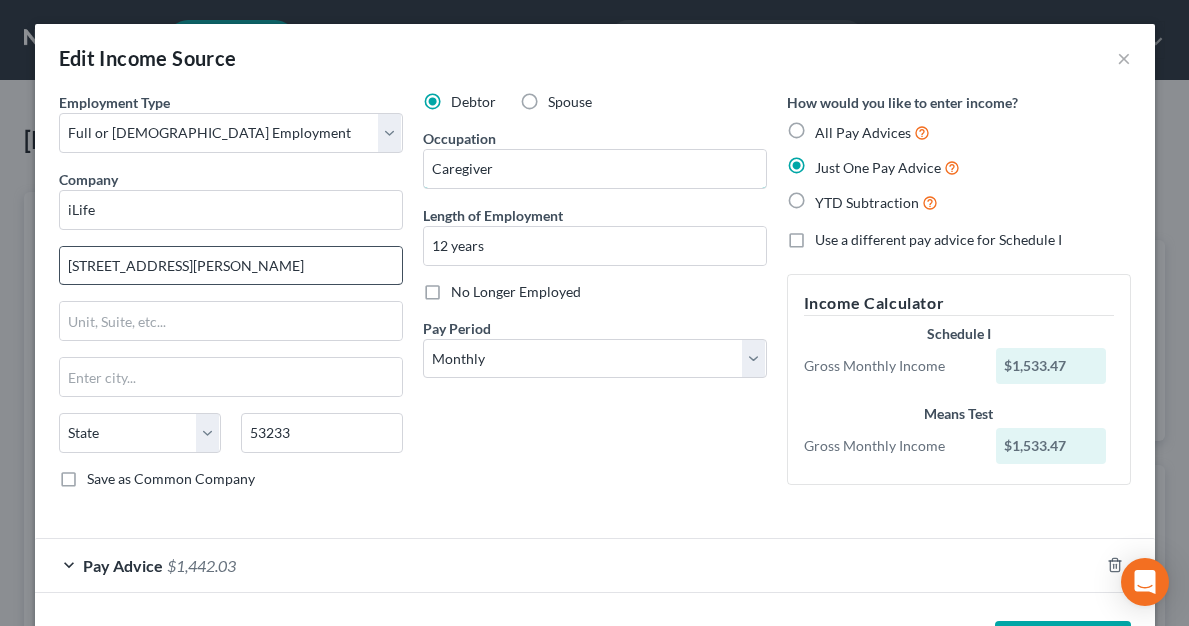 type on "[GEOGRAPHIC_DATA]" 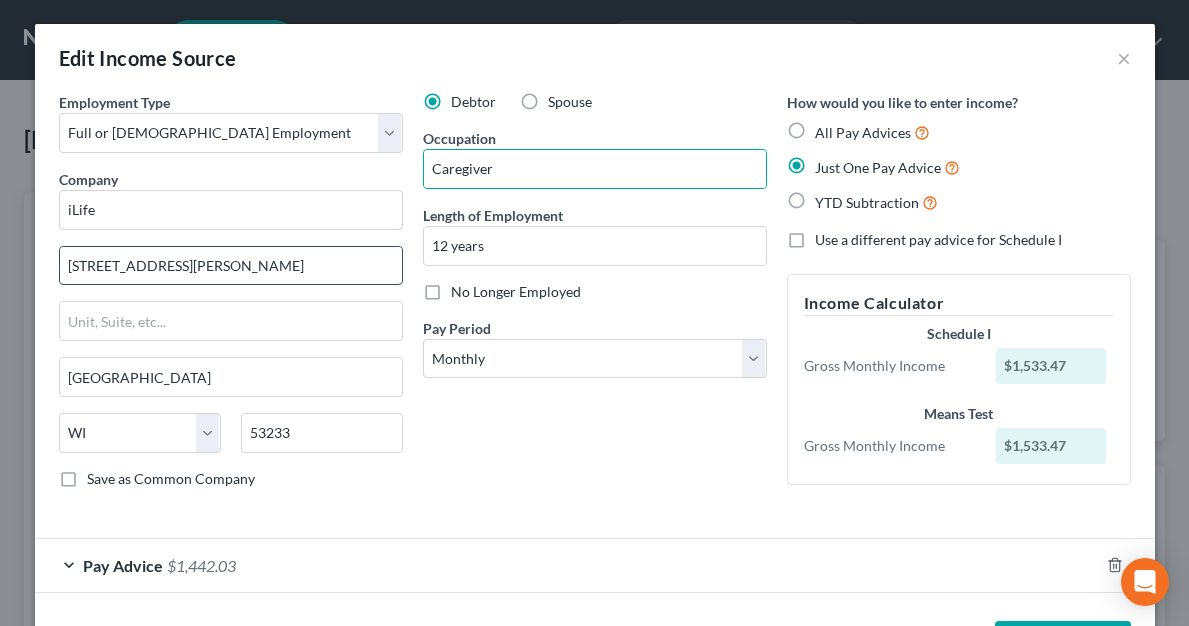 click on "[STREET_ADDRESS][PERSON_NAME]" at bounding box center [231, 266] 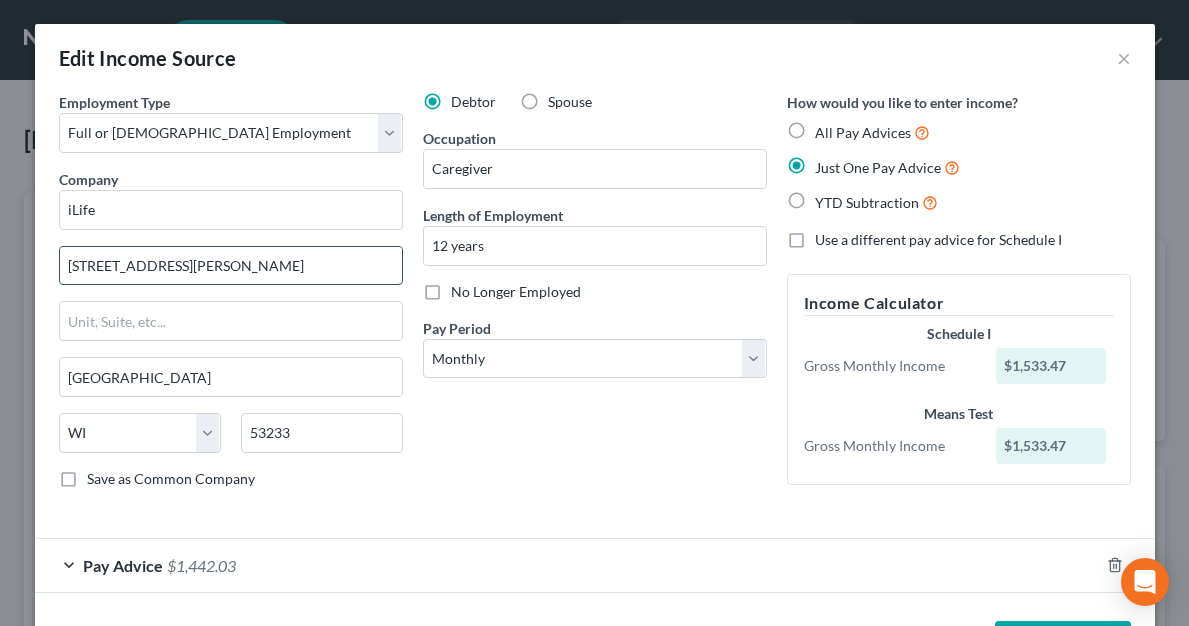 click on "[STREET_ADDRESS][PERSON_NAME]" at bounding box center [231, 266] 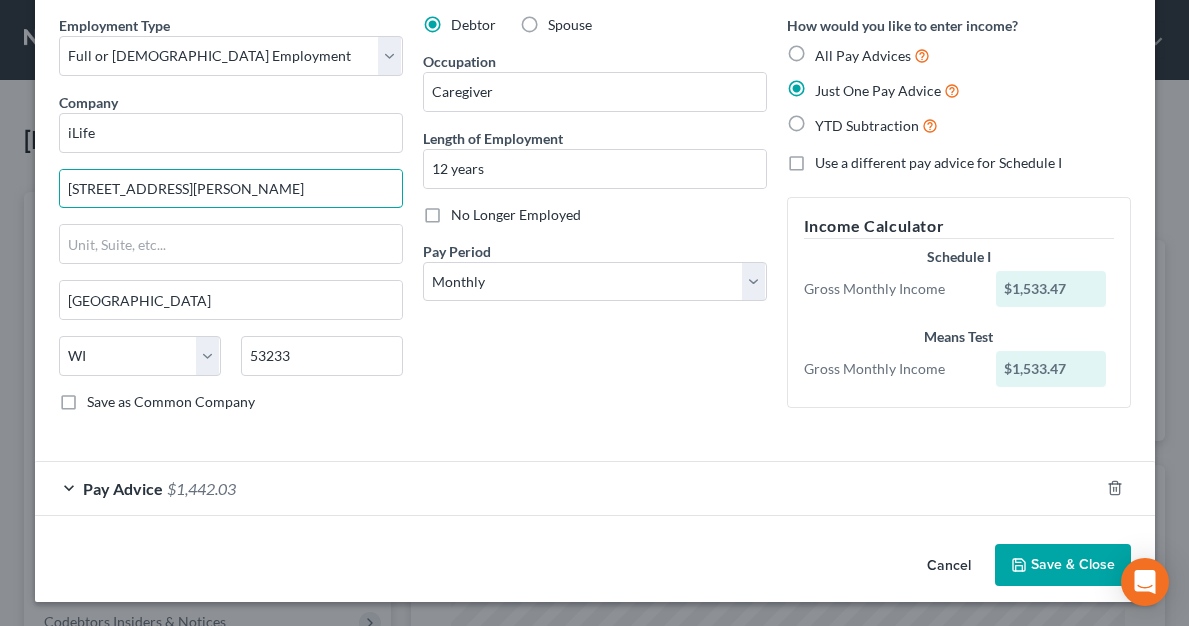 scroll, scrollTop: 76, scrollLeft: 0, axis: vertical 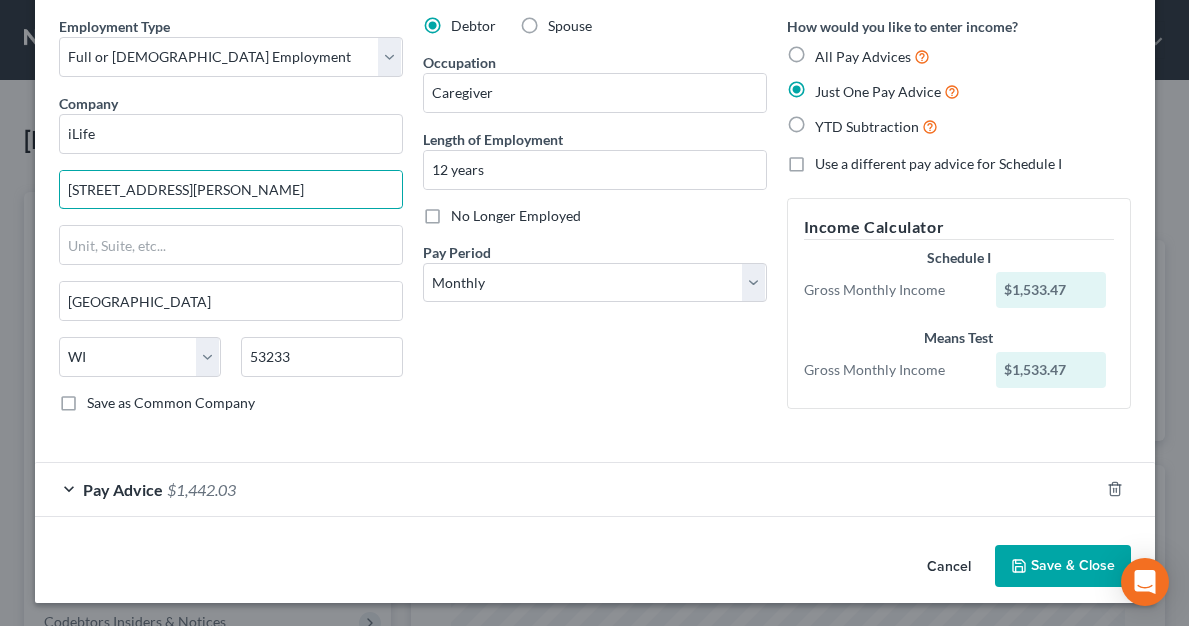 type on "[STREET_ADDRESS][PERSON_NAME]" 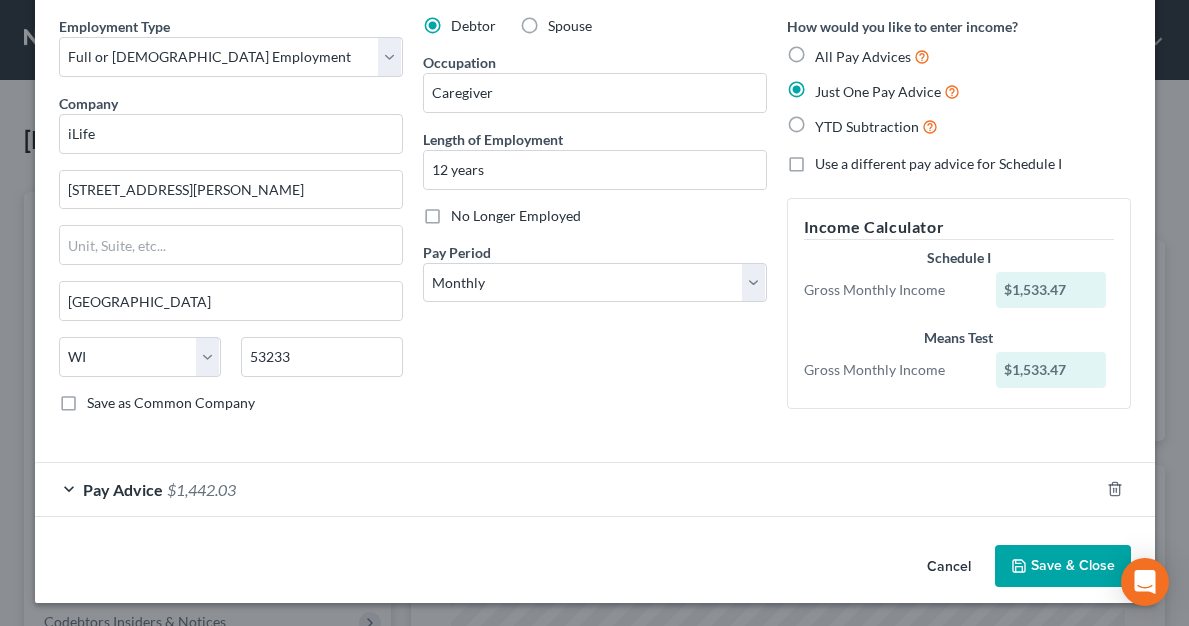 click on "Save & Close" at bounding box center (1063, 566) 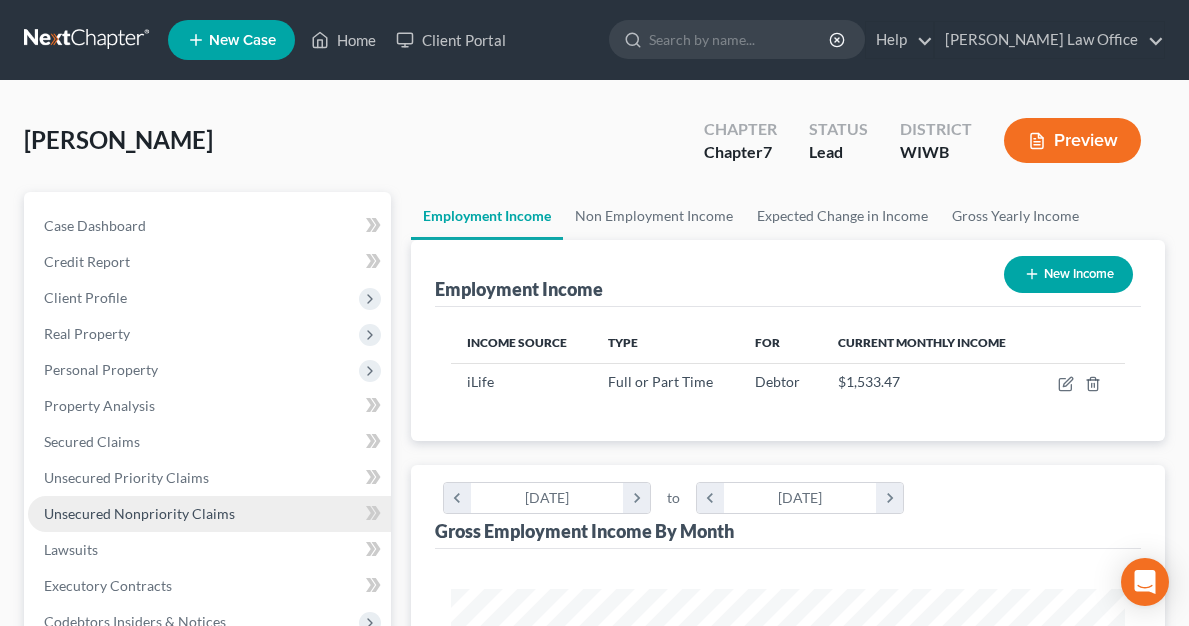 click on "Unsecured Nonpriority Claims" at bounding box center [139, 513] 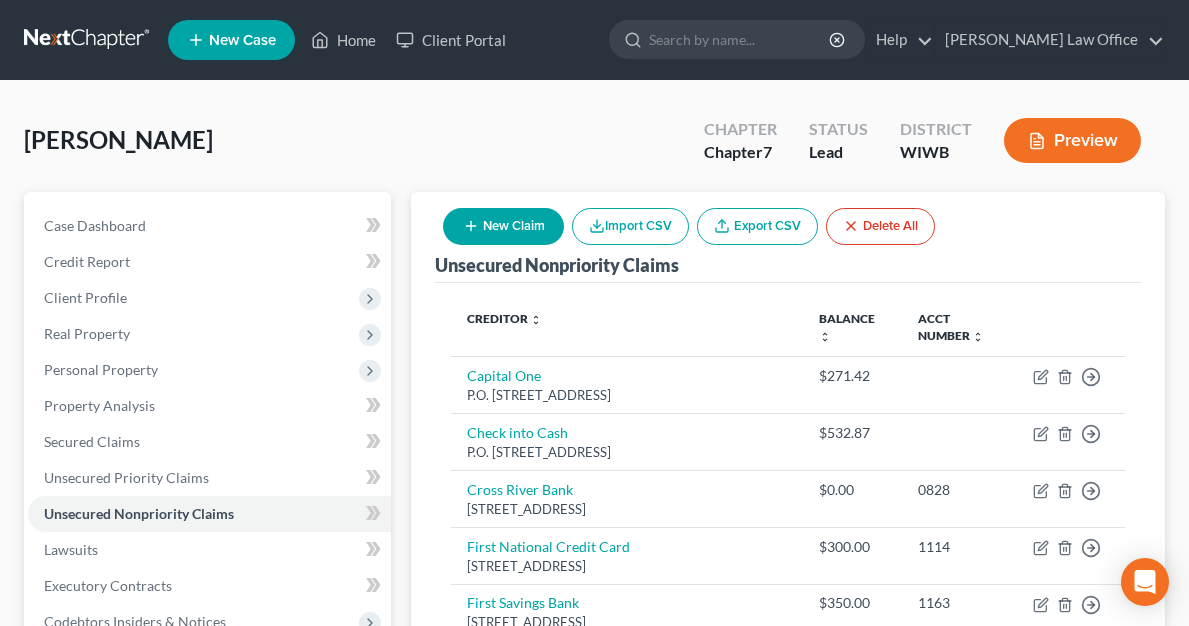 scroll, scrollTop: 0, scrollLeft: 0, axis: both 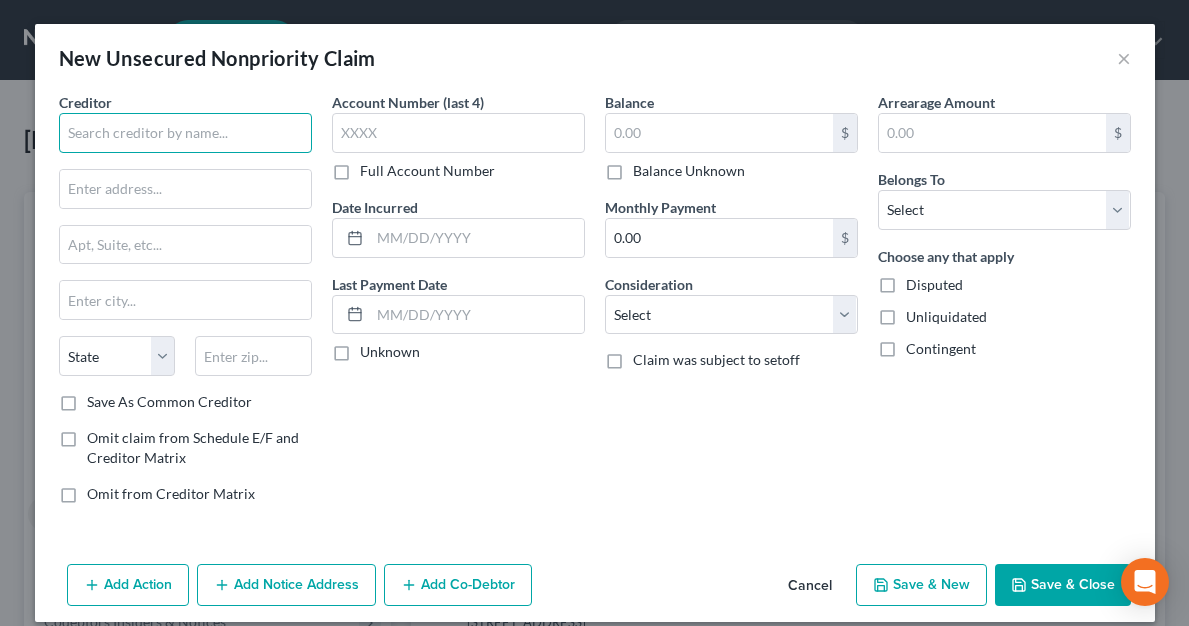 click at bounding box center [185, 133] 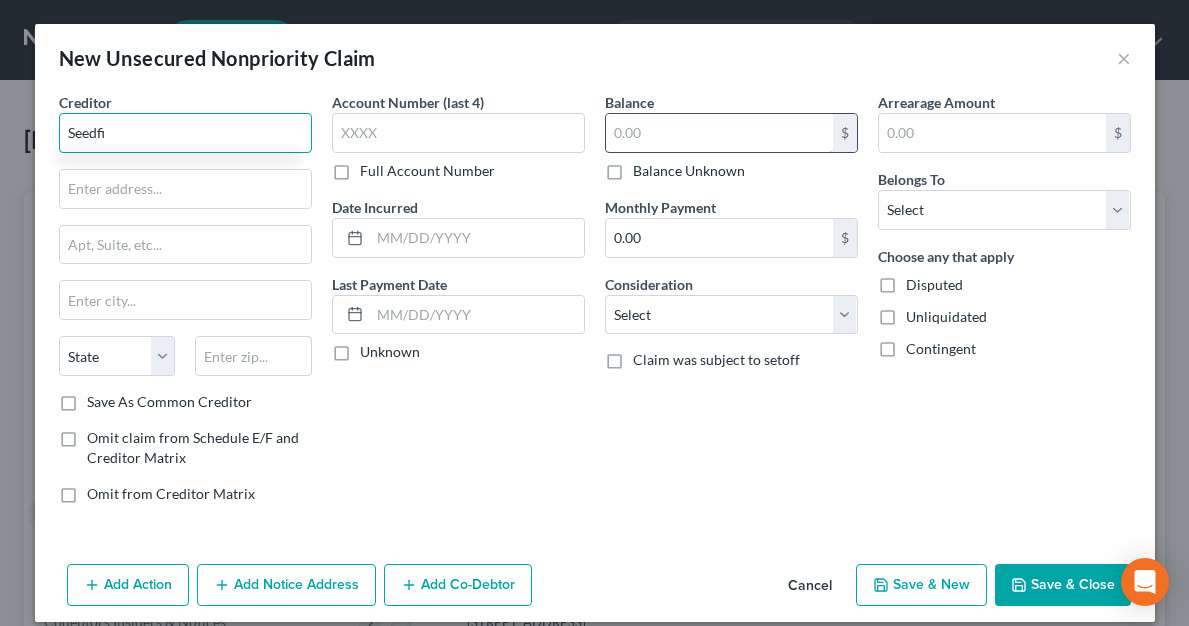 type on "Seedfi" 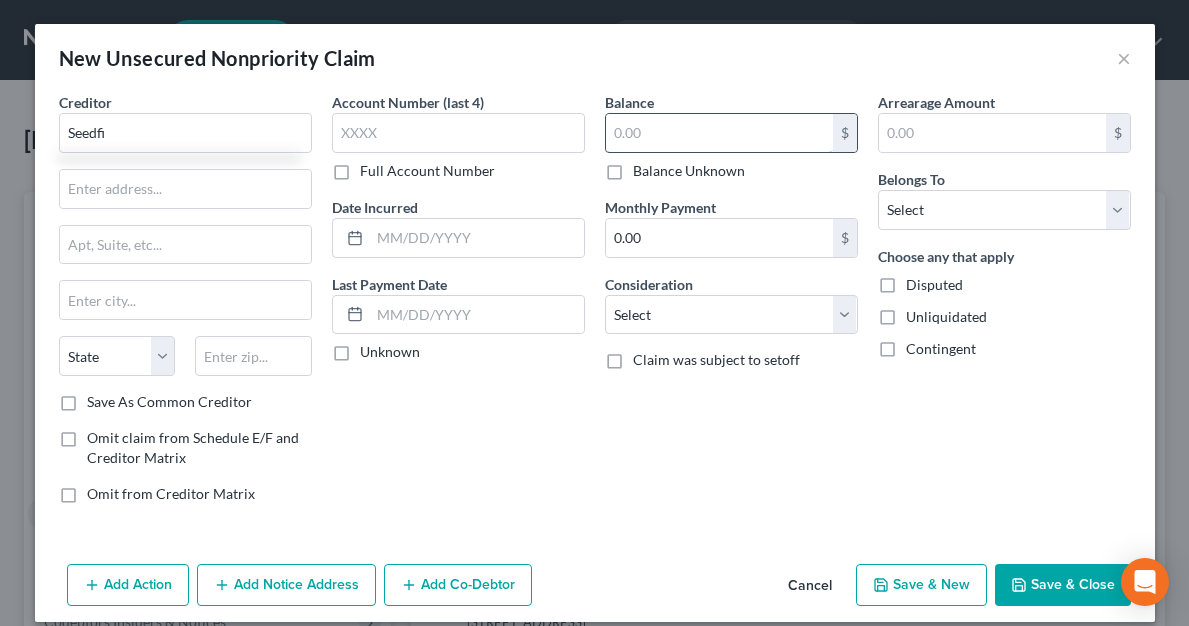 click at bounding box center [719, 133] 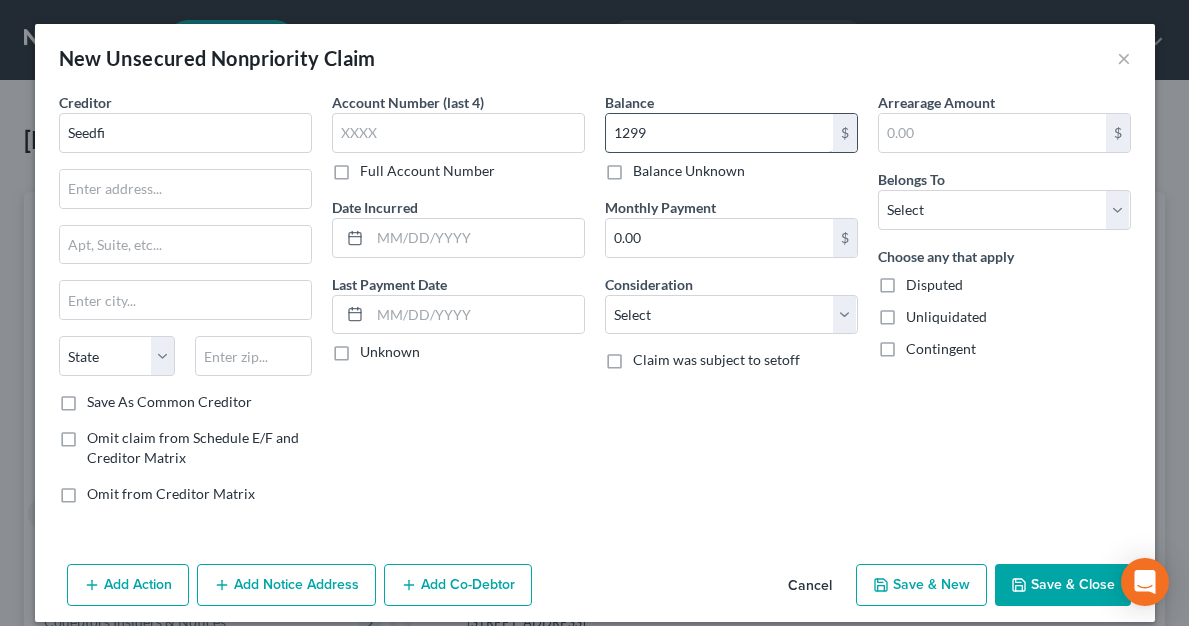 type on "1,299" 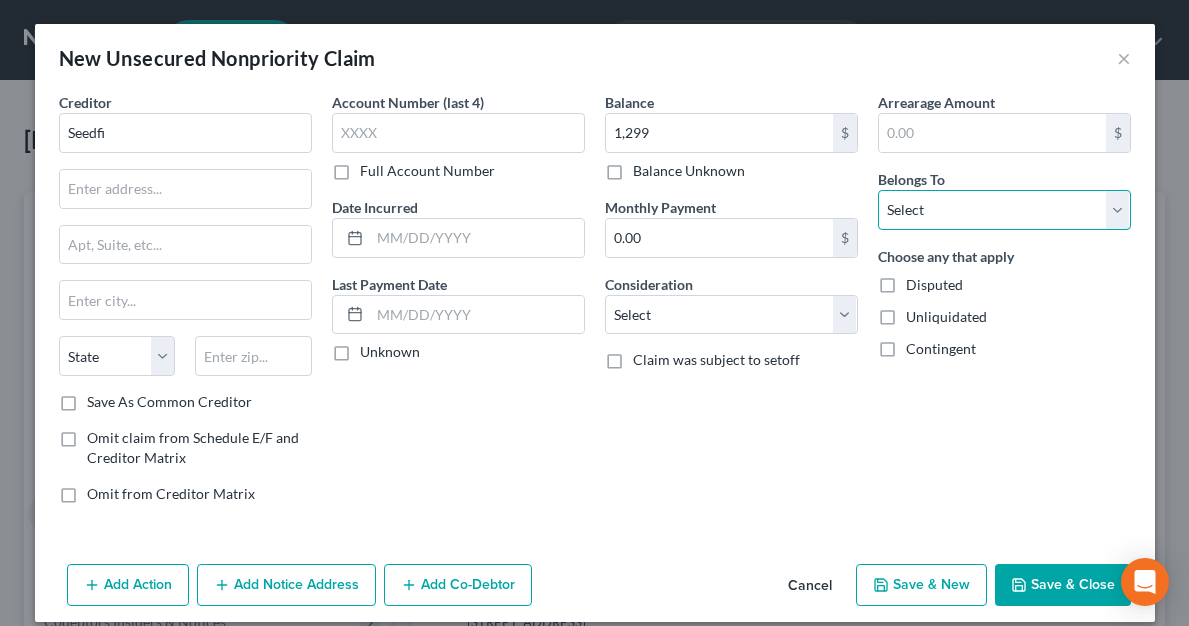 select on "0" 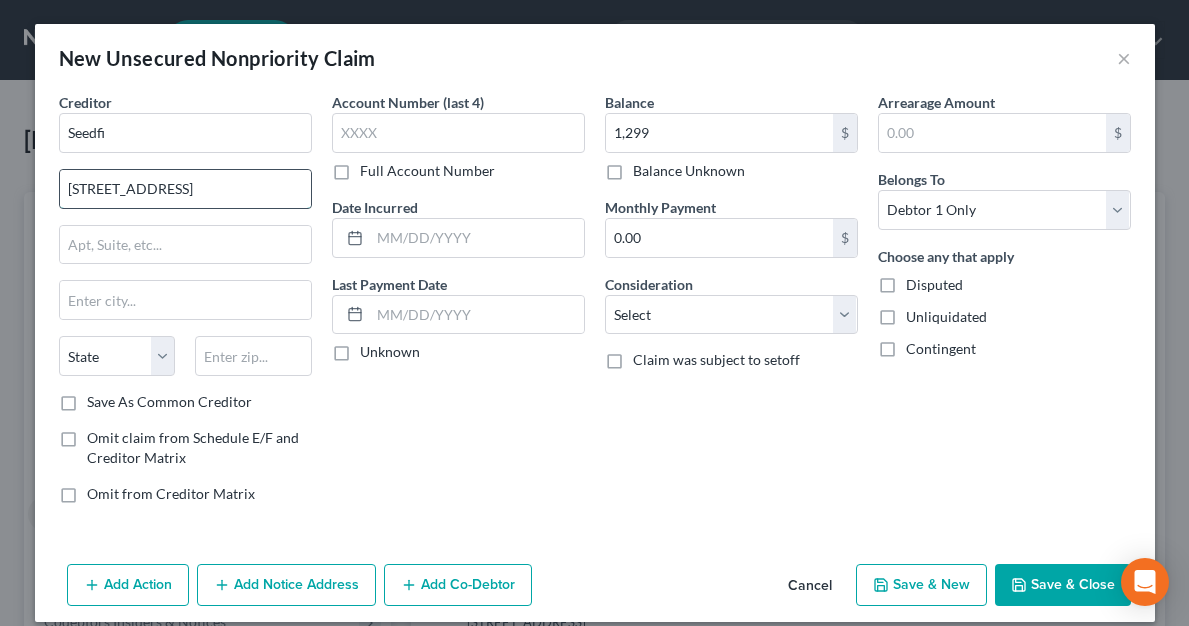 type on "[STREET_ADDRESS]" 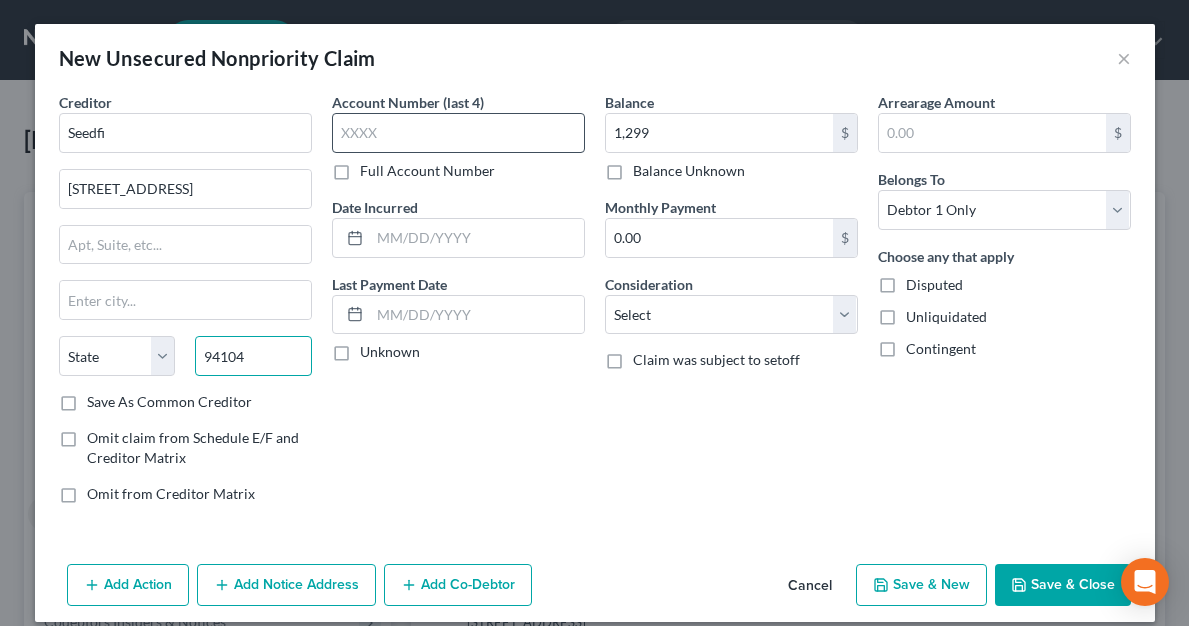 type on "94104" 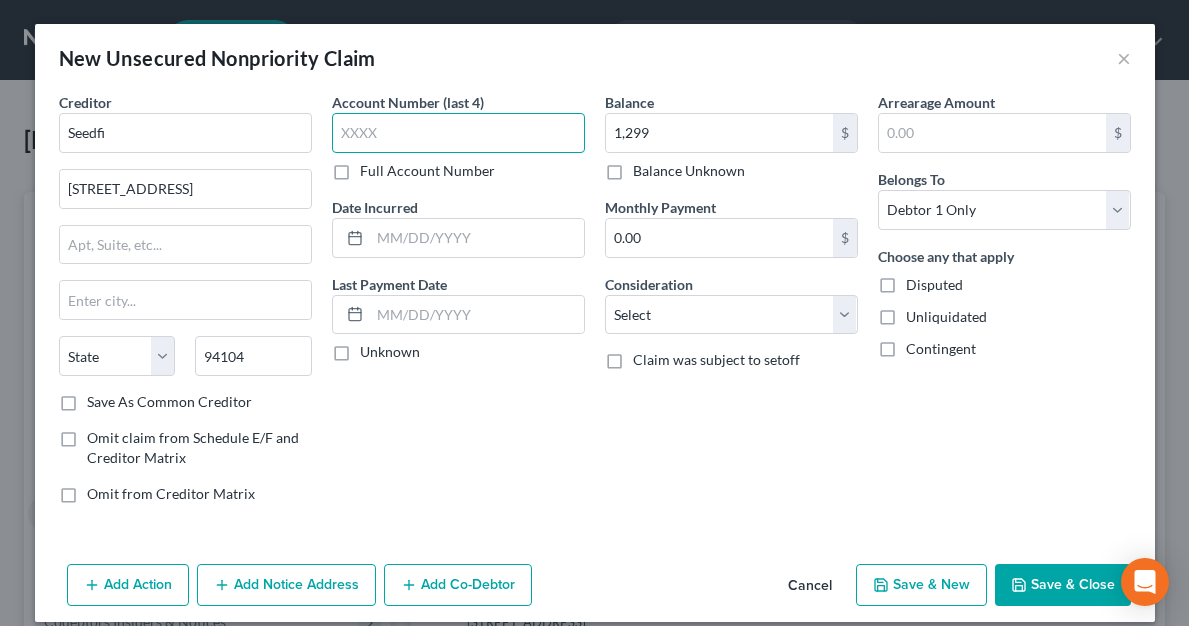type on "[GEOGRAPHIC_DATA]" 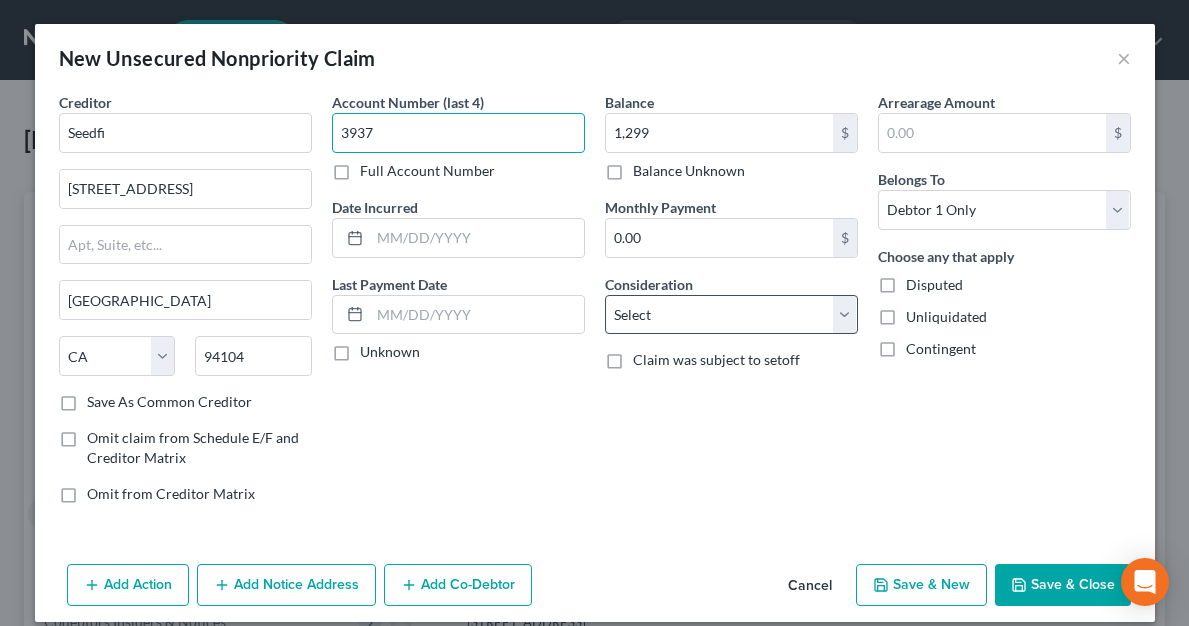 type on "3937" 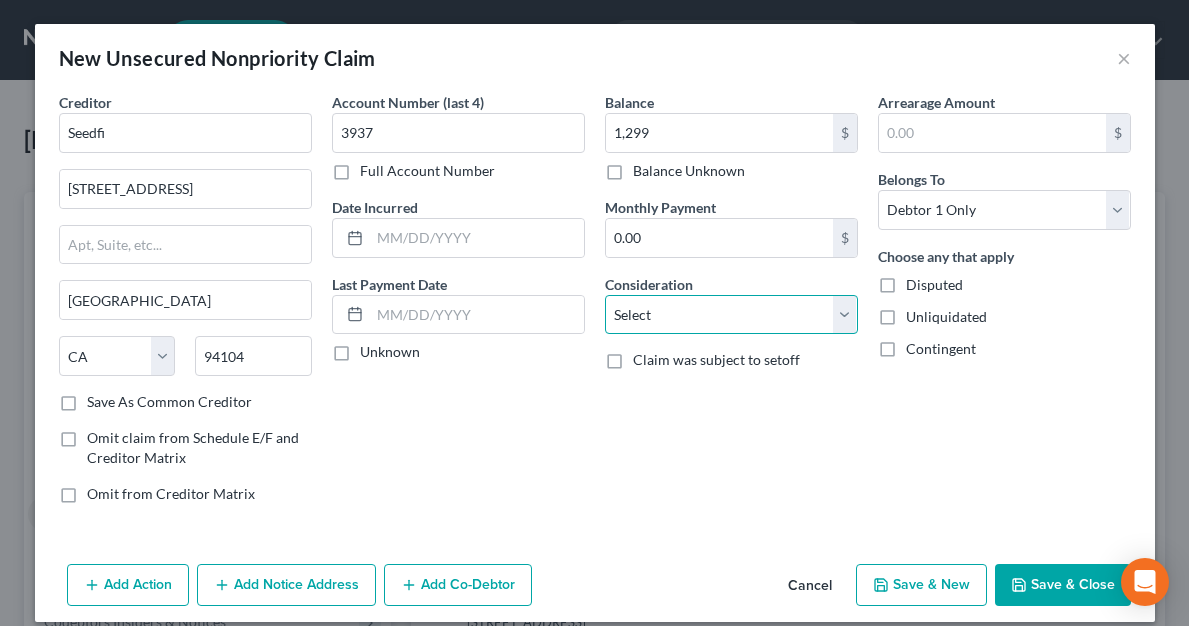 select on "10" 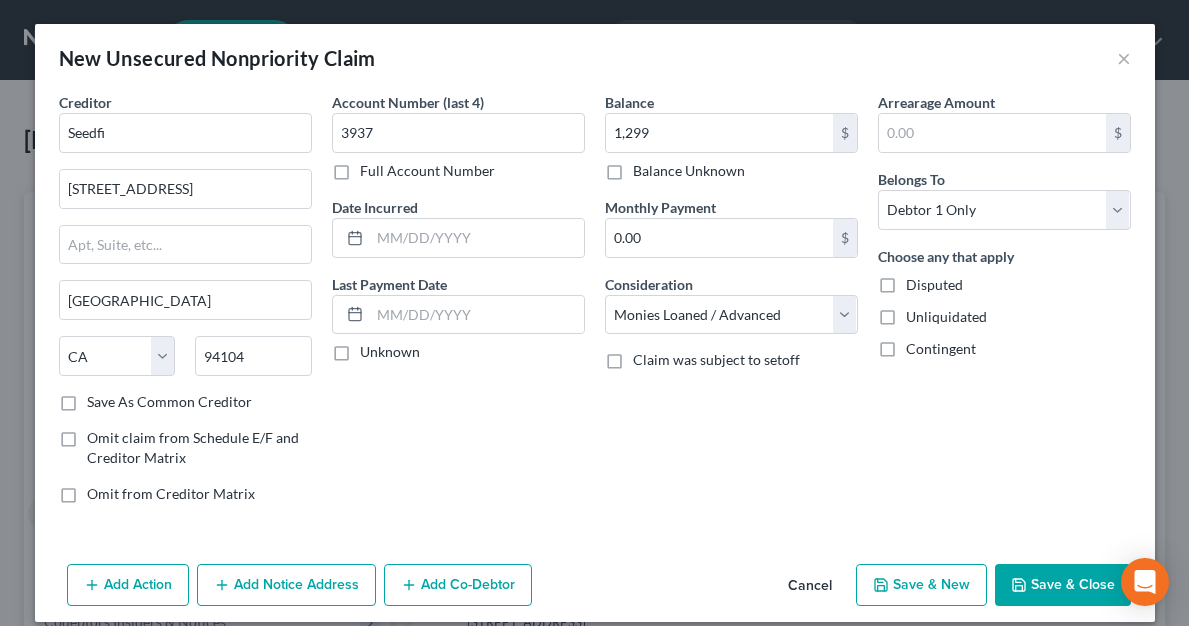 click on "Save & New" at bounding box center [921, 585] 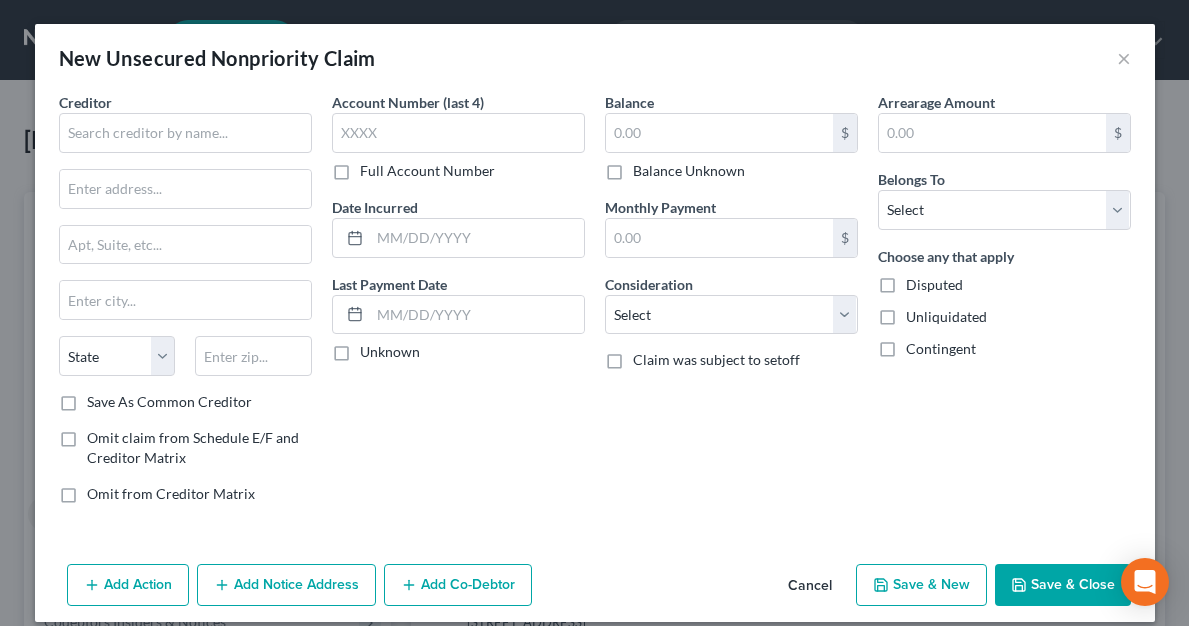 type on "1,299.00" 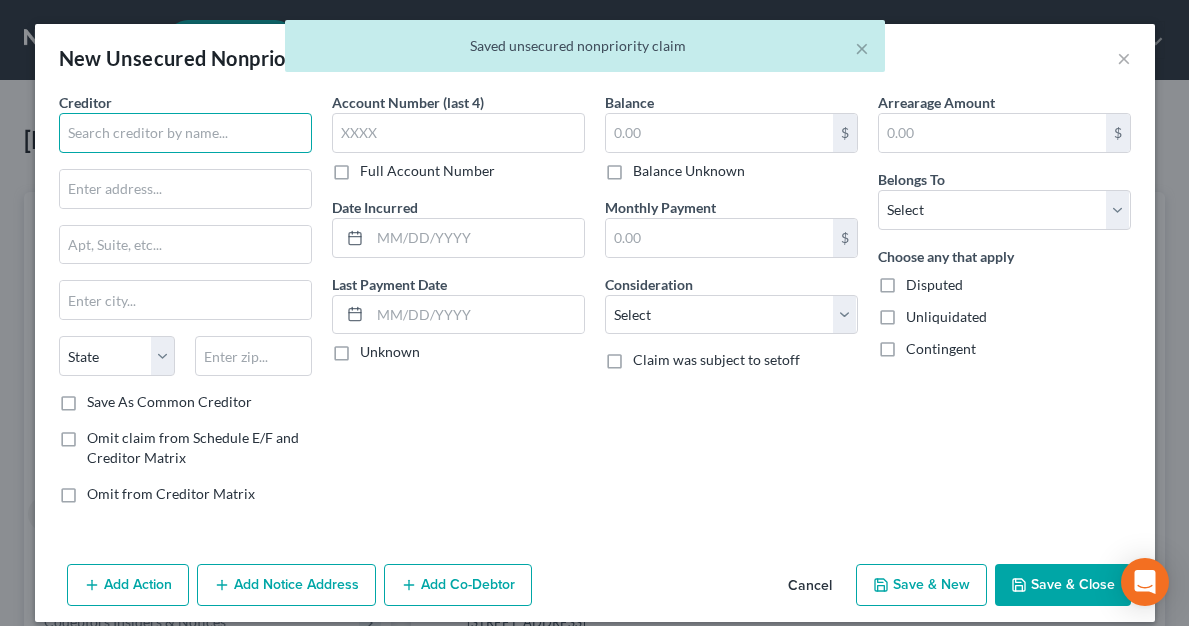 click at bounding box center [185, 133] 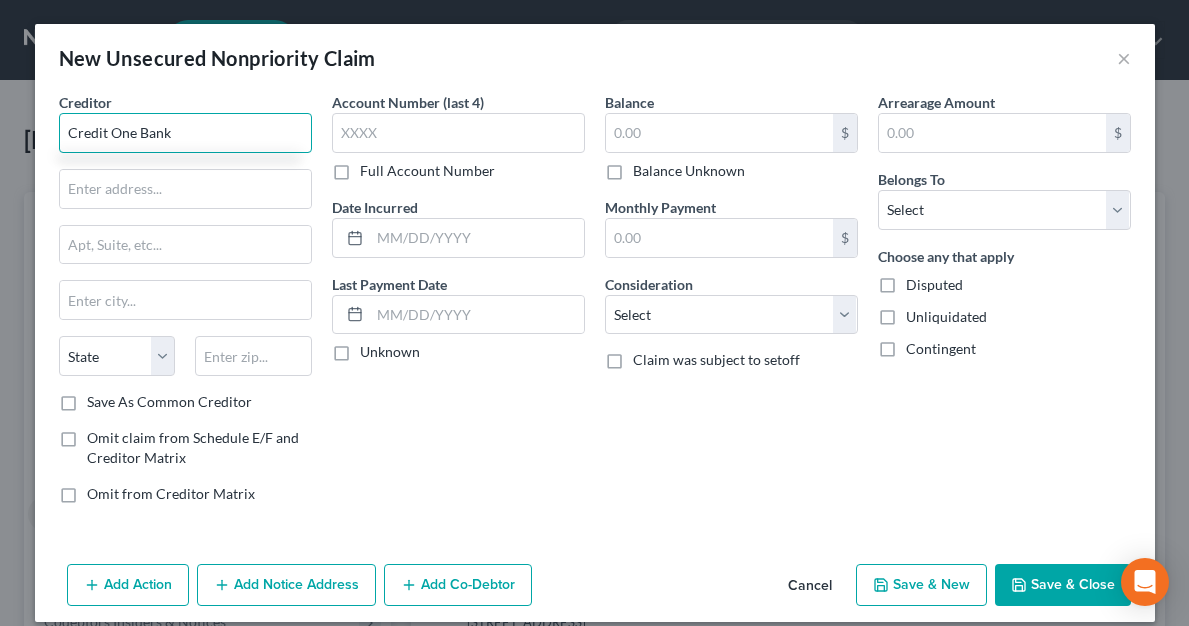 type on "Credit One Bank" 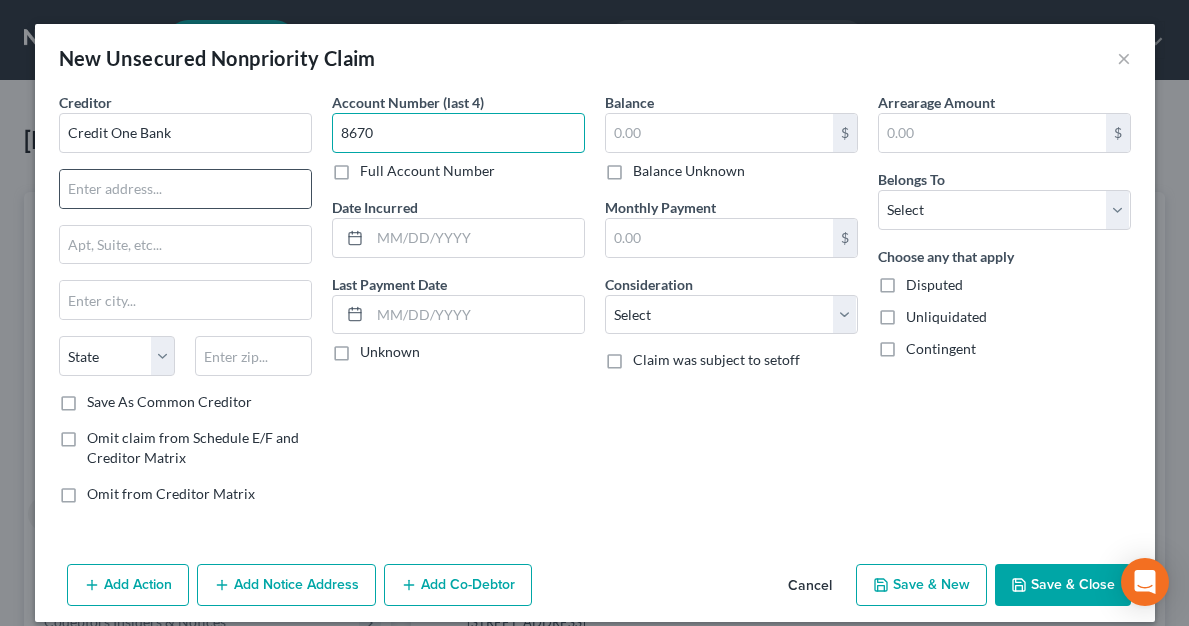 type on "8670" 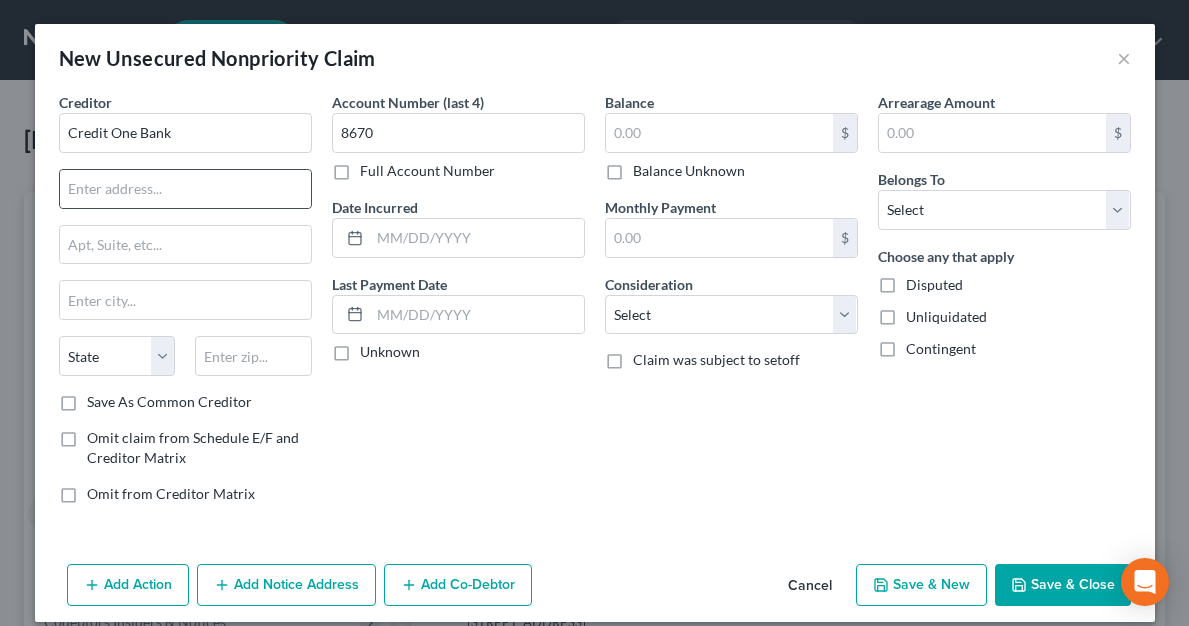click at bounding box center (185, 189) 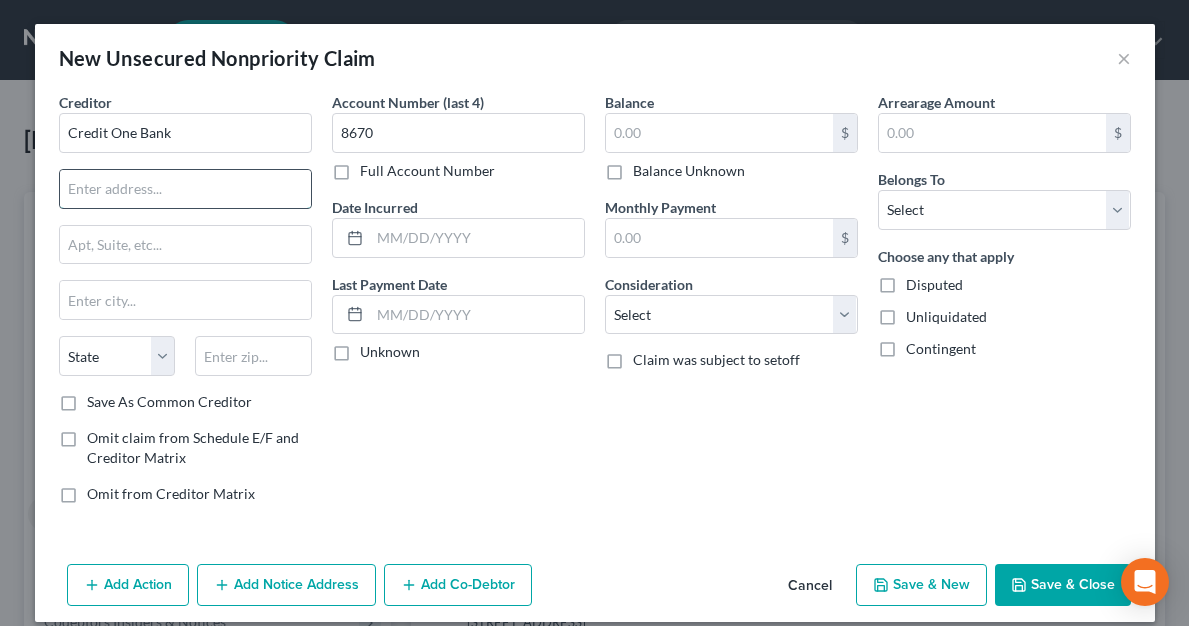 click at bounding box center [185, 189] 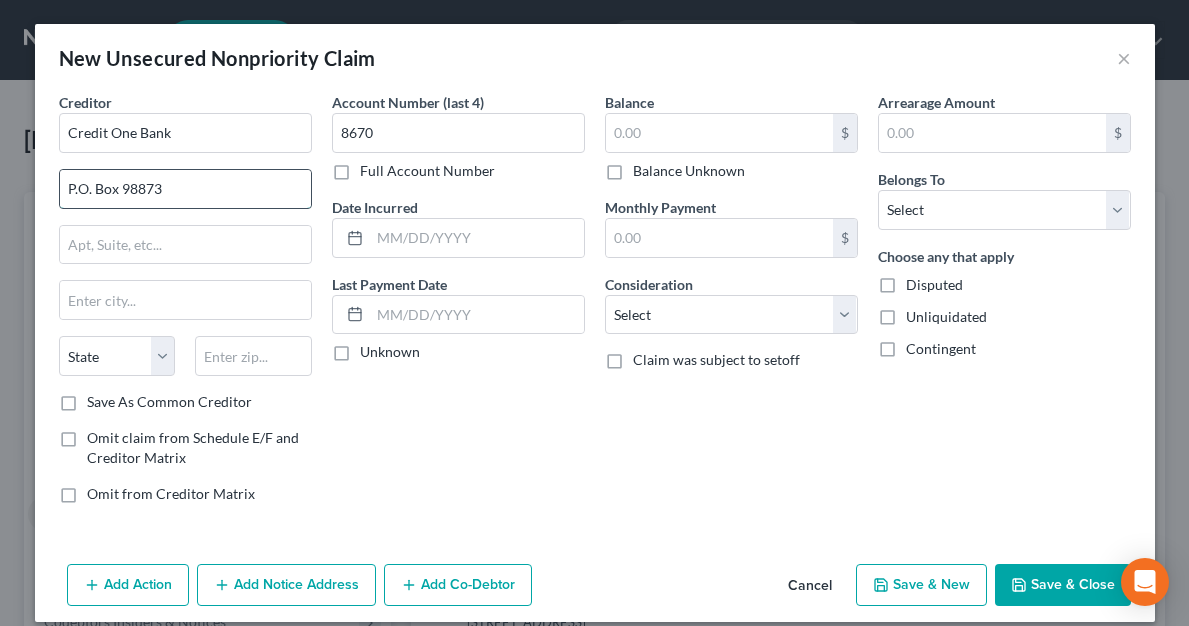 type on "P.O. Box 98873" 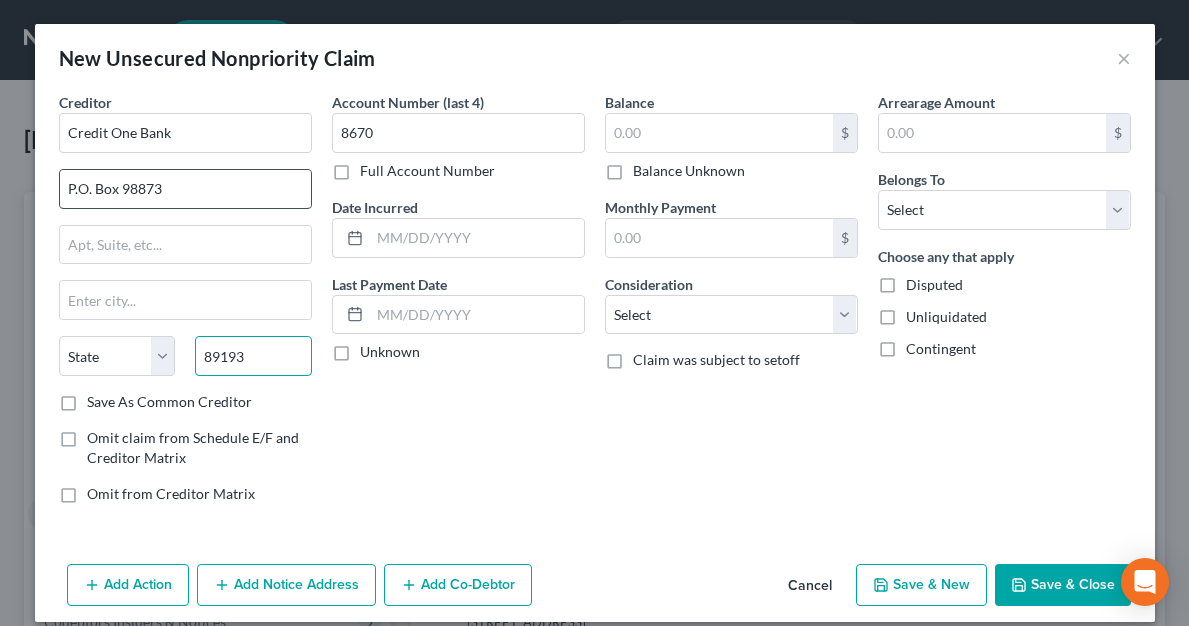 type on "89193" 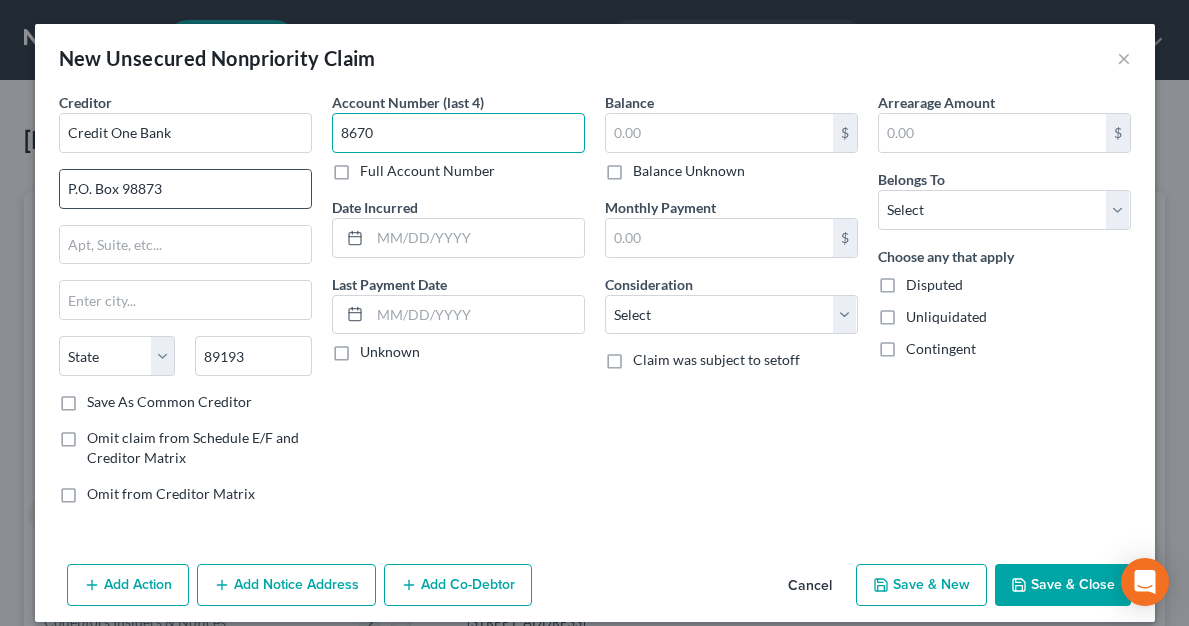 type on "[GEOGRAPHIC_DATA]" 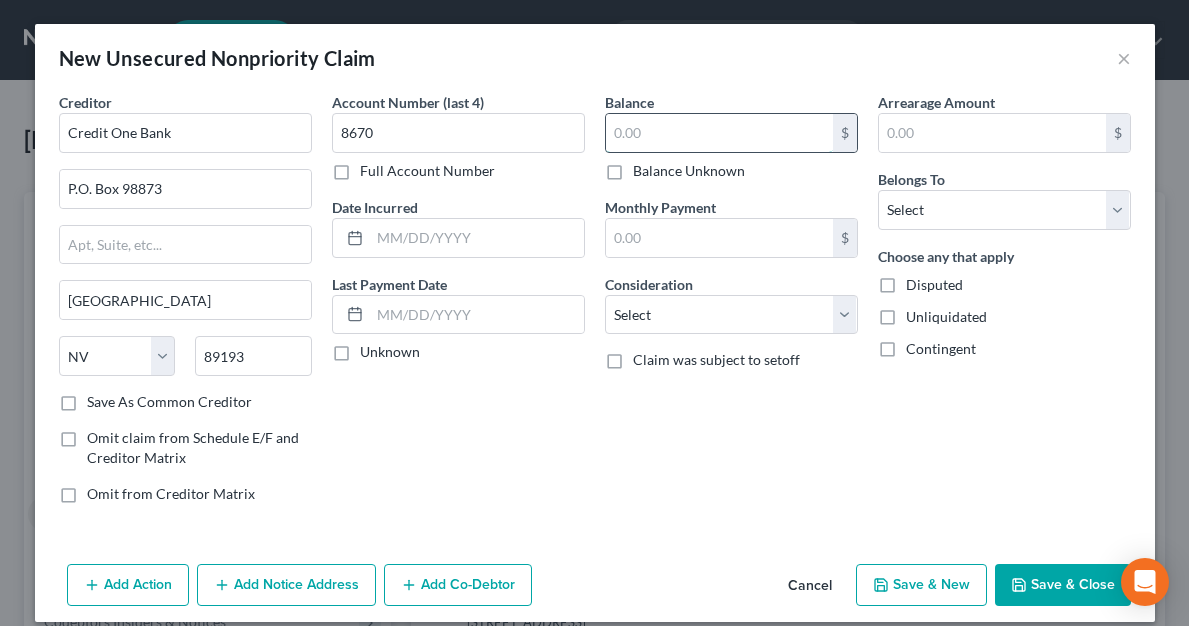 click at bounding box center (719, 133) 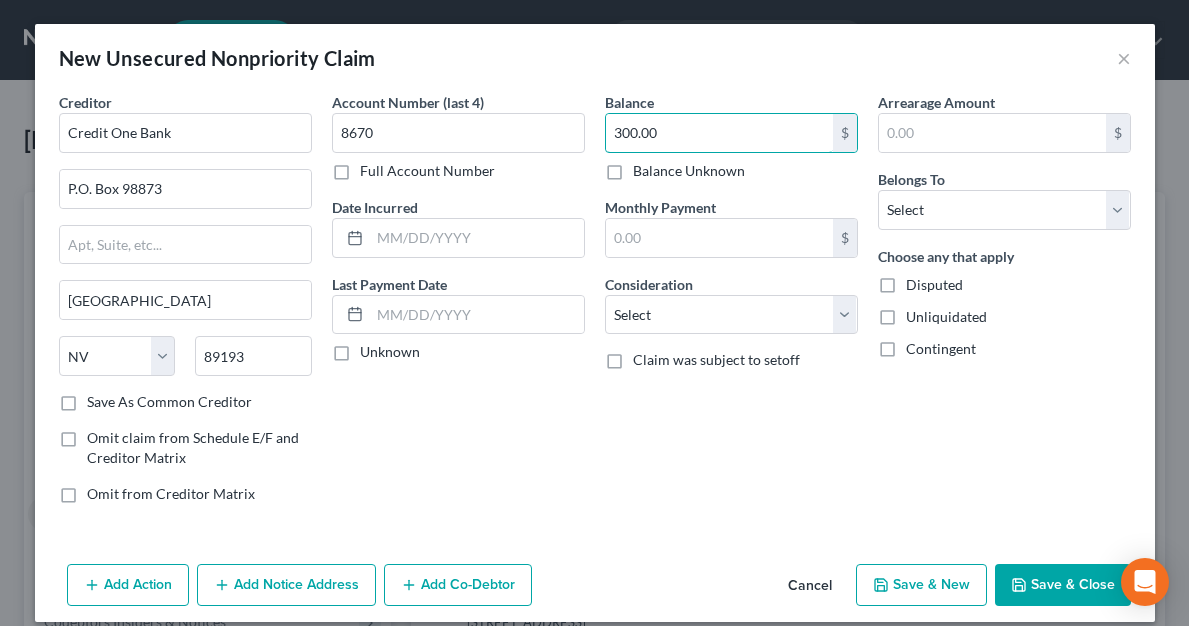 type on "300.00" 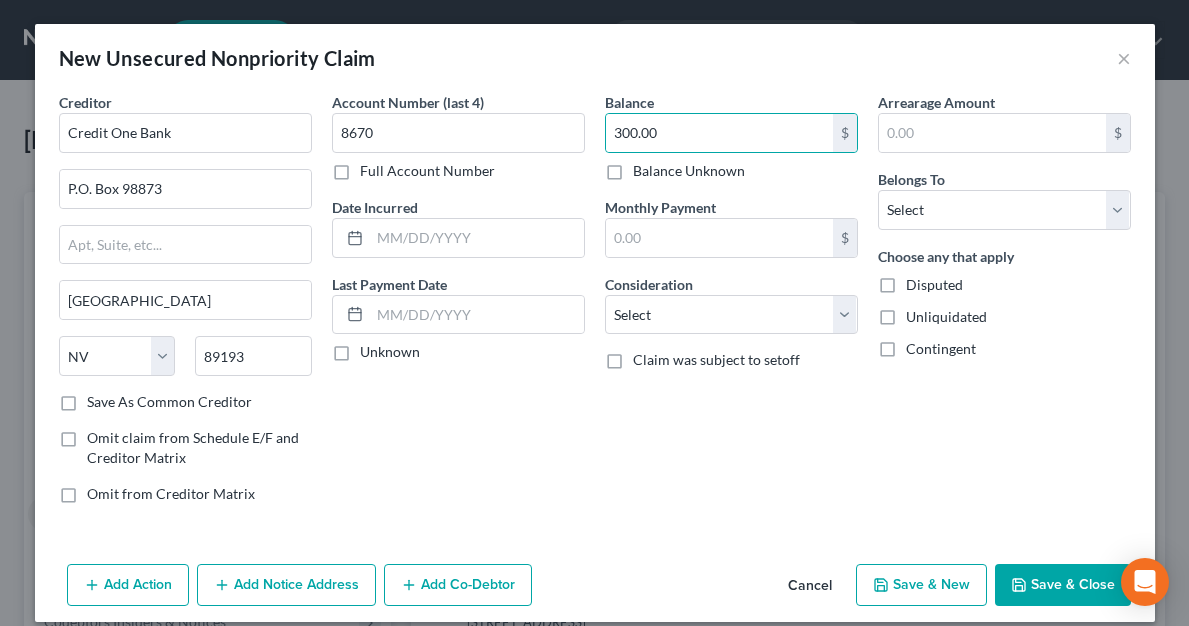 click on "Save & New" at bounding box center (921, 585) 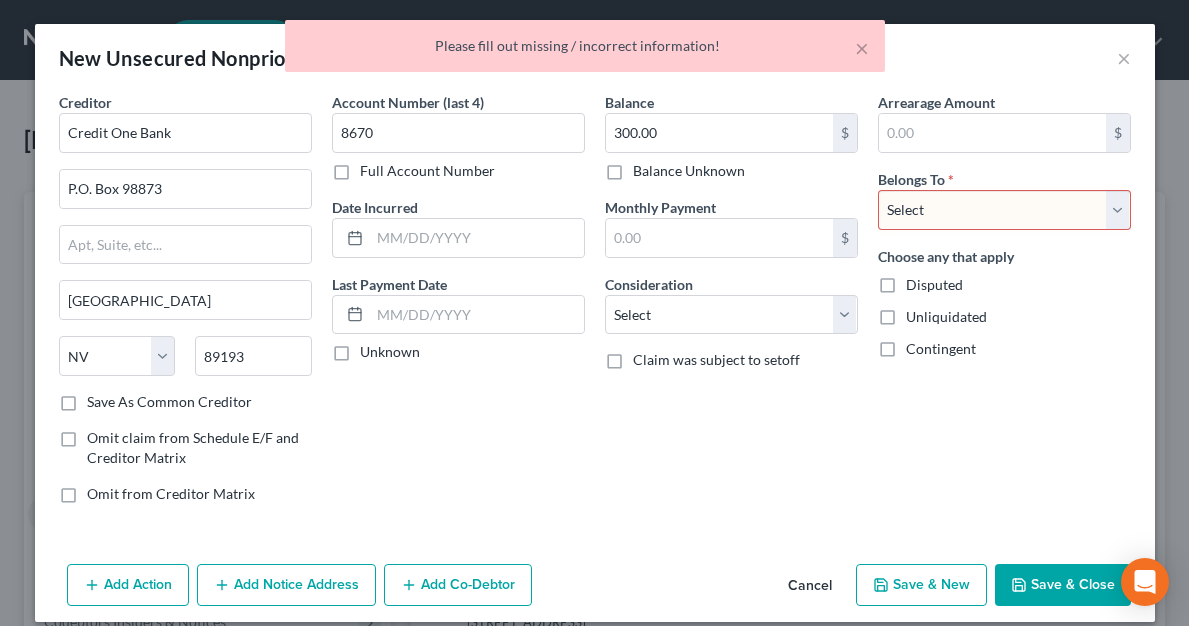 click on "Belongs To
*
Select Debtor 1 Only Debtor 2 Only Debtor 1 And Debtor 2 Only At Least One Of The Debtors And Another Community Property" at bounding box center [1004, 199] 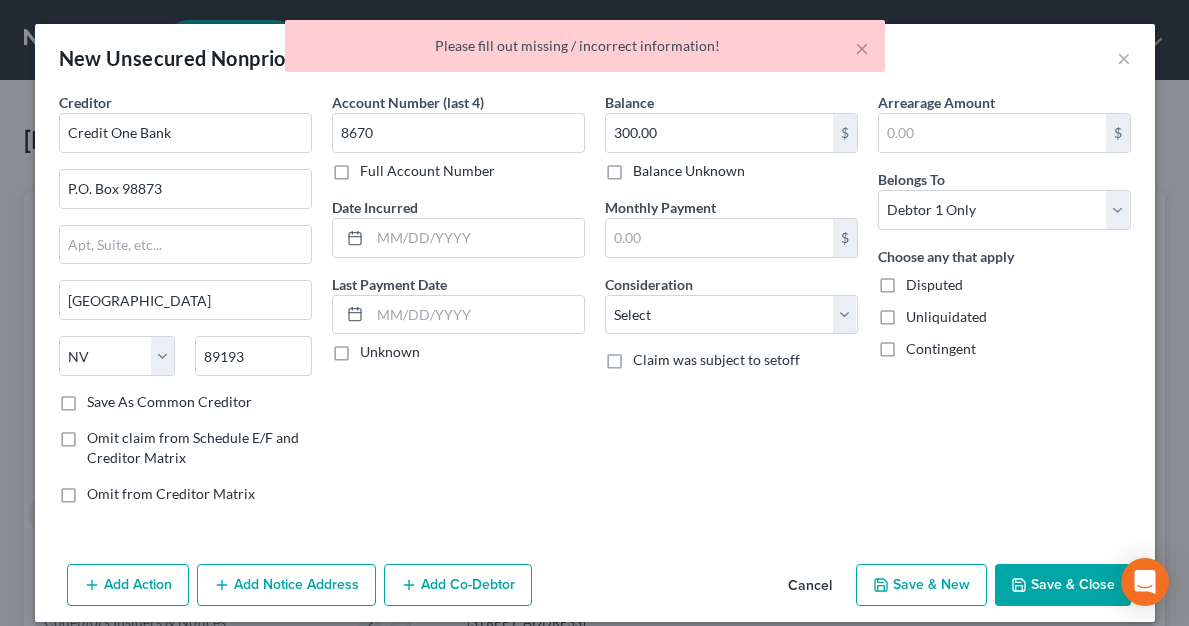 click on "Save & New" at bounding box center (921, 585) 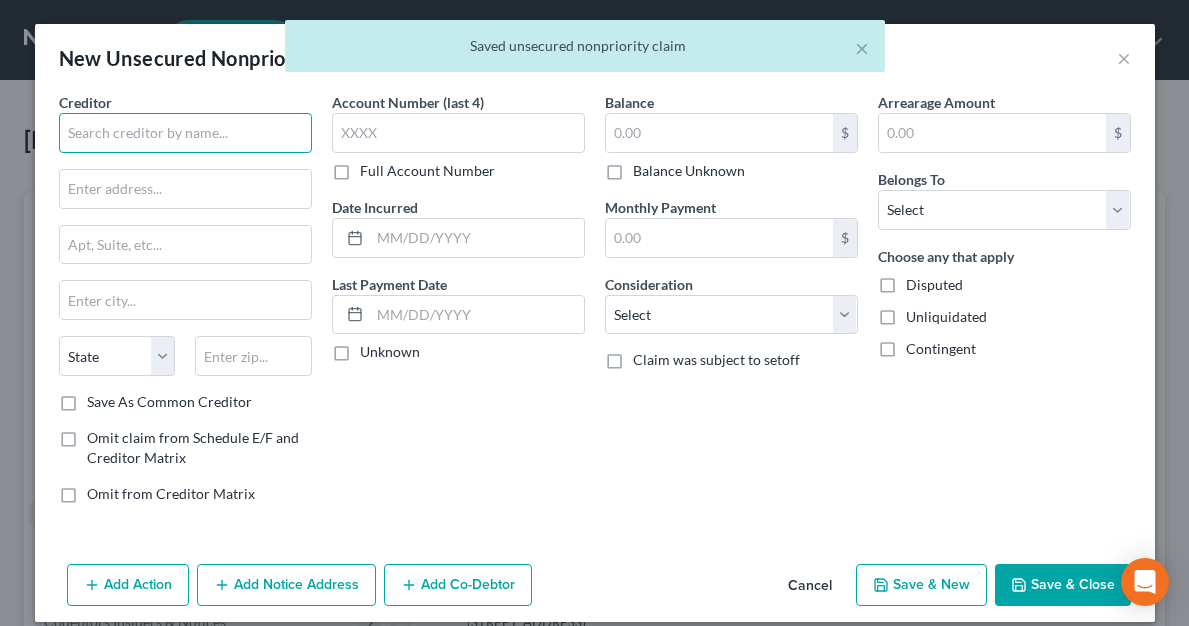 click at bounding box center [185, 133] 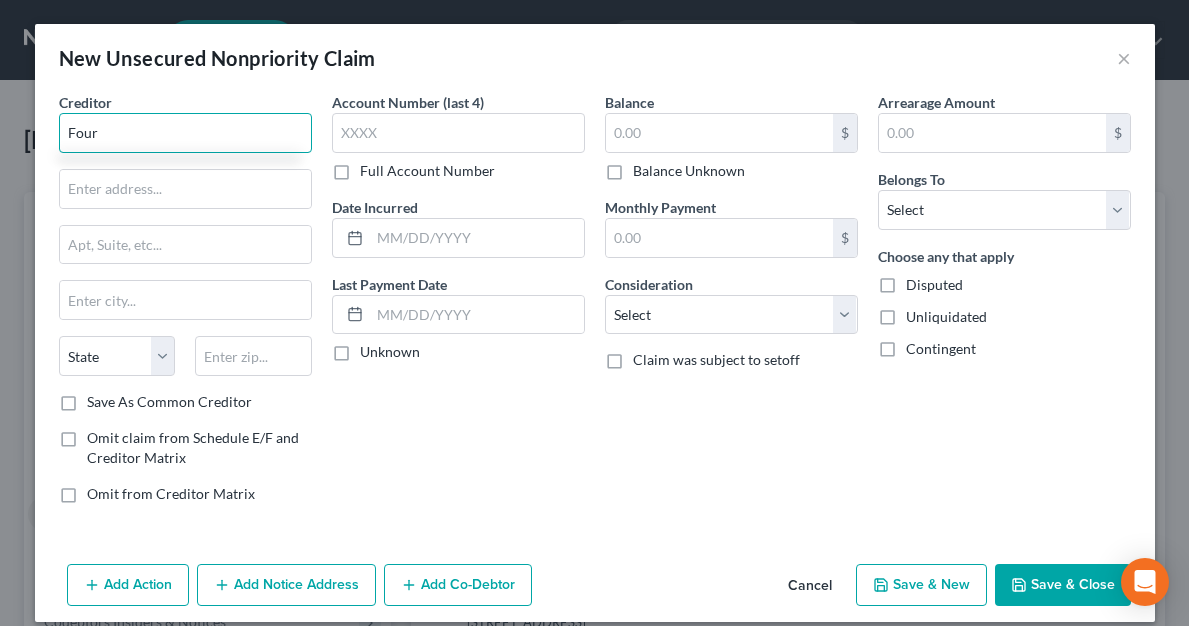type on "Four" 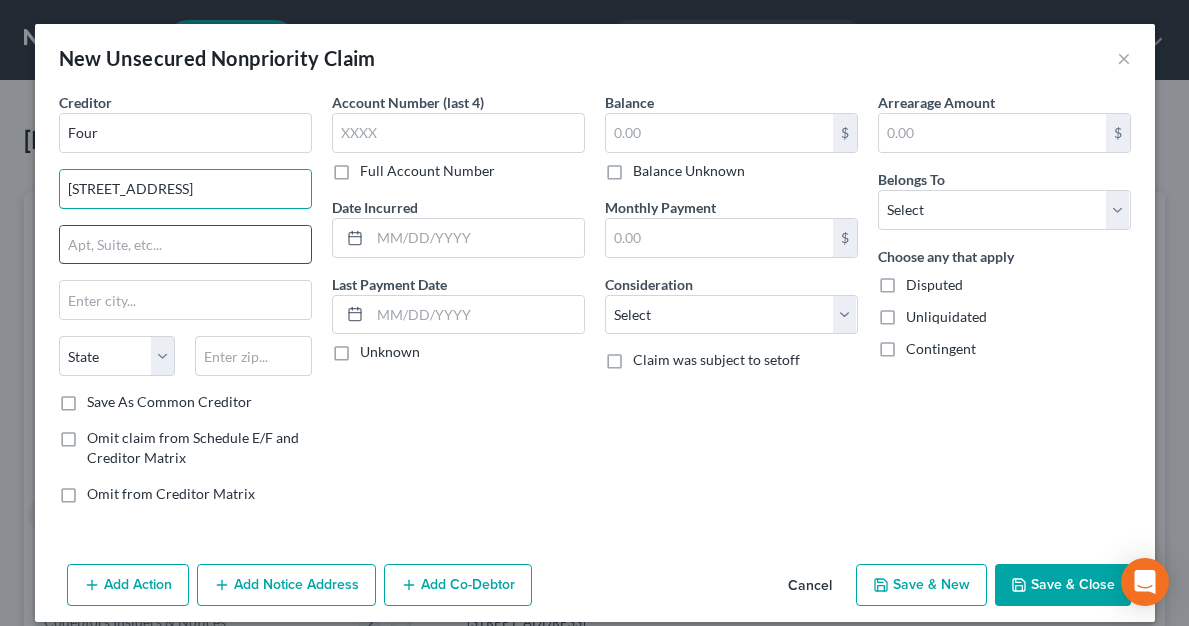 type on "[STREET_ADDRESS]" 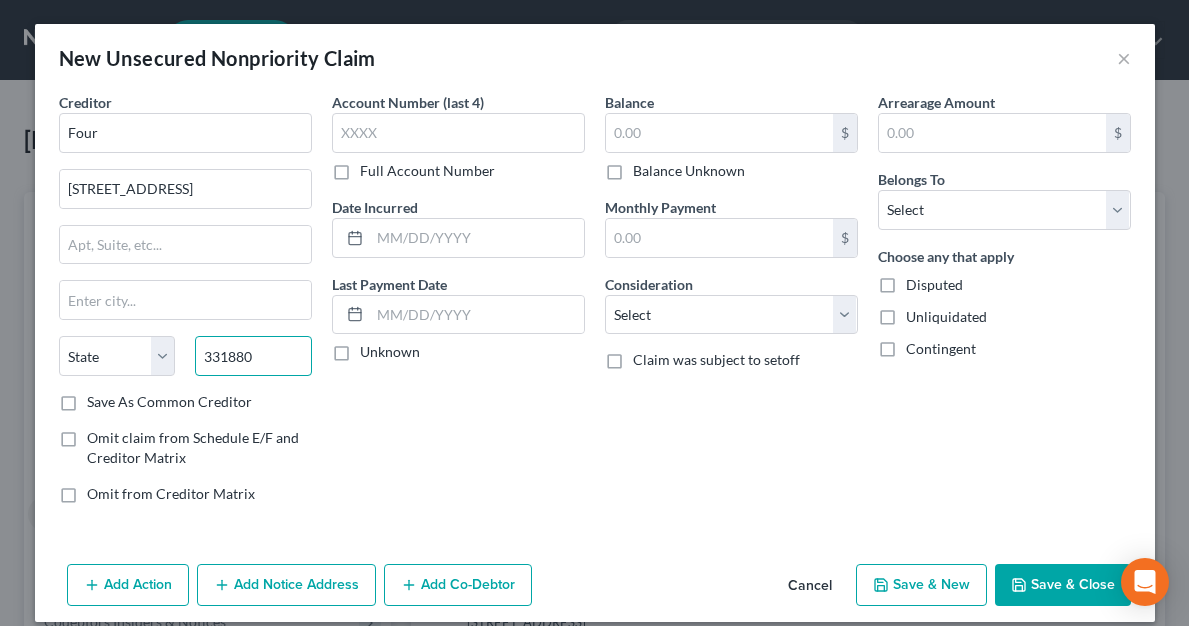click on "331880" at bounding box center [253, 356] 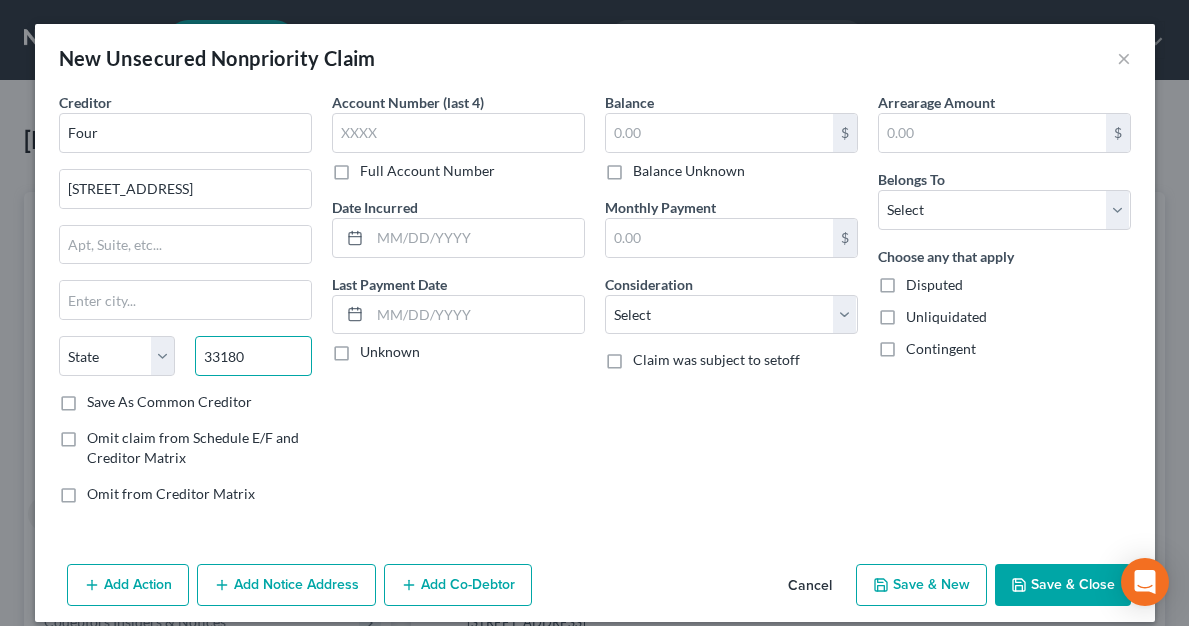 type on "33180" 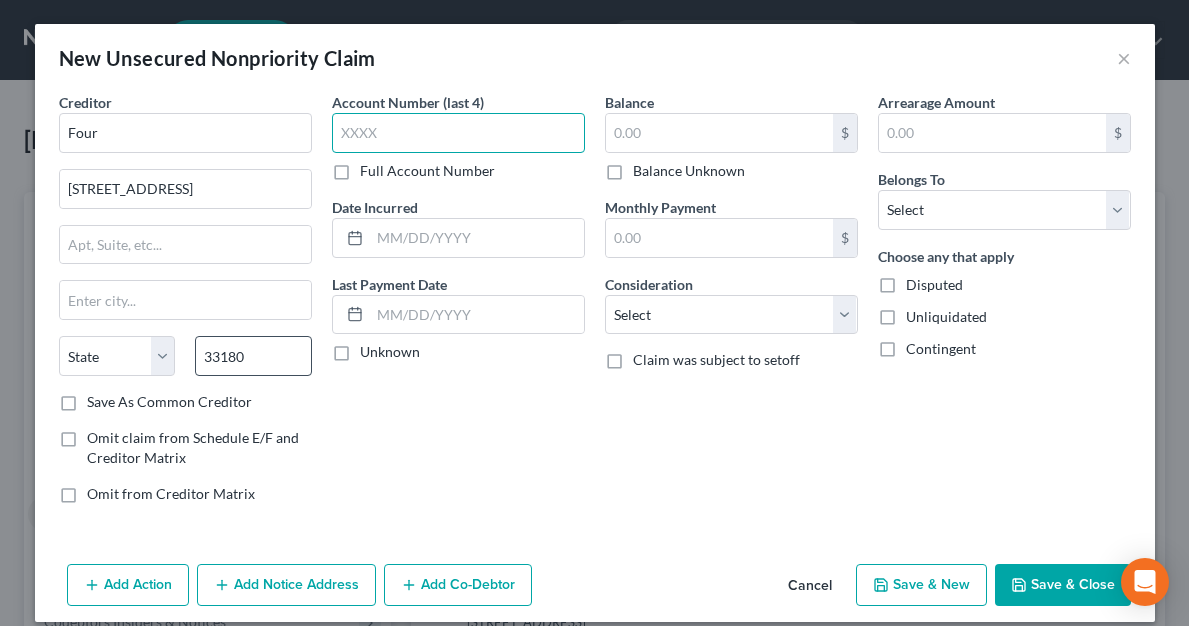 type on "[GEOGRAPHIC_DATA]" 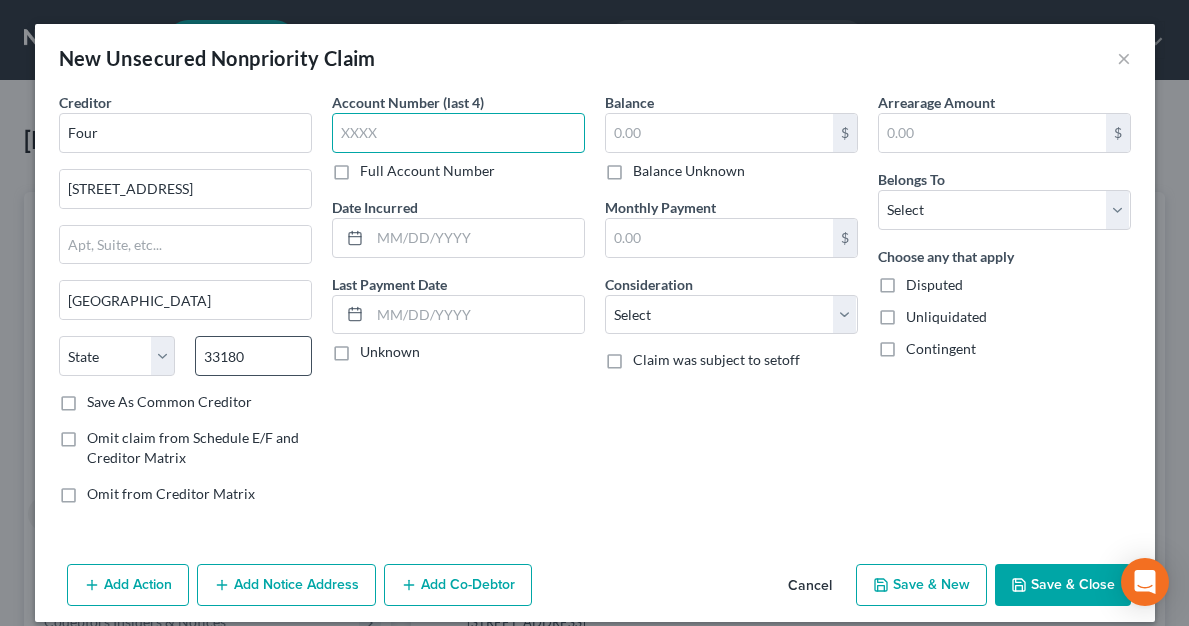 select on "9" 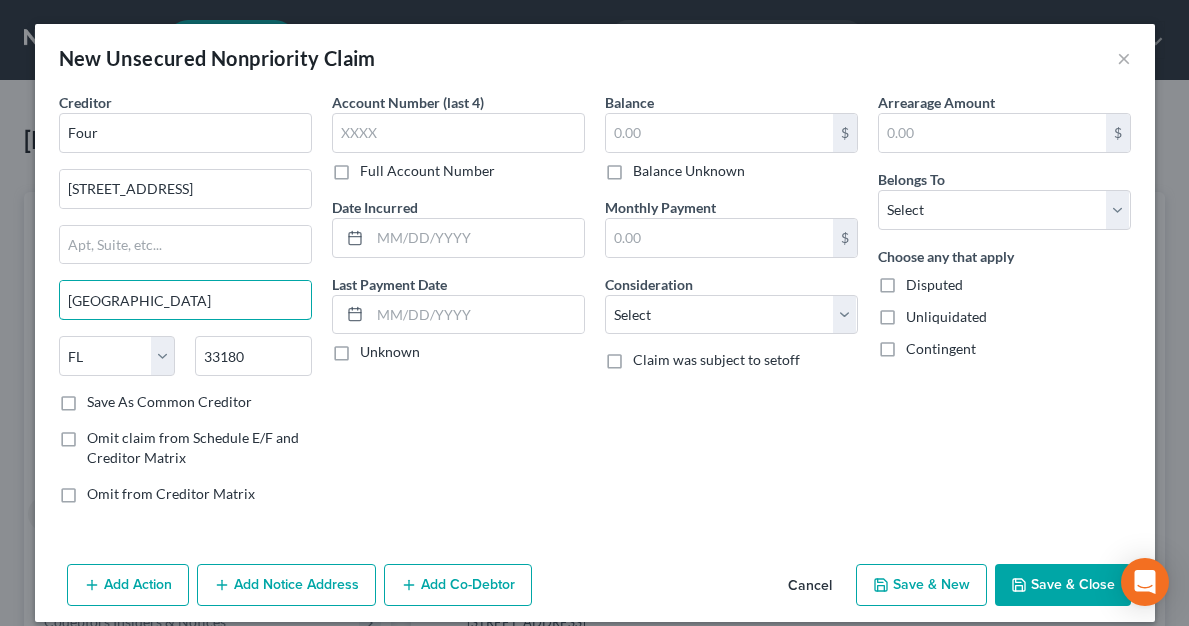 drag, startPoint x: 118, startPoint y: 307, endPoint x: -6, endPoint y: 307, distance: 124 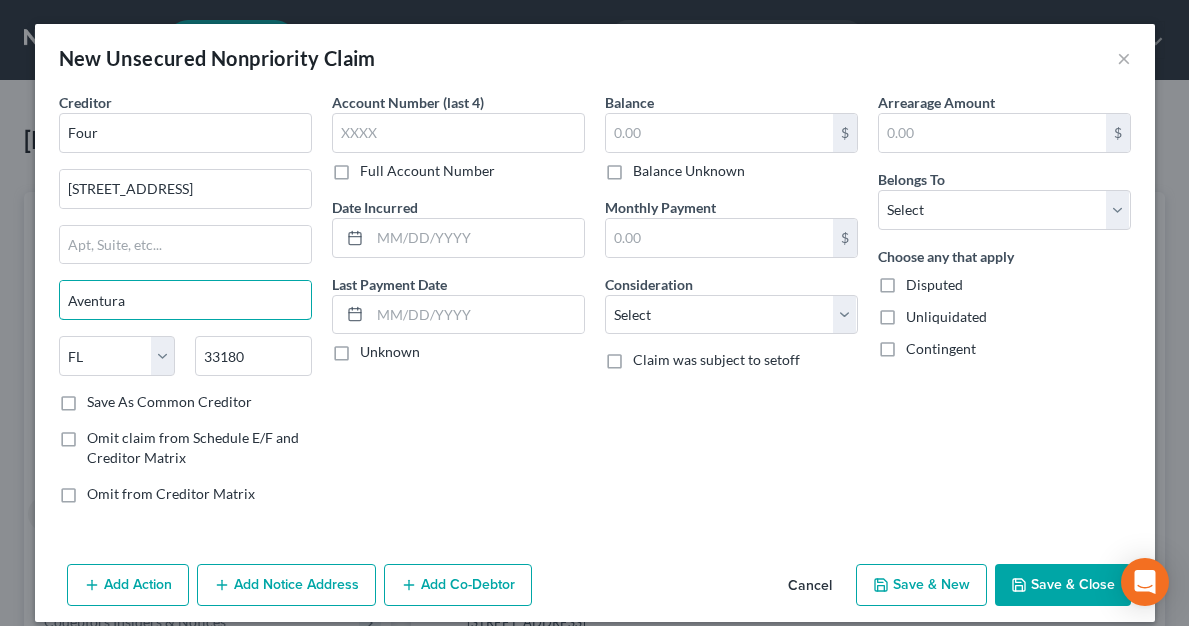 type on "Aventura" 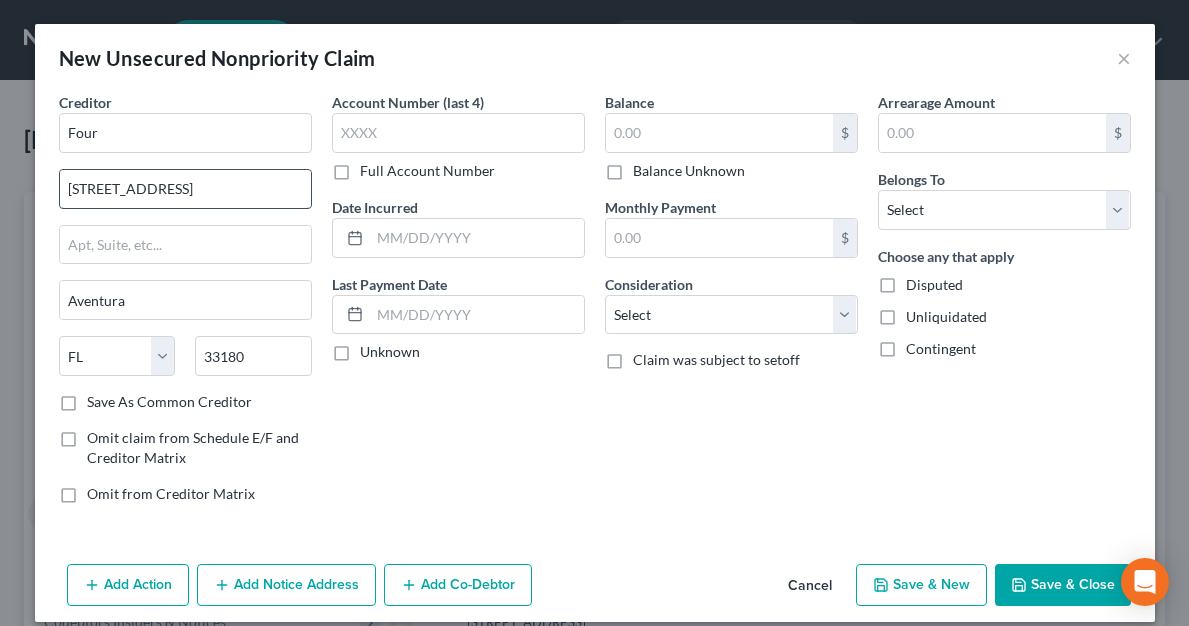click on "[STREET_ADDRESS]" at bounding box center (185, 189) 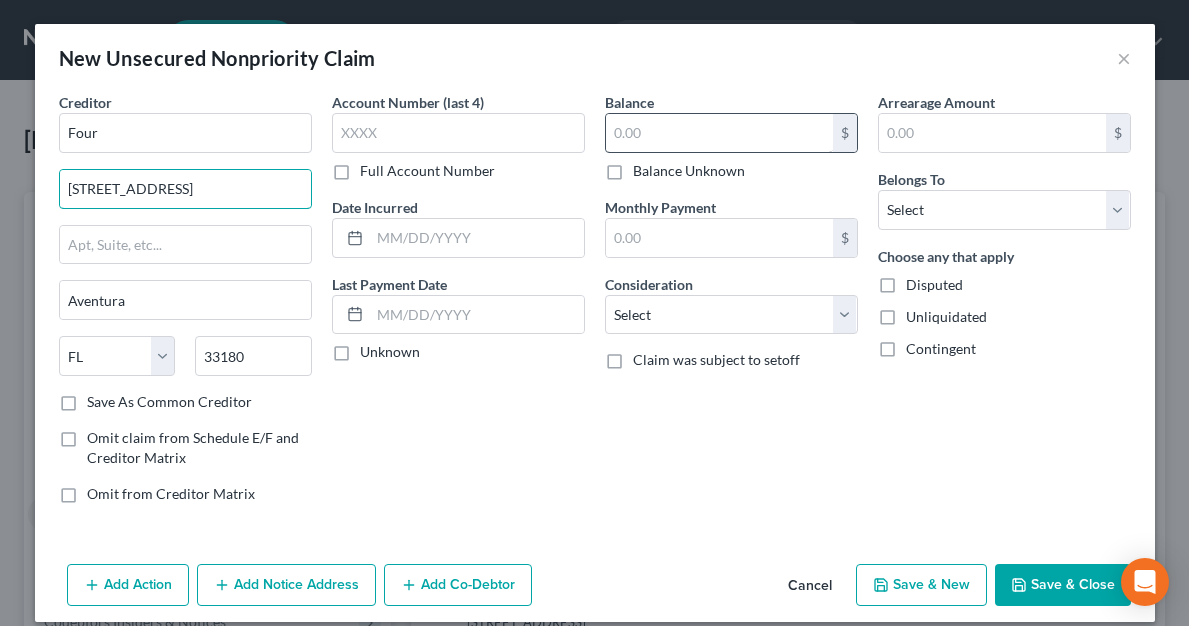 type on "[STREET_ADDRESS]" 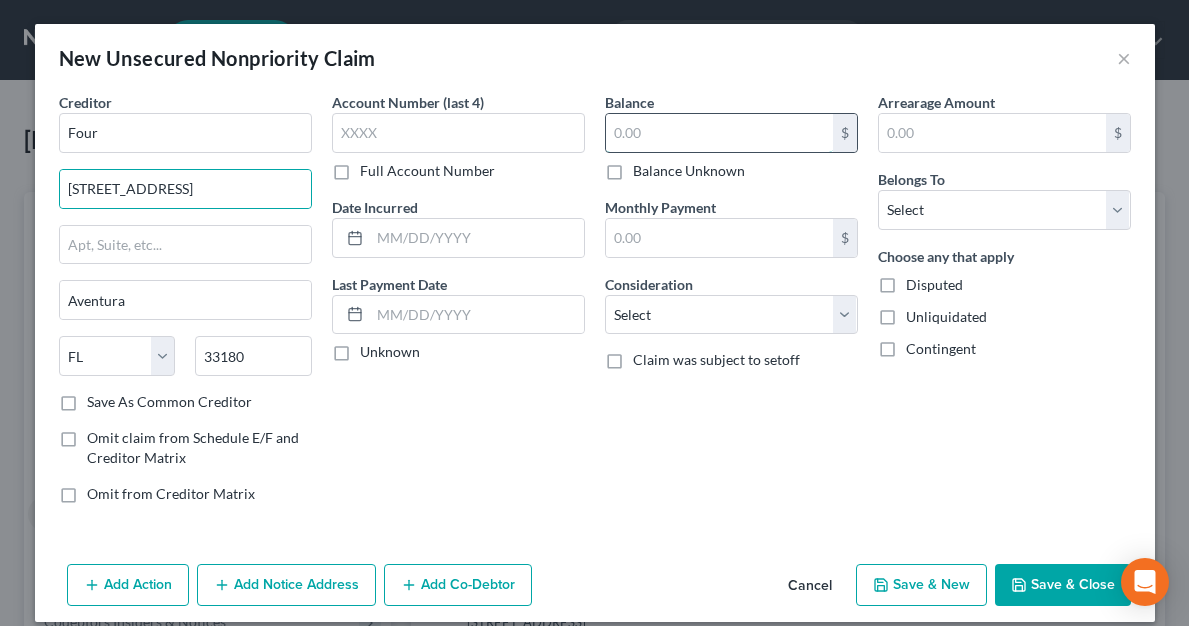 click at bounding box center (719, 133) 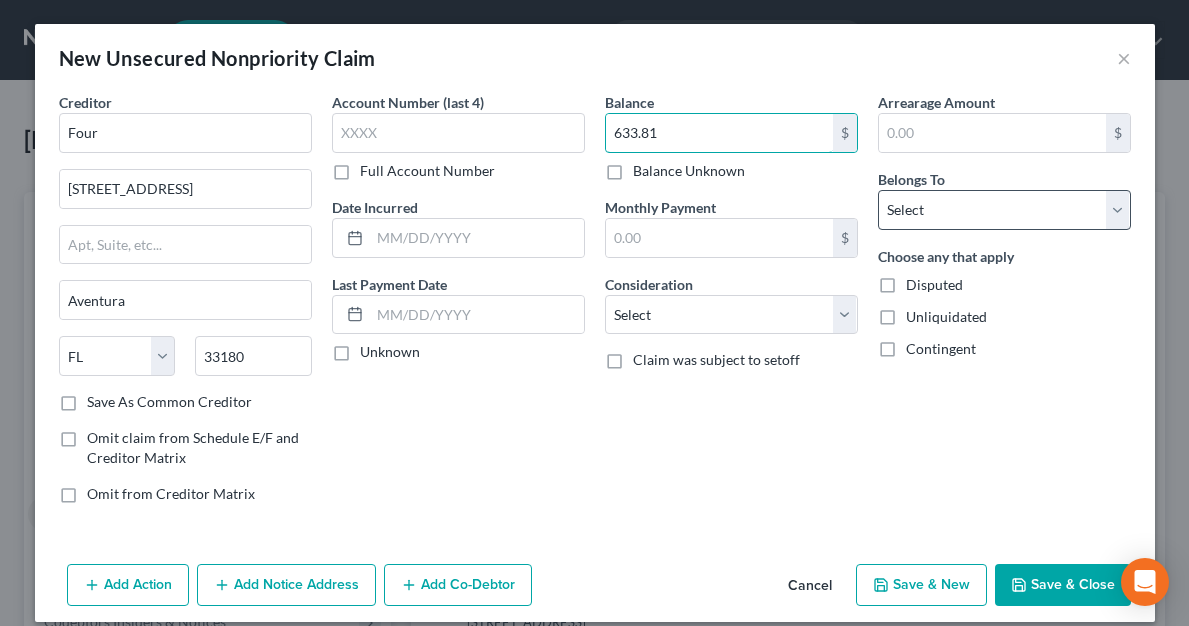 type on "633.81" 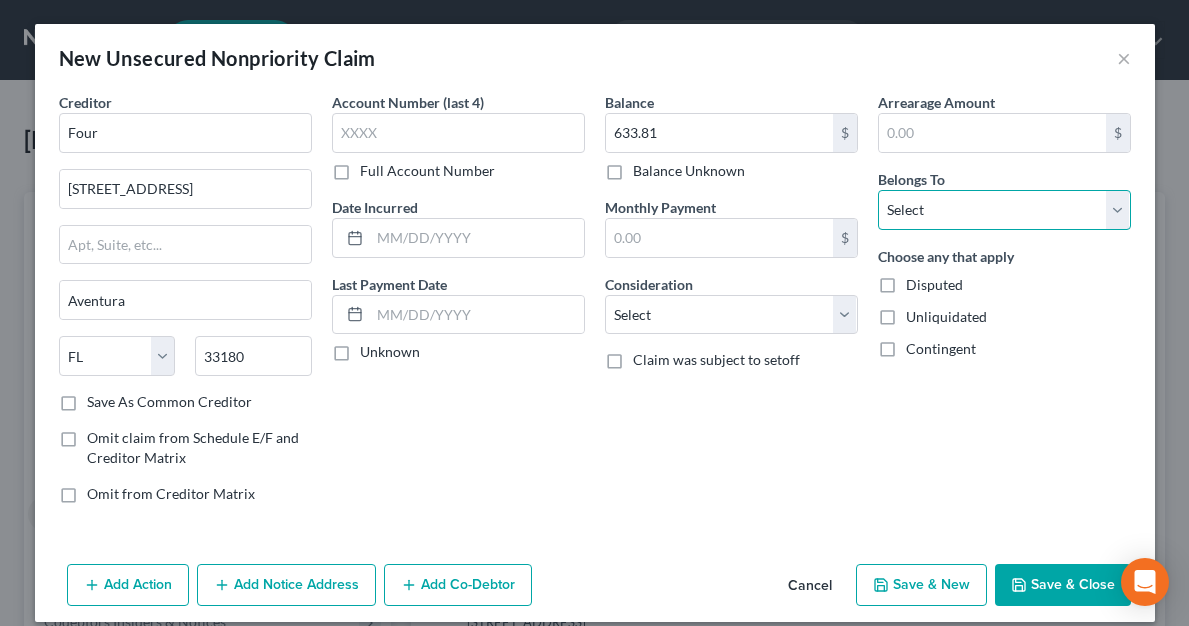 select on "0" 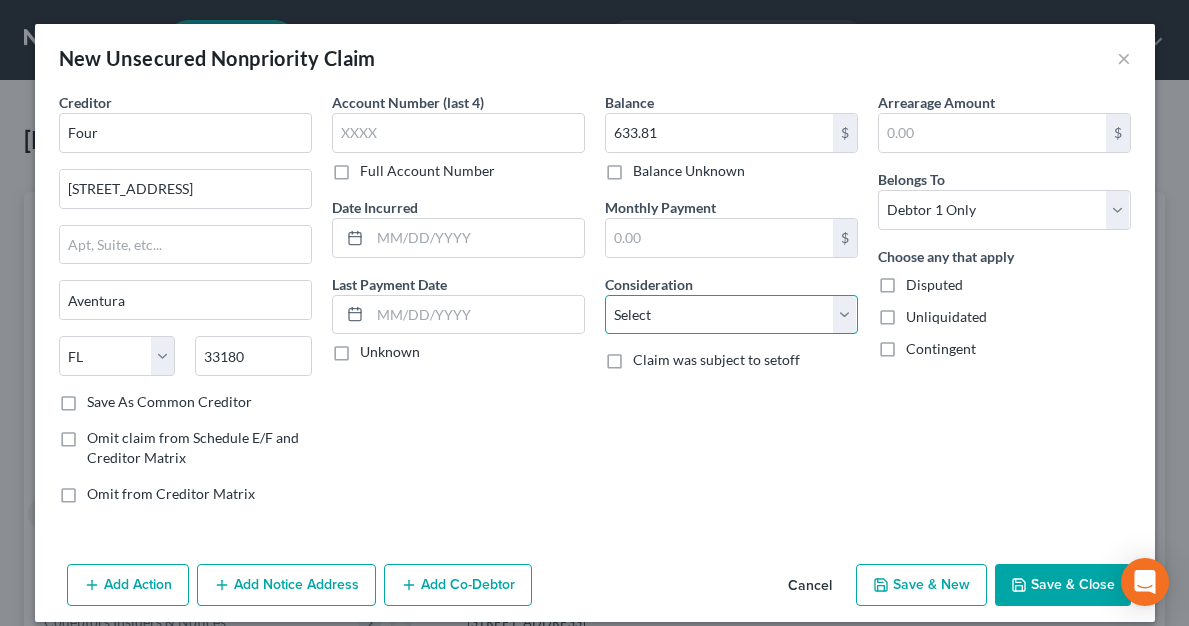 select on "10" 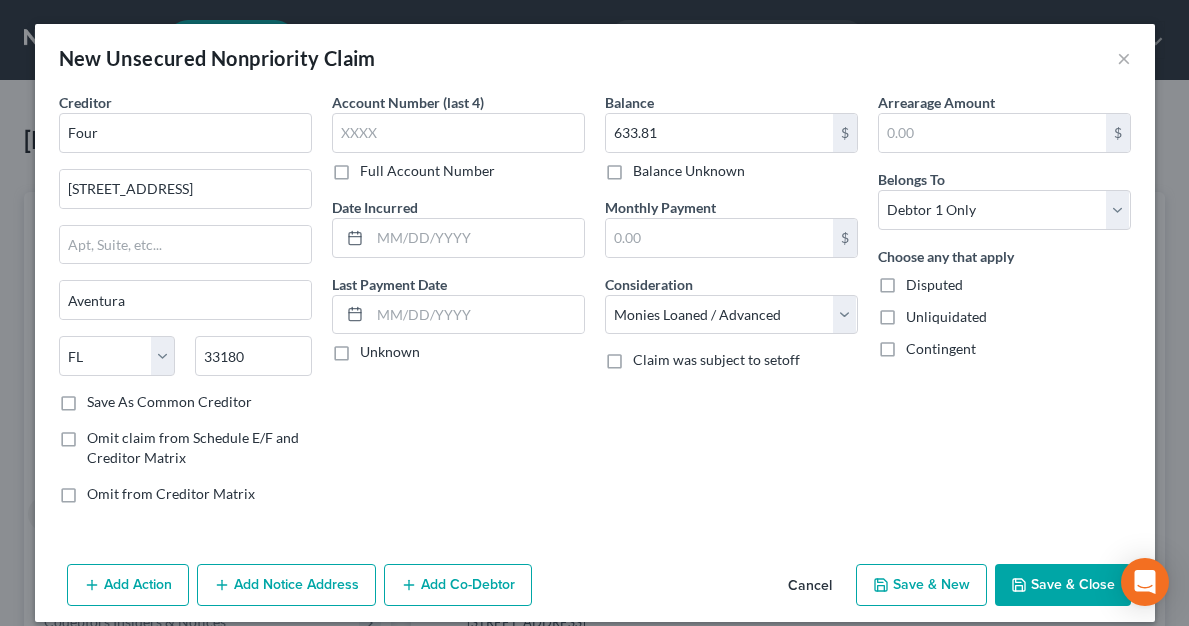click on "Save & New" at bounding box center [921, 585] 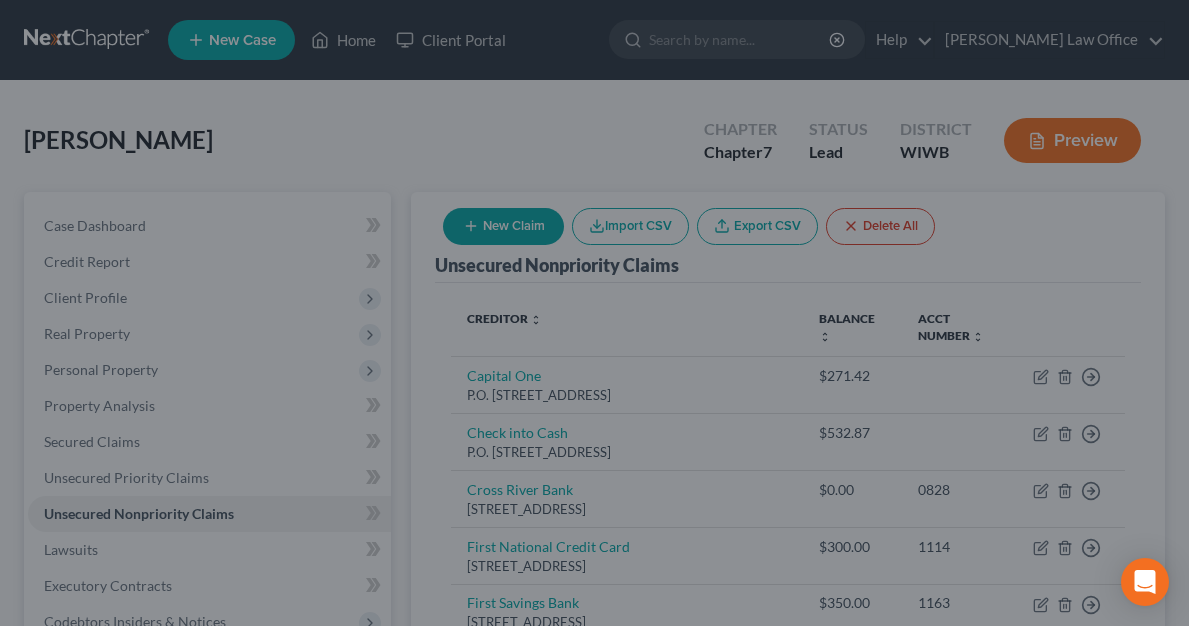 type on "0.00" 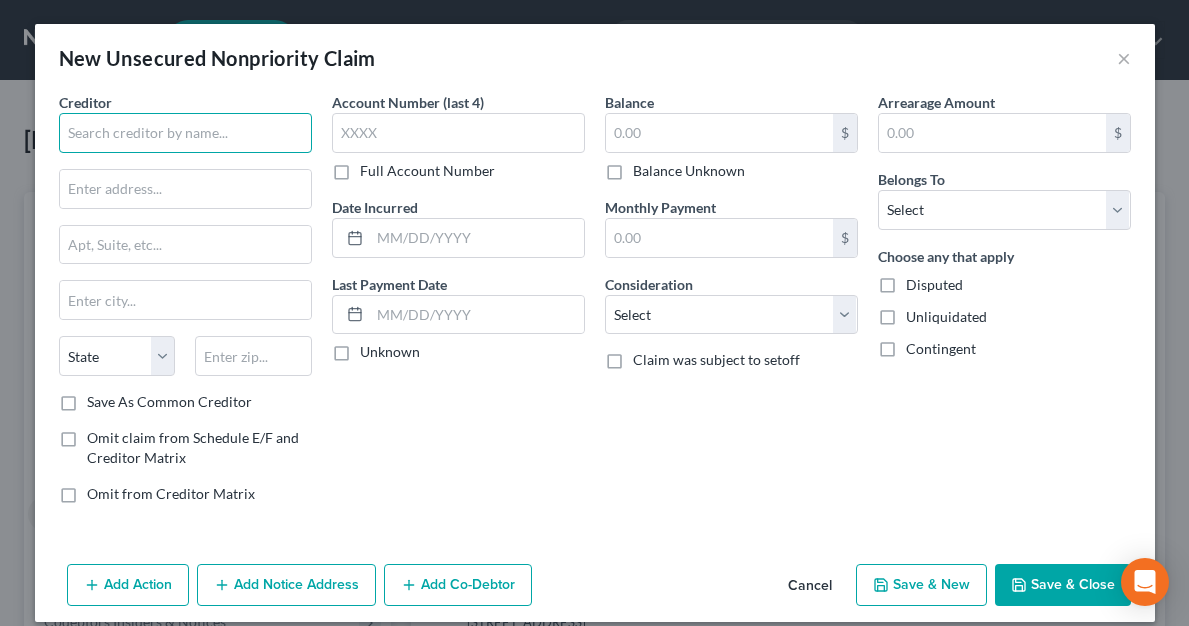 click at bounding box center (185, 133) 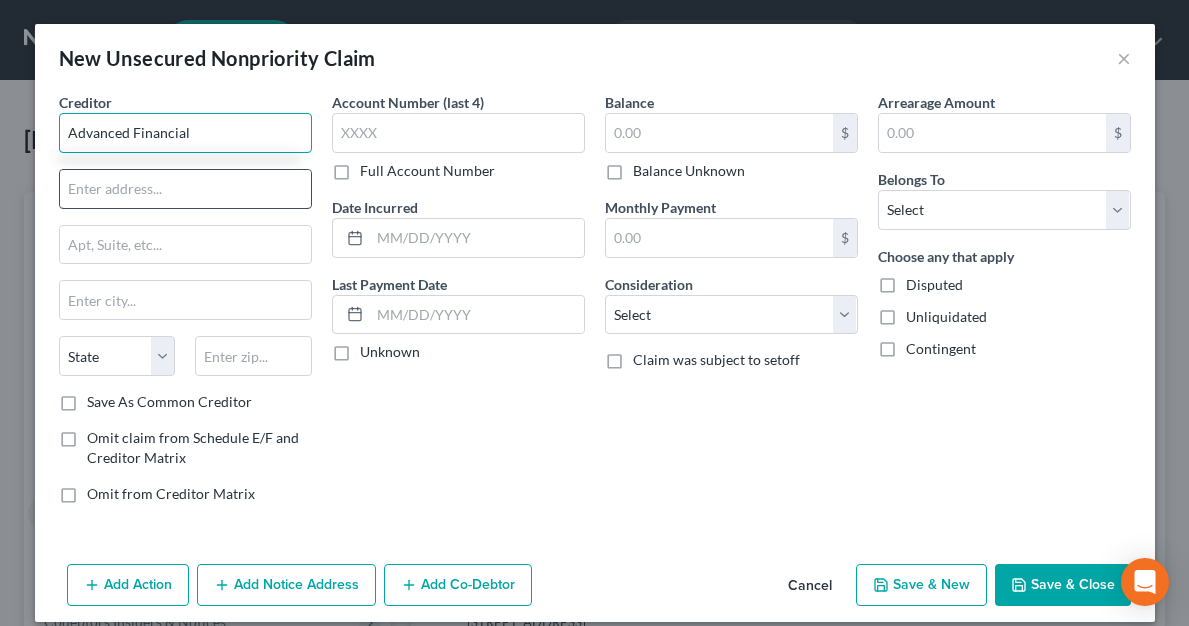 type on "Advanced Financial" 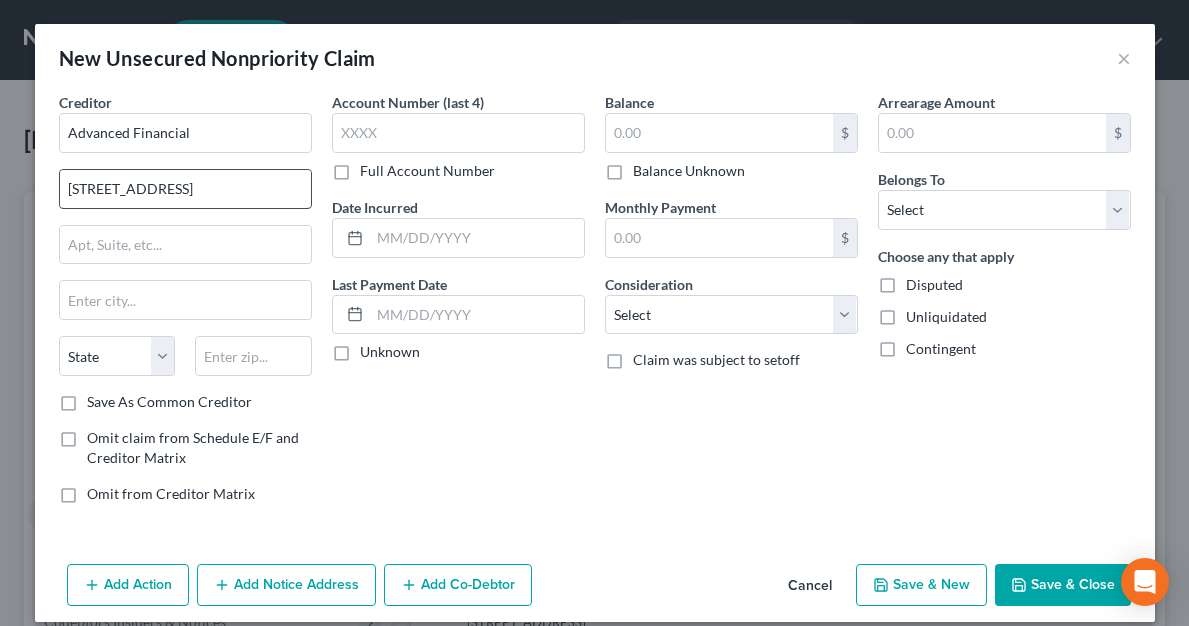 type on "[STREET_ADDRESS]" 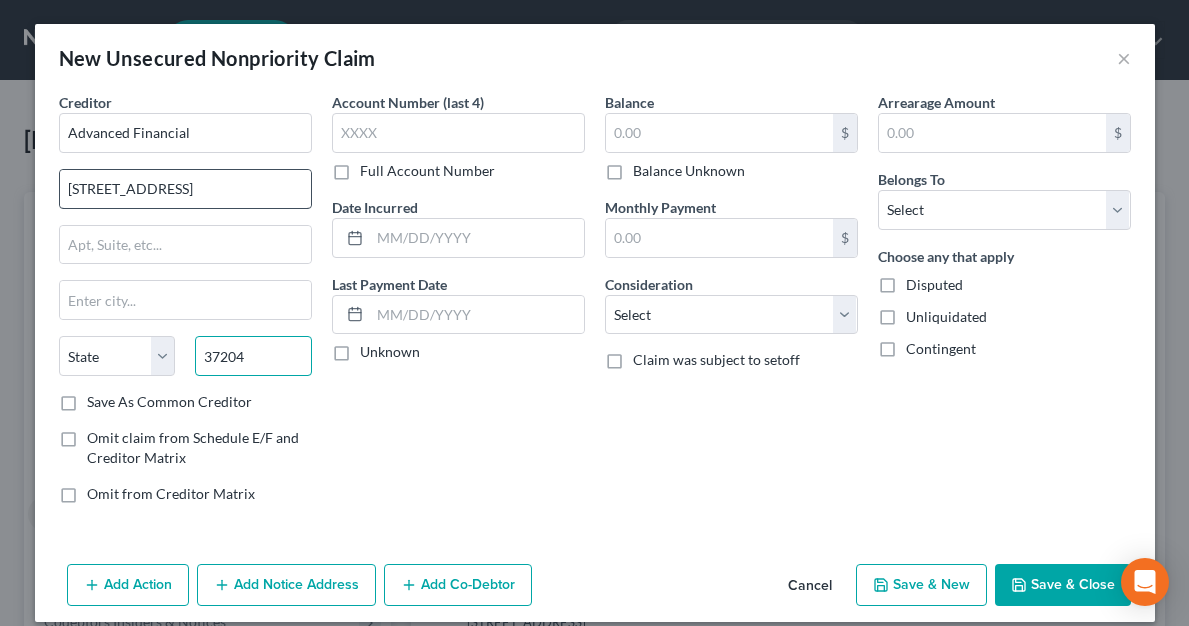 type on "37204" 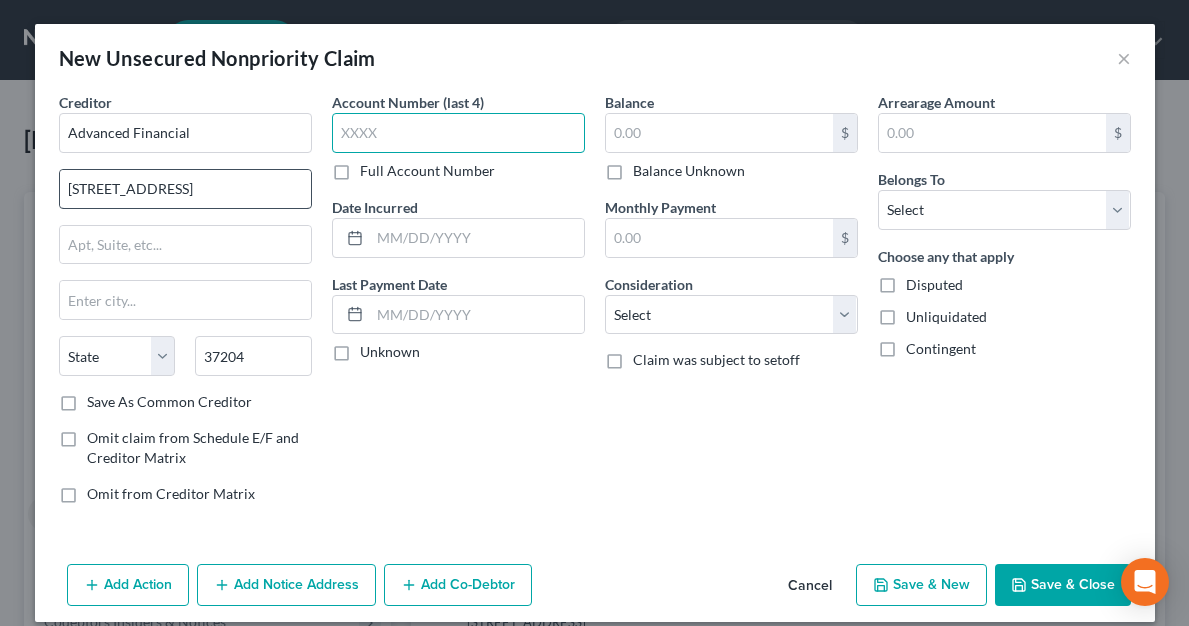 type on "[GEOGRAPHIC_DATA]" 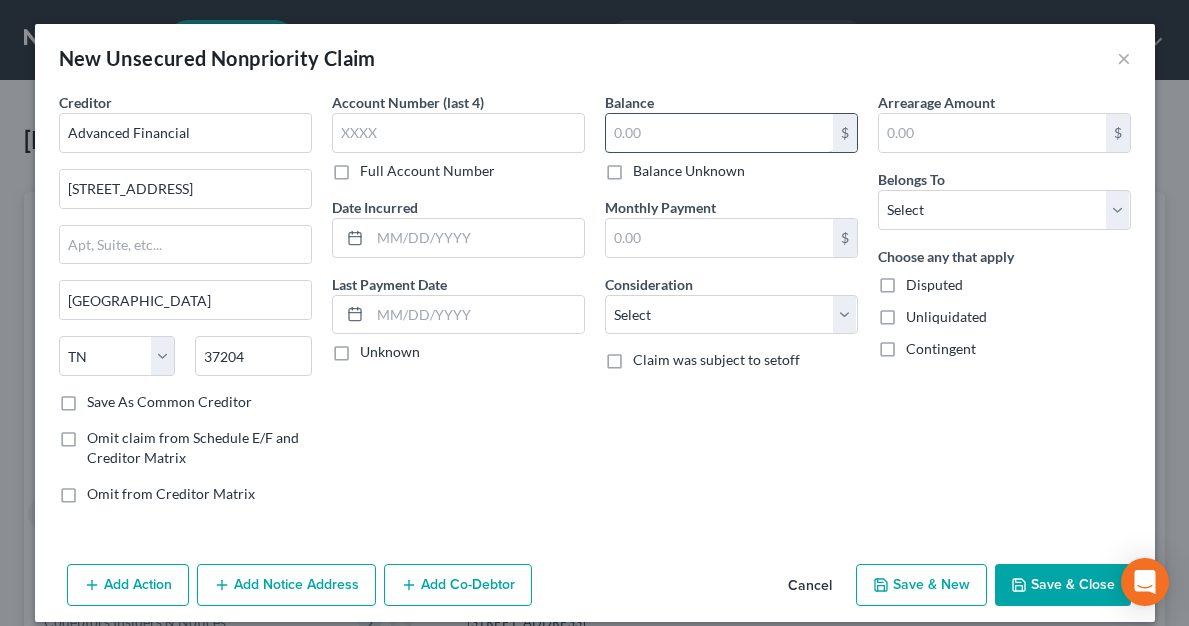 click at bounding box center [719, 133] 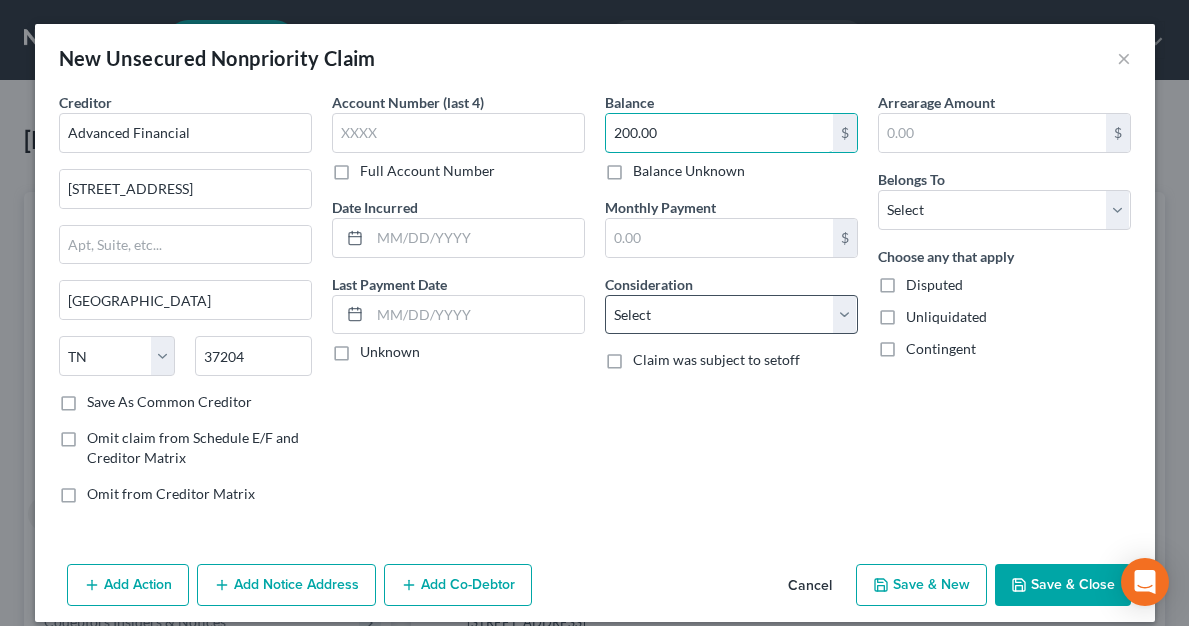 type on "200.00" 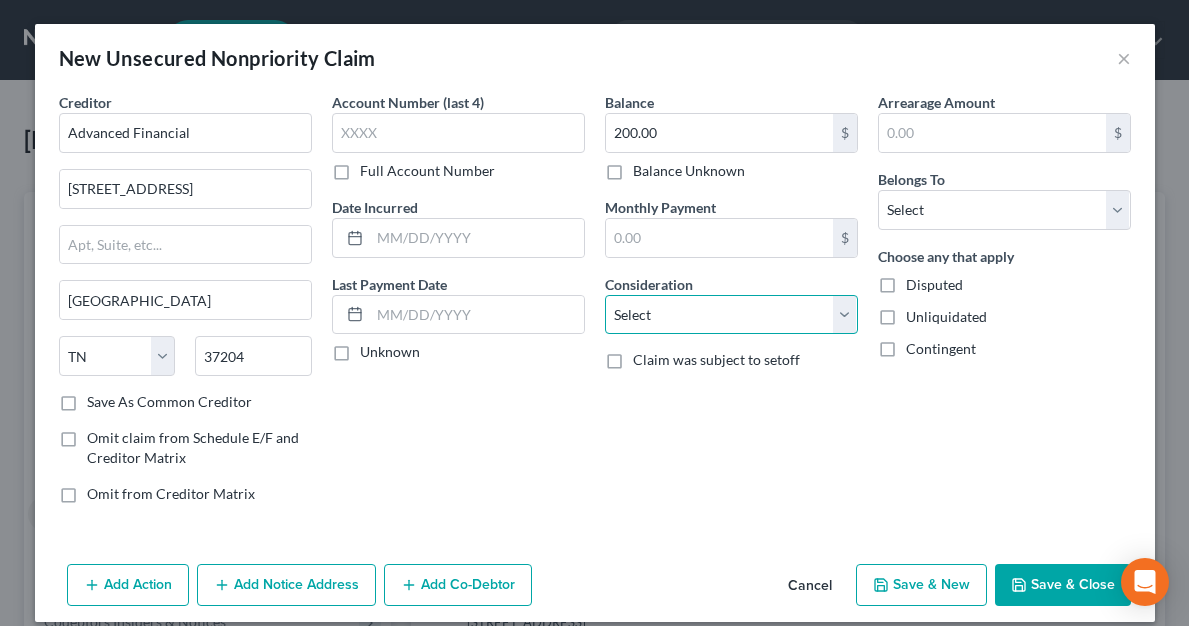 select on "10" 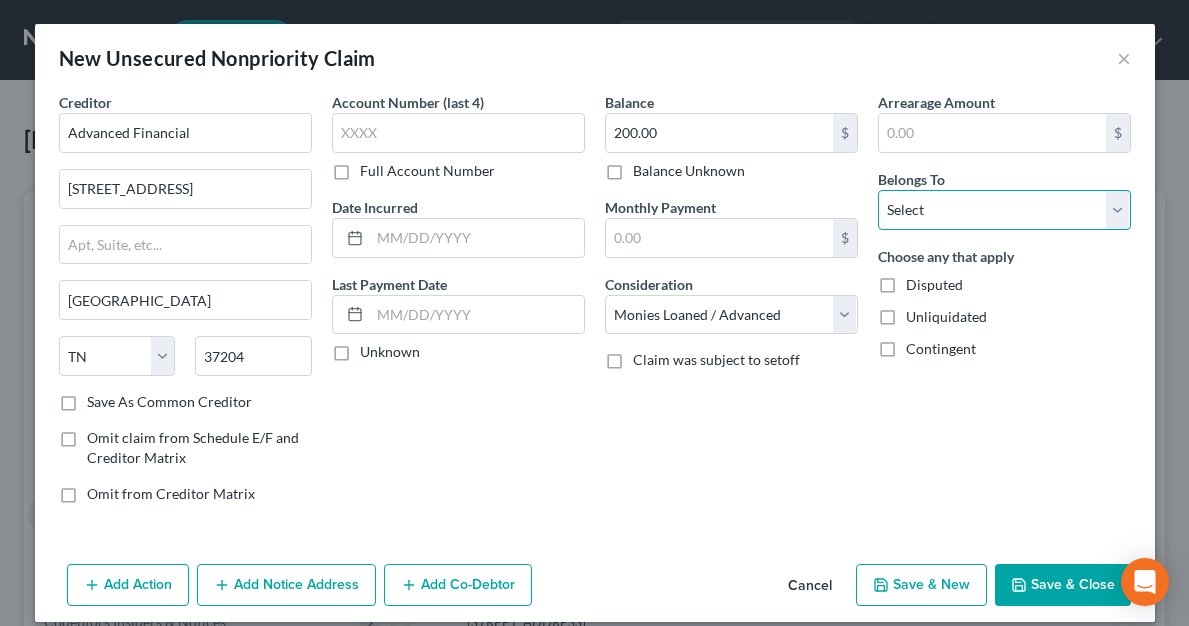 select on "0" 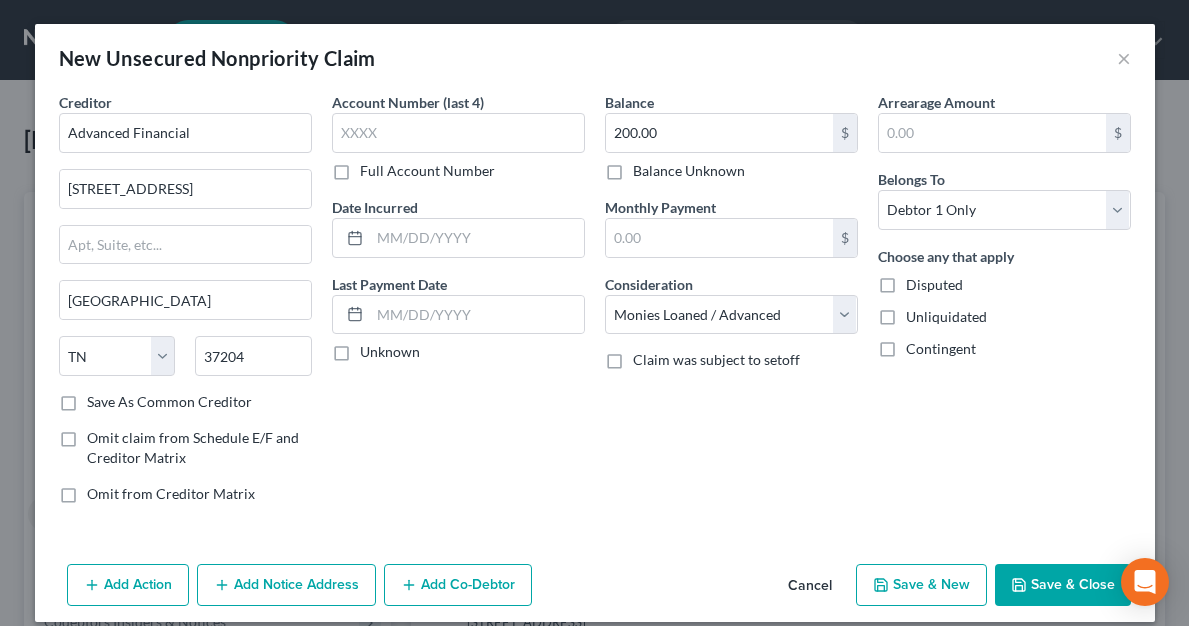 click on "Save & Close" at bounding box center (1063, 585) 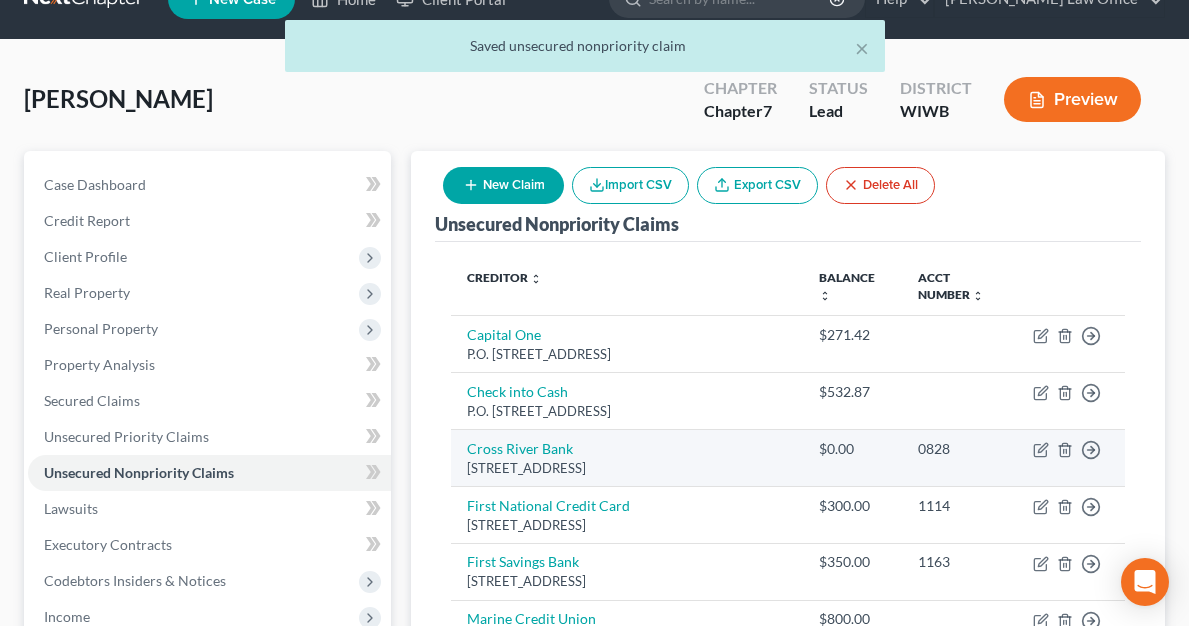 scroll, scrollTop: 57, scrollLeft: 0, axis: vertical 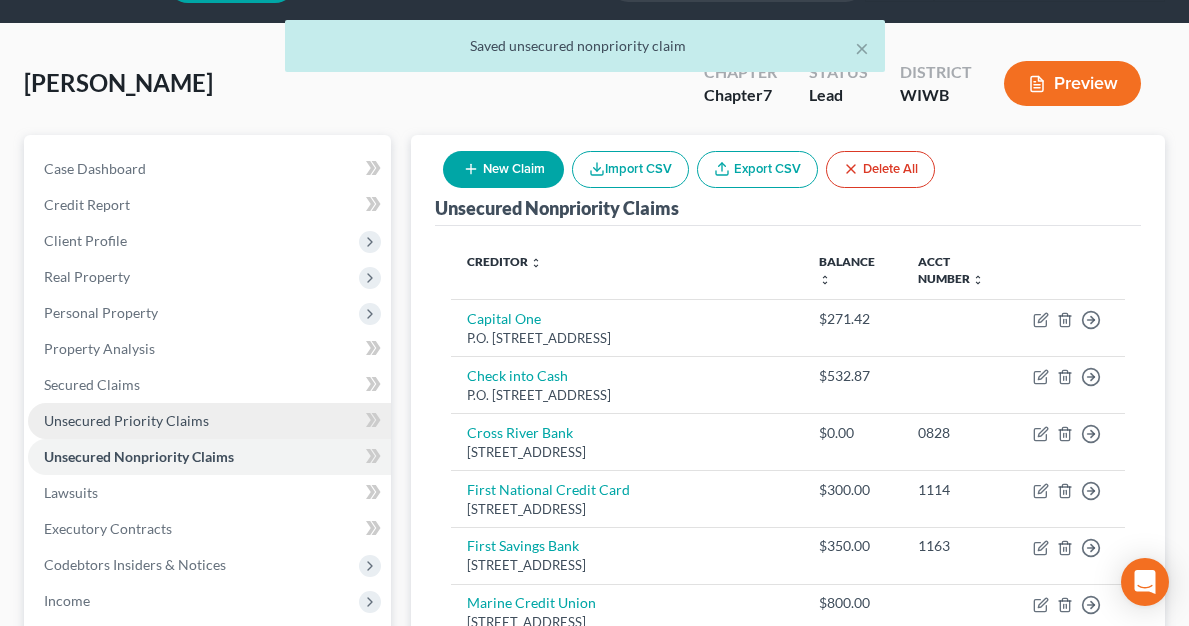 click on "Unsecured Priority Claims" at bounding box center [126, 420] 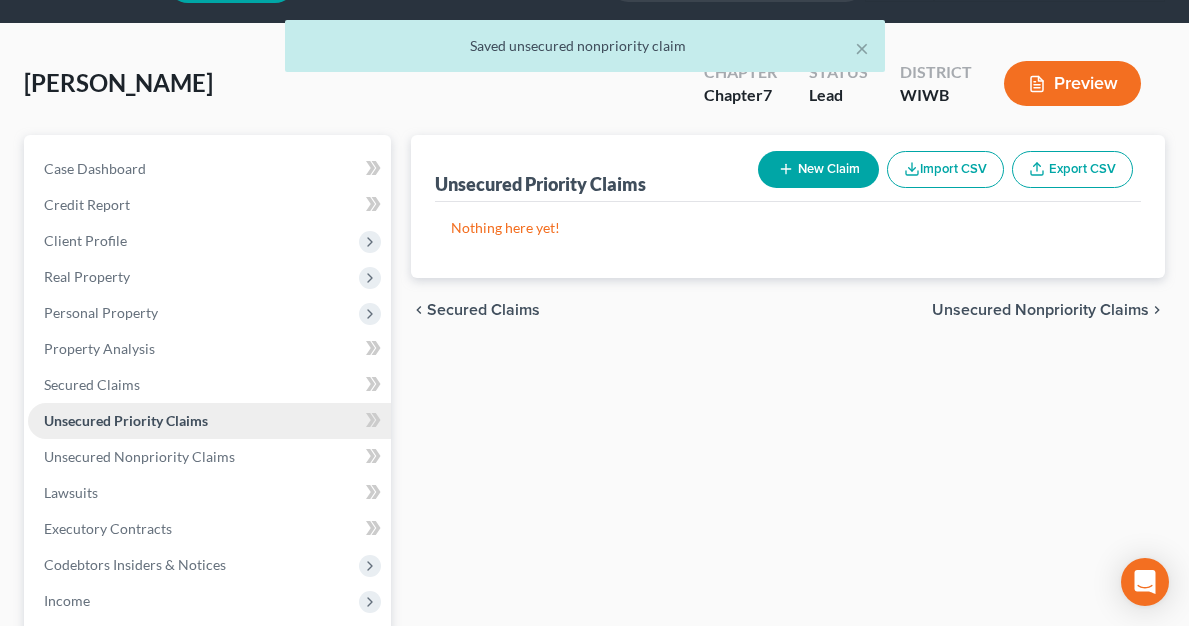 scroll, scrollTop: 0, scrollLeft: 0, axis: both 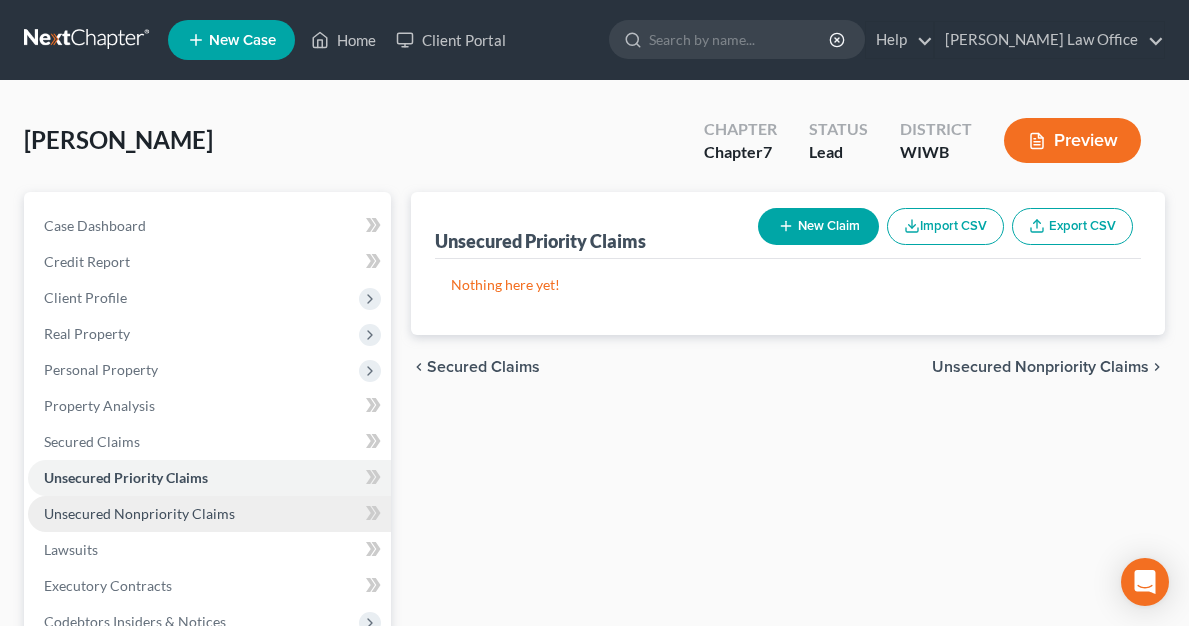 click on "Unsecured Nonpriority Claims" at bounding box center (139, 513) 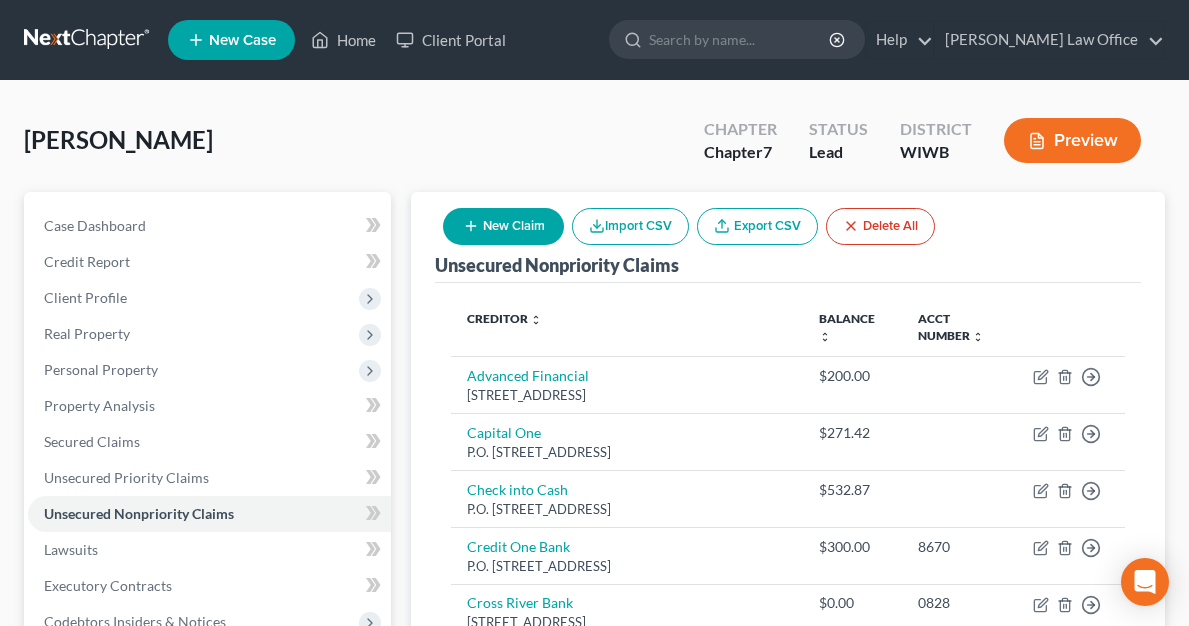 scroll, scrollTop: 0, scrollLeft: 0, axis: both 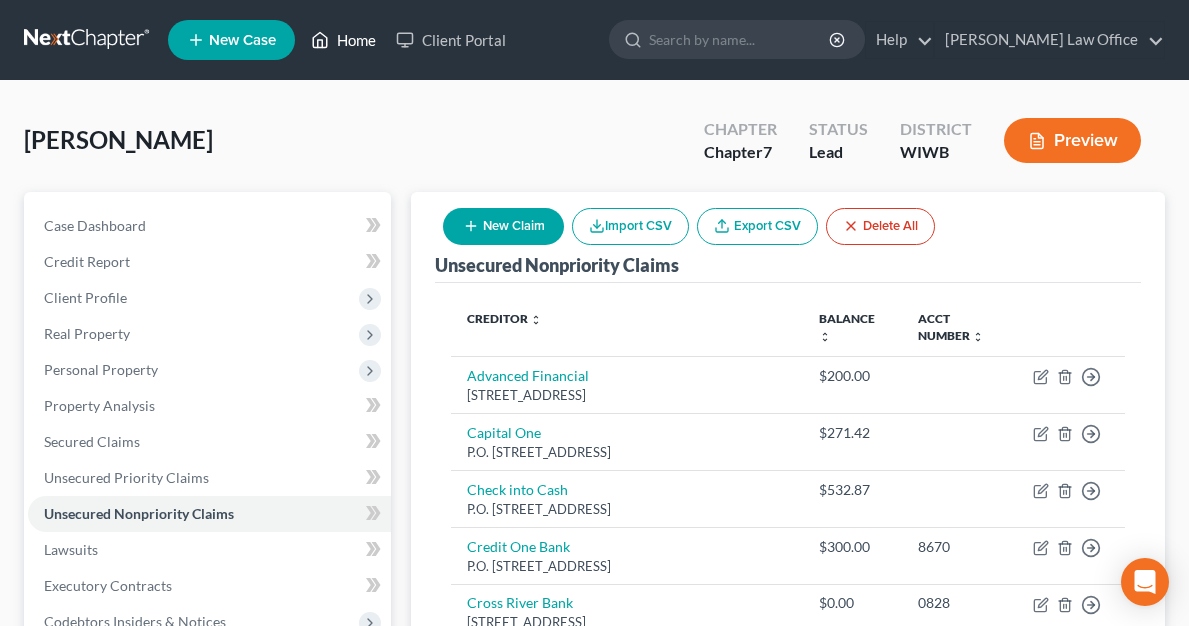 click on "Home" at bounding box center [343, 40] 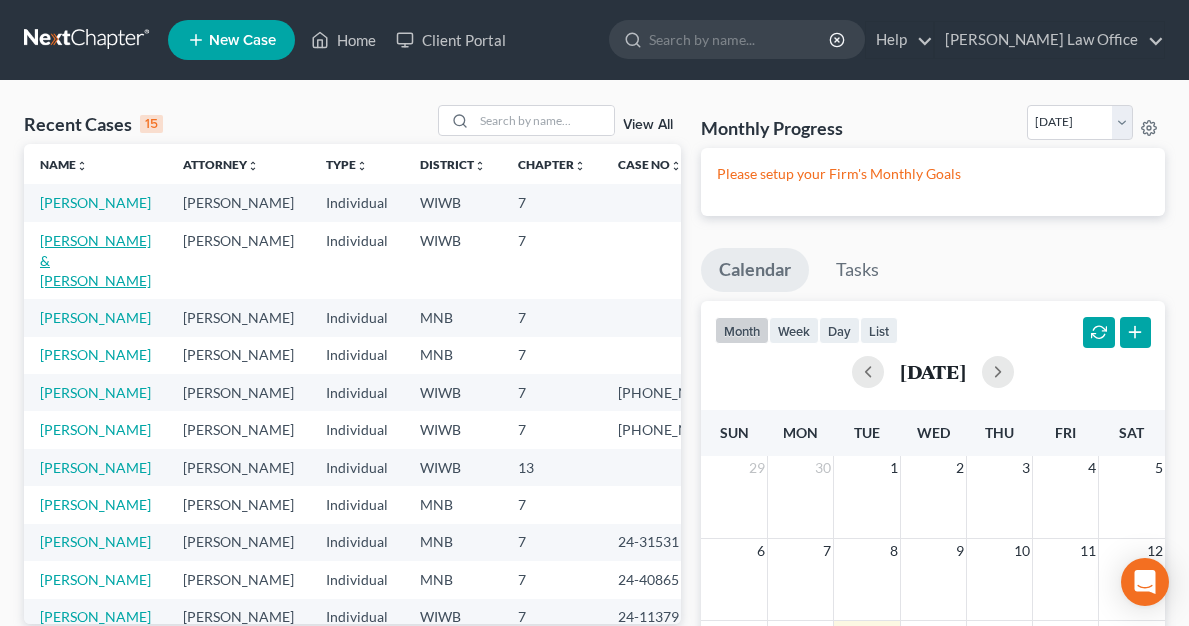 click on "[PERSON_NAME] & [PERSON_NAME]" at bounding box center (95, 260) 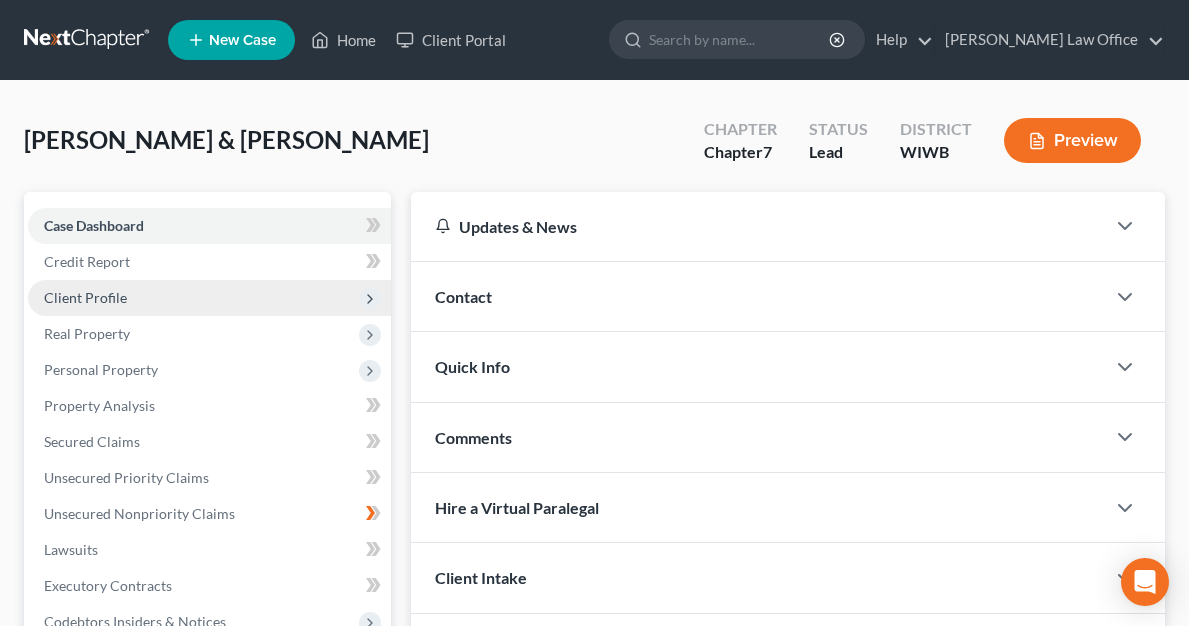click on "Client Profile" at bounding box center (209, 298) 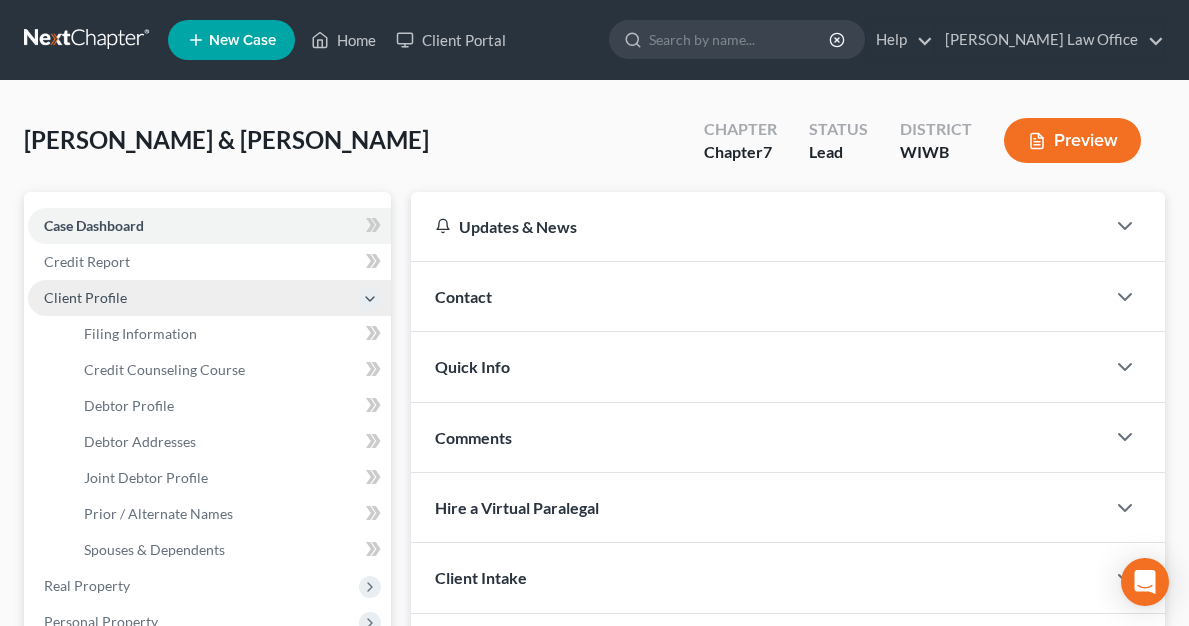 click on "Client Profile" at bounding box center (85, 297) 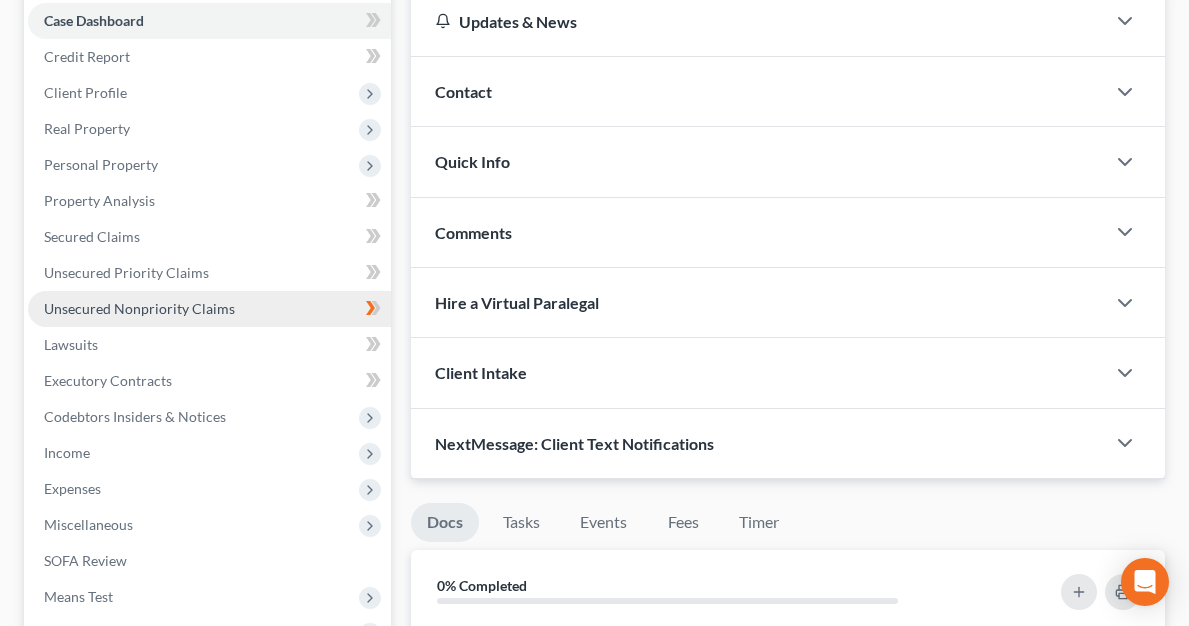 scroll, scrollTop: 179, scrollLeft: 0, axis: vertical 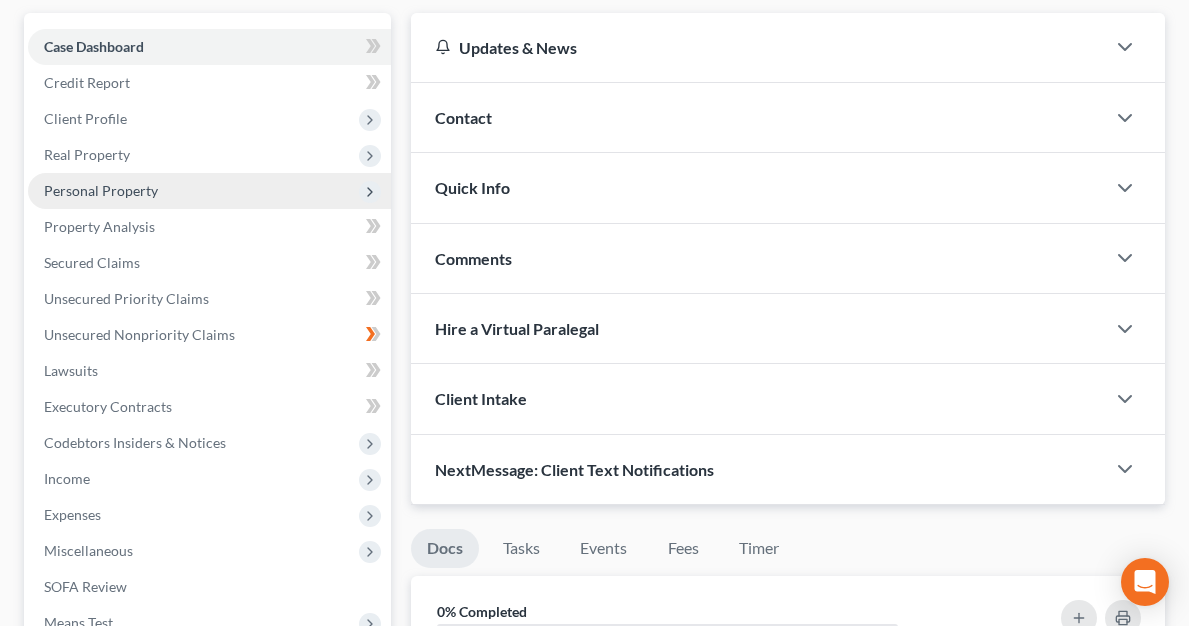 click on "Personal Property" at bounding box center (101, 190) 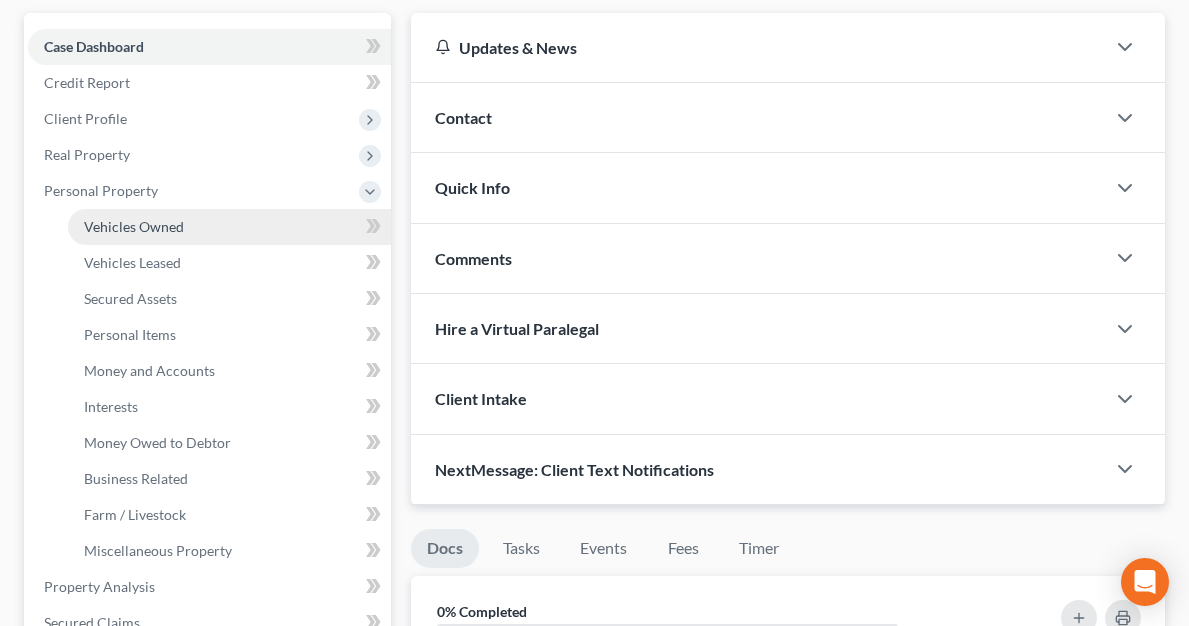 click on "Vehicles Owned" at bounding box center [134, 226] 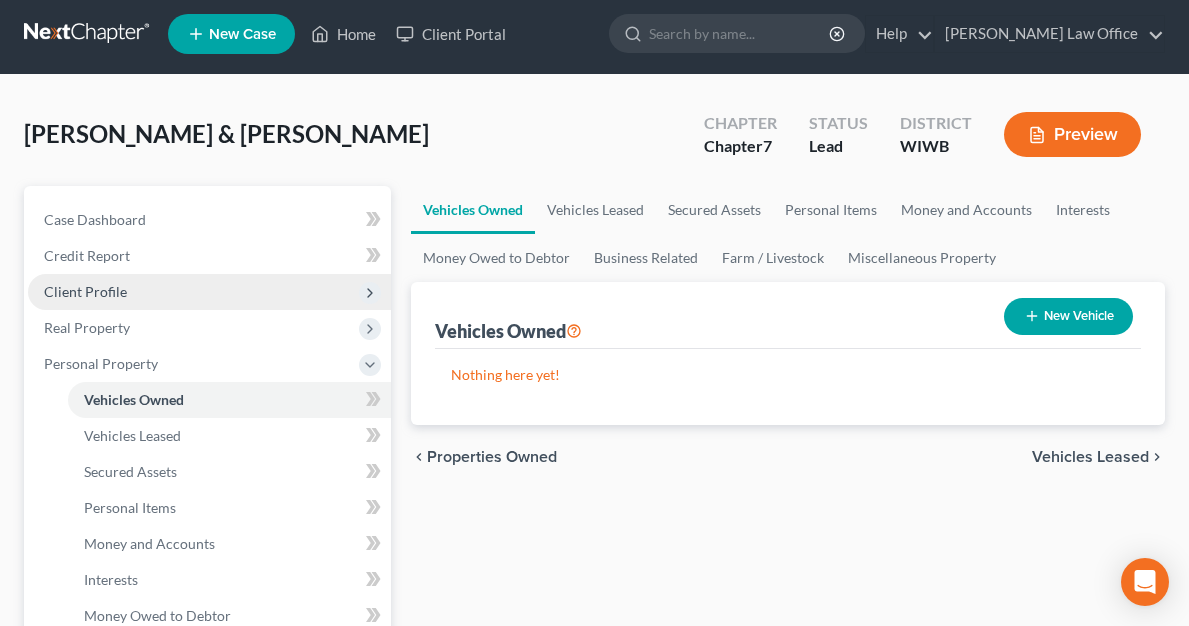 scroll, scrollTop: 0, scrollLeft: 0, axis: both 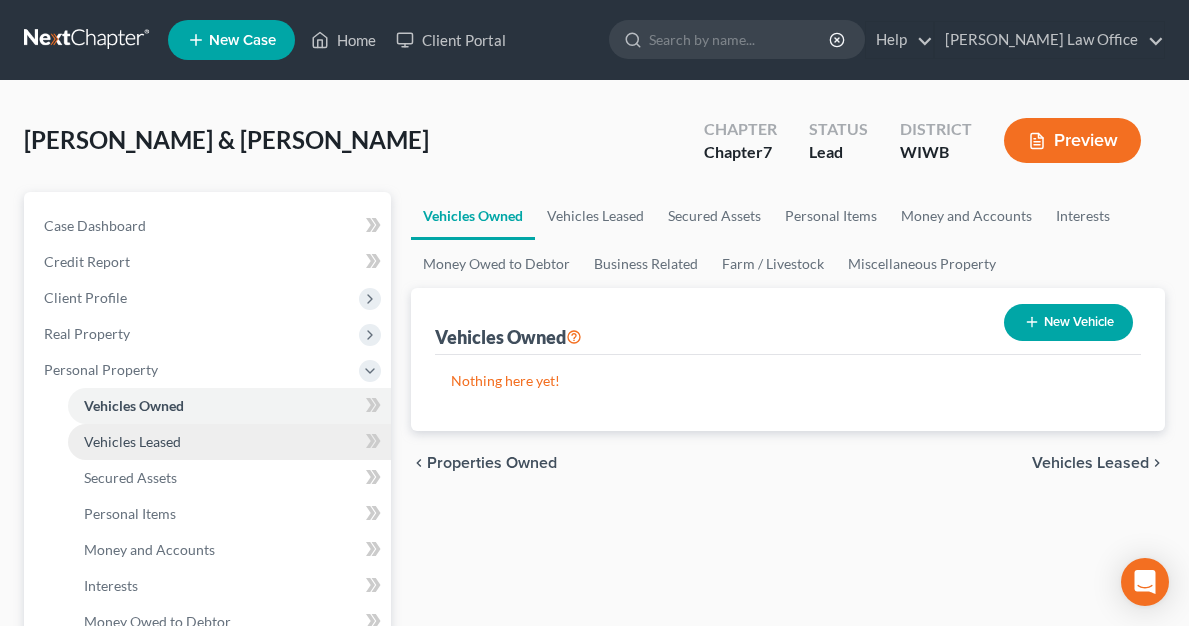 click on "Vehicles Leased" at bounding box center (229, 442) 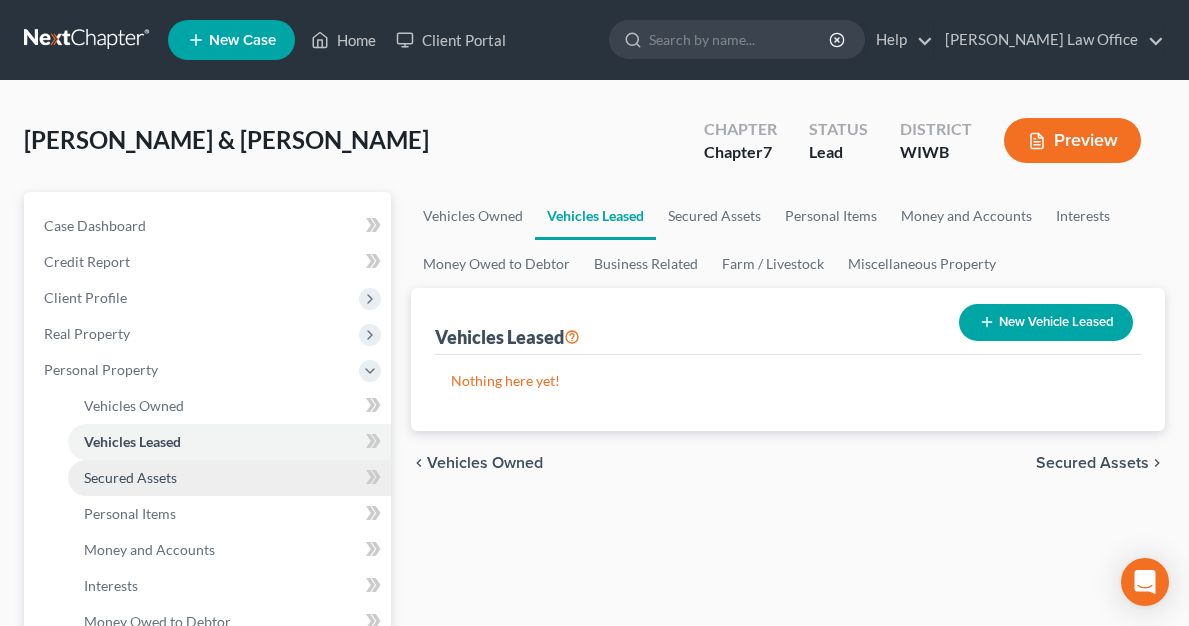 click on "Secured Assets" at bounding box center [130, 477] 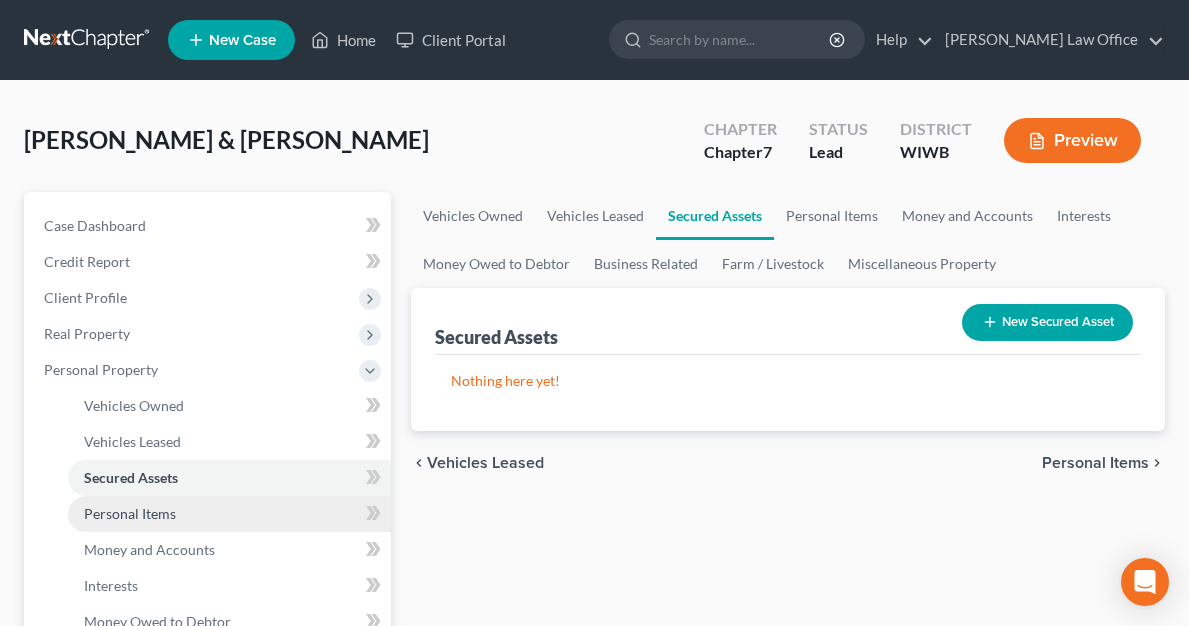 click on "Personal Items" at bounding box center [130, 513] 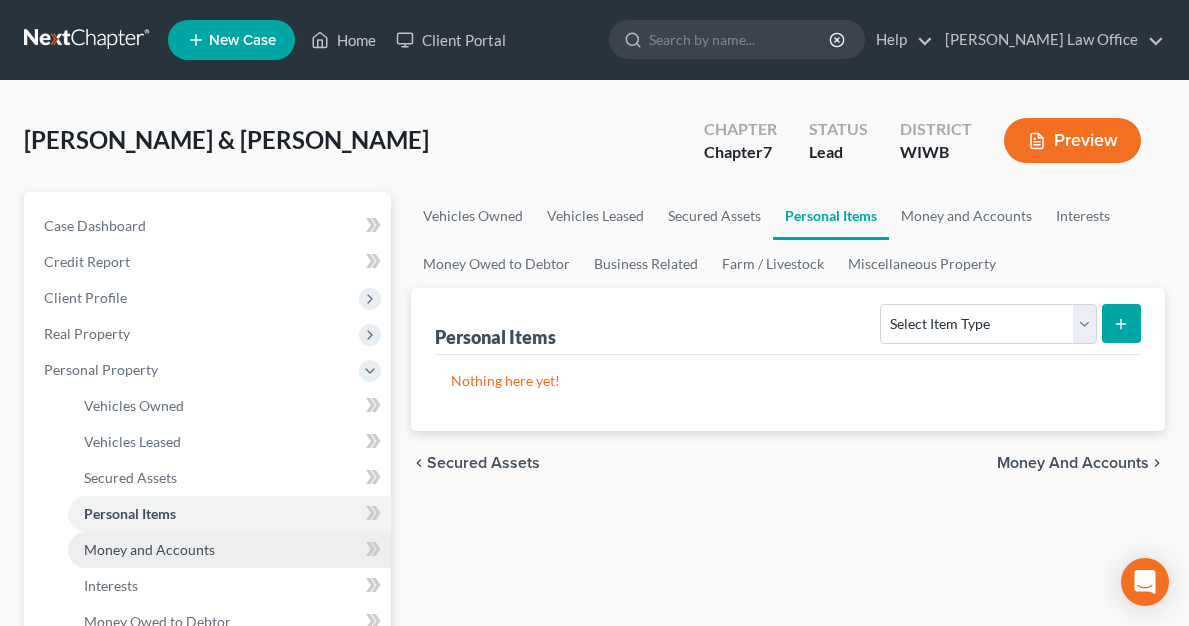 click on "Money and Accounts" at bounding box center (149, 549) 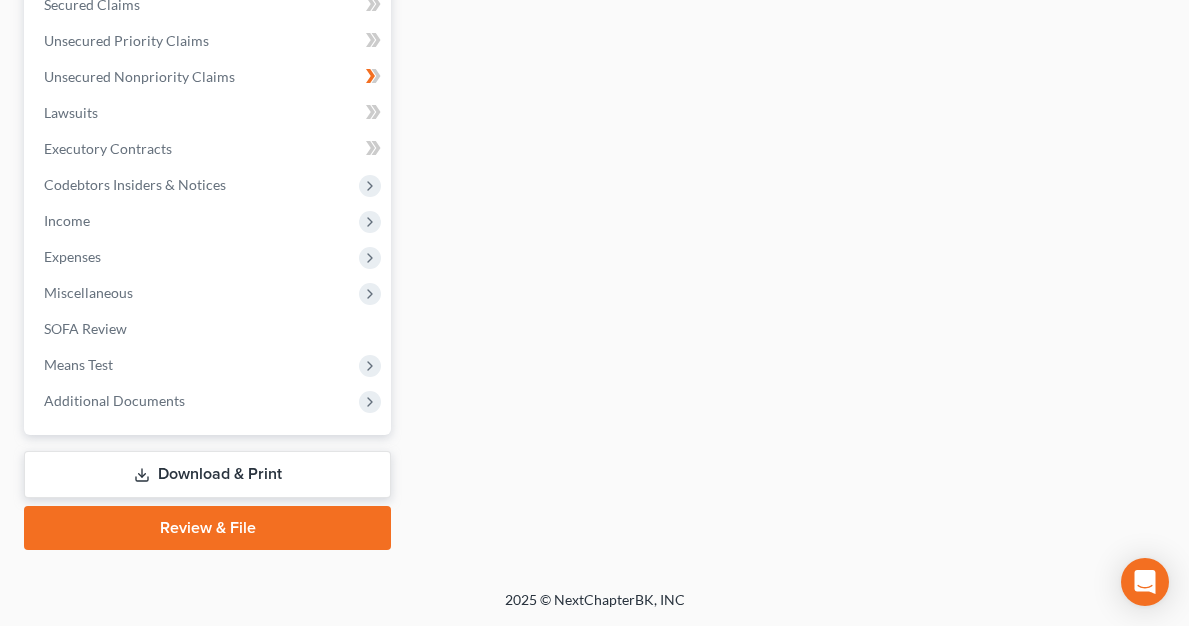 scroll, scrollTop: 797, scrollLeft: 0, axis: vertical 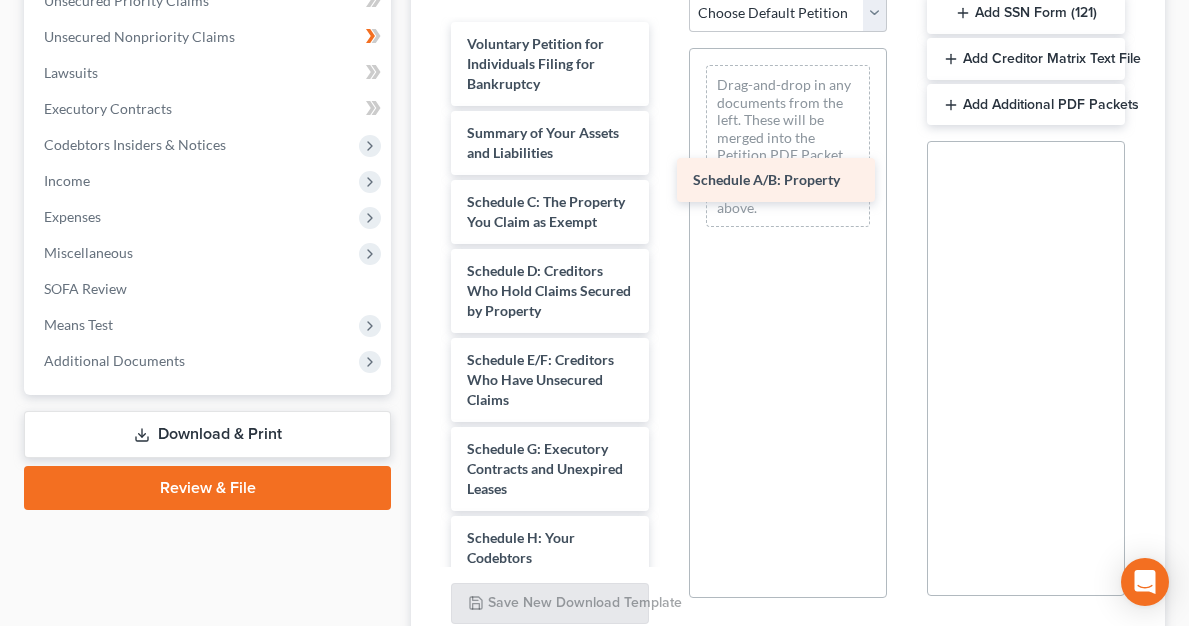 drag, startPoint x: 544, startPoint y: 206, endPoint x: 770, endPoint y: 185, distance: 226.97357 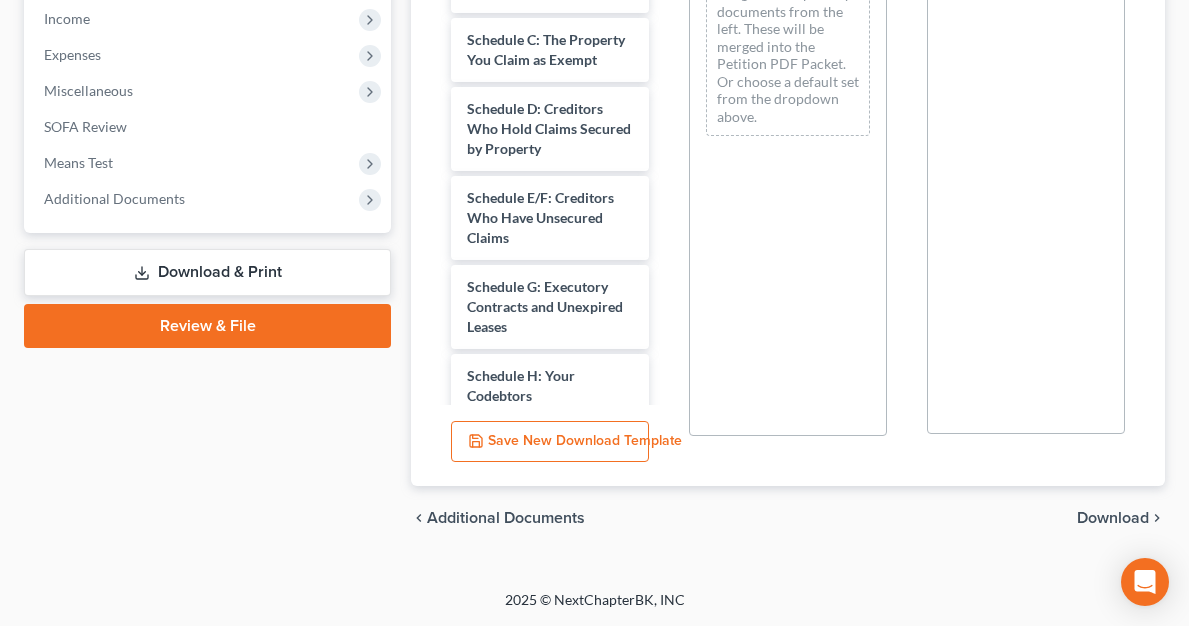 scroll, scrollTop: 651, scrollLeft: 0, axis: vertical 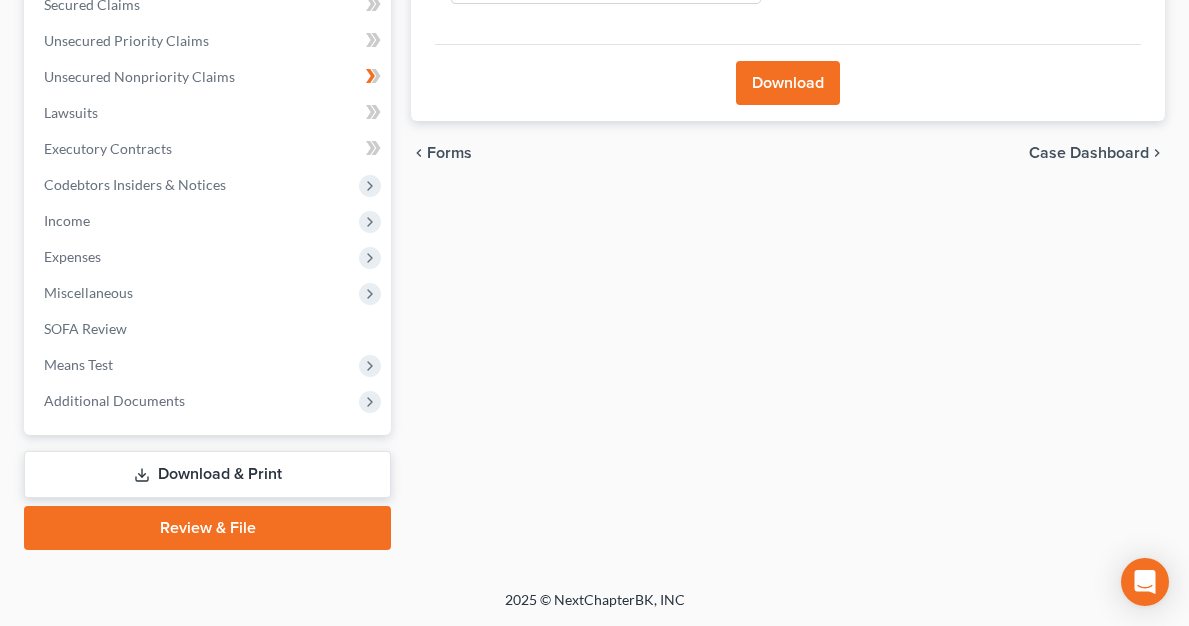 click on "Download" at bounding box center [788, 83] 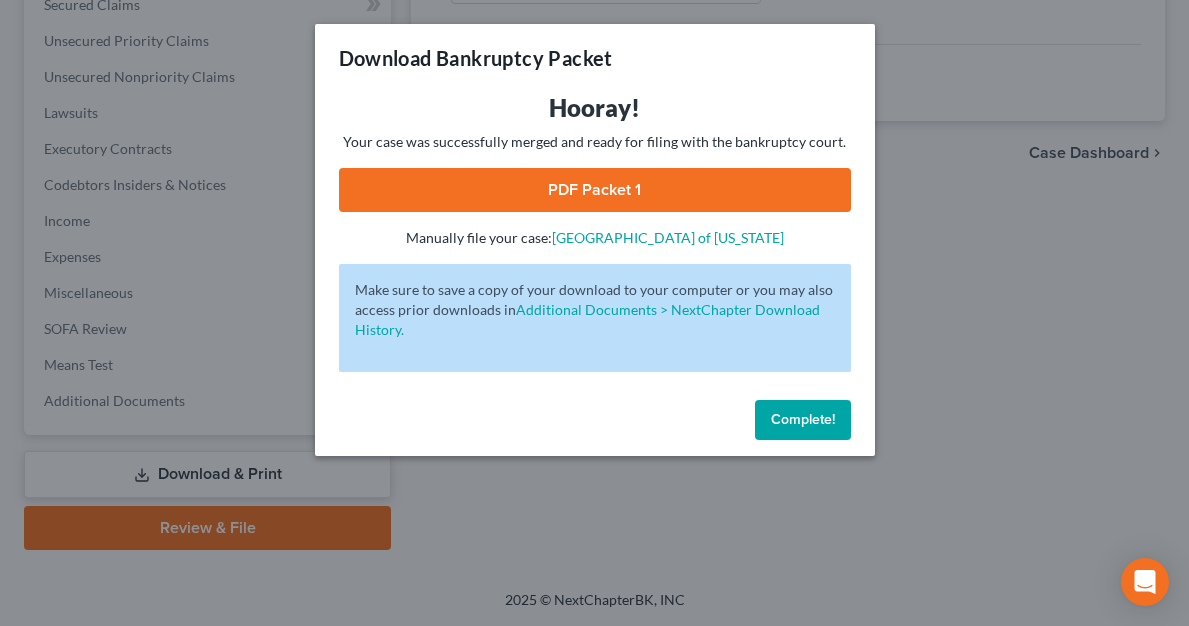 click on "PDF Packet 1" at bounding box center [595, 190] 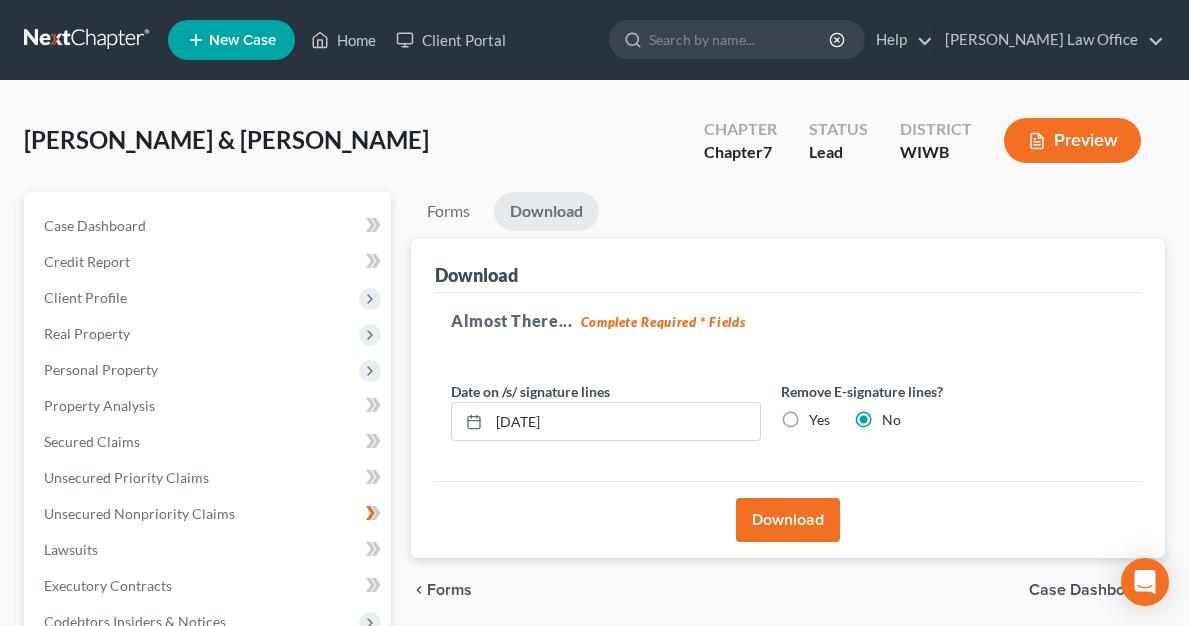 scroll, scrollTop: 0, scrollLeft: 0, axis: both 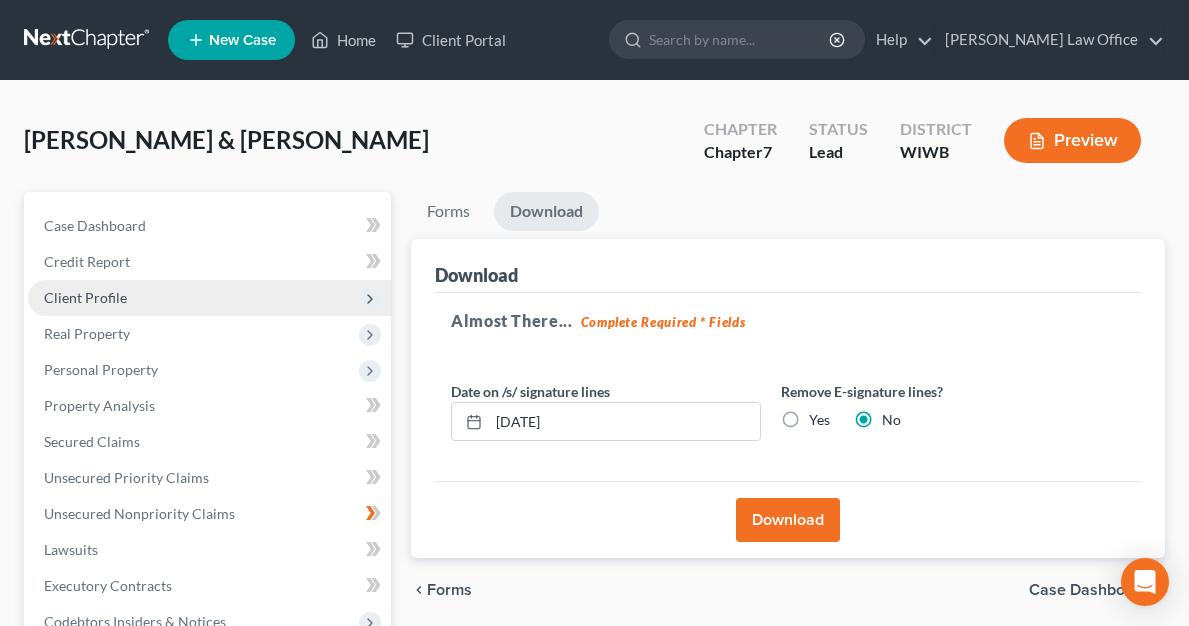 click on "Client Profile" at bounding box center (209, 298) 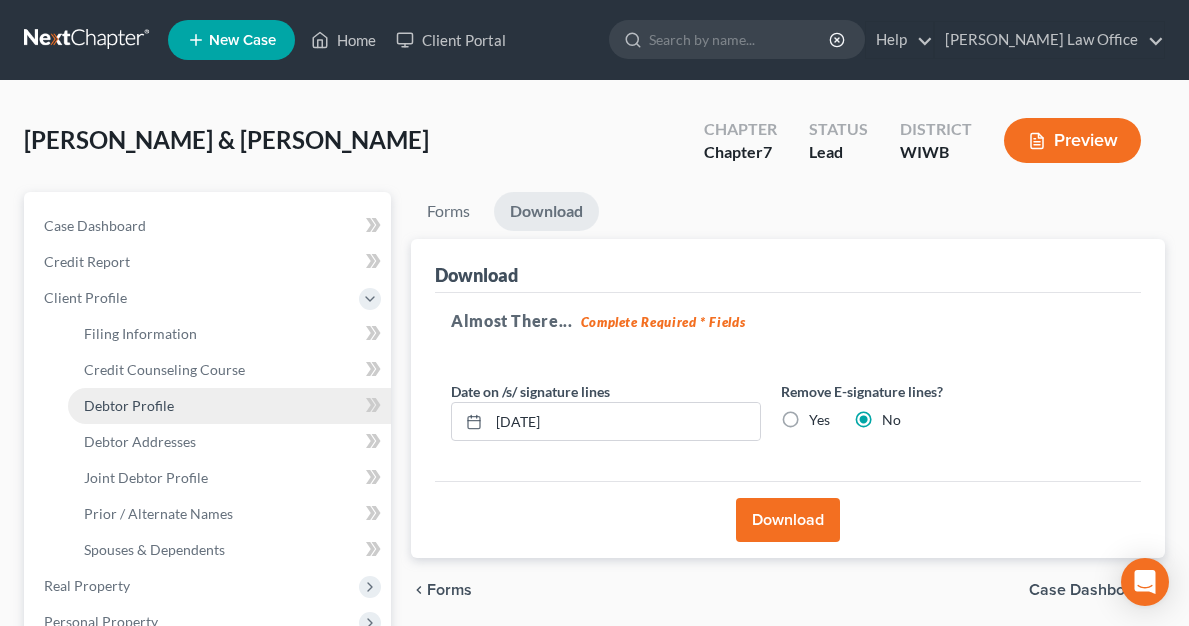 click on "Debtor Profile" at bounding box center (129, 405) 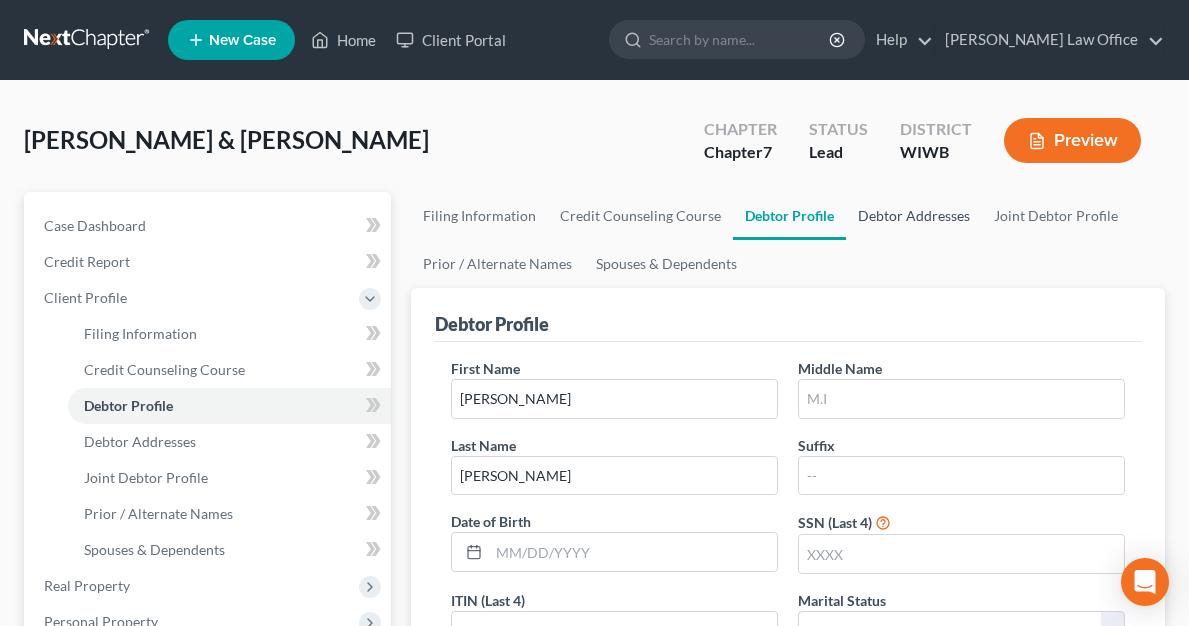 scroll, scrollTop: 0, scrollLeft: 0, axis: both 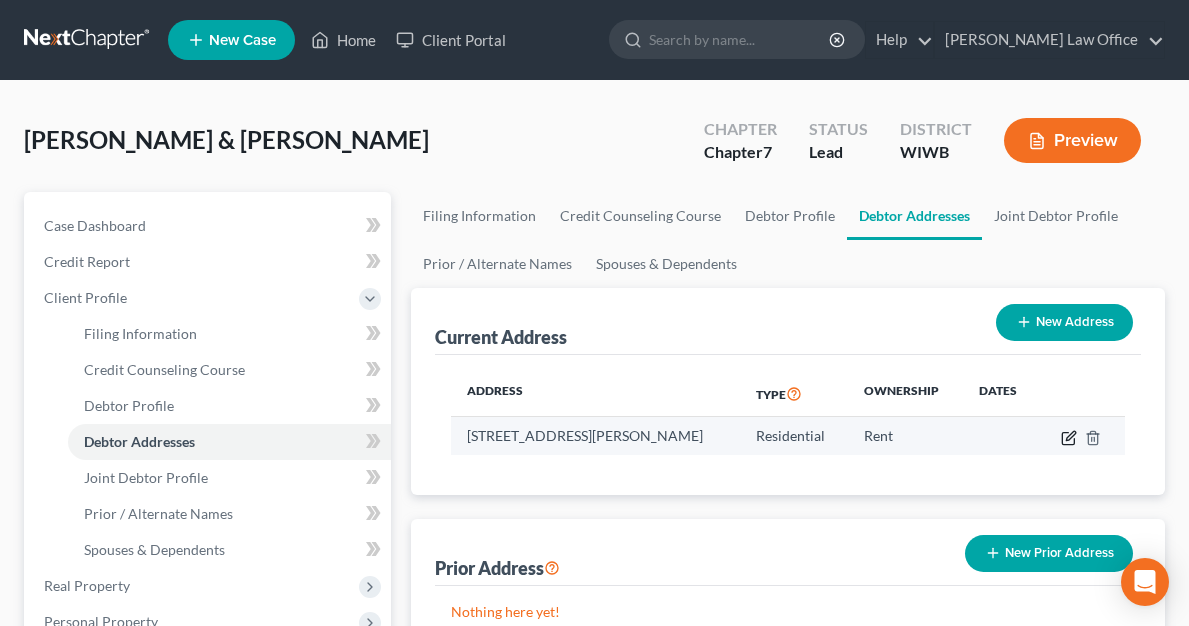 click 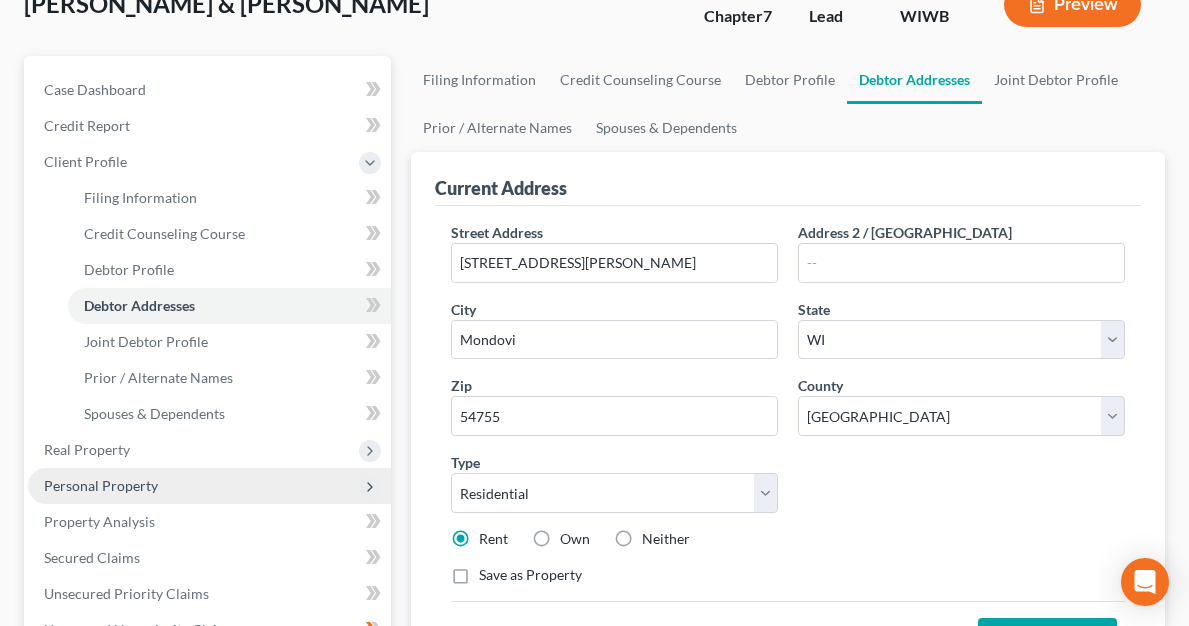scroll, scrollTop: 183, scrollLeft: 0, axis: vertical 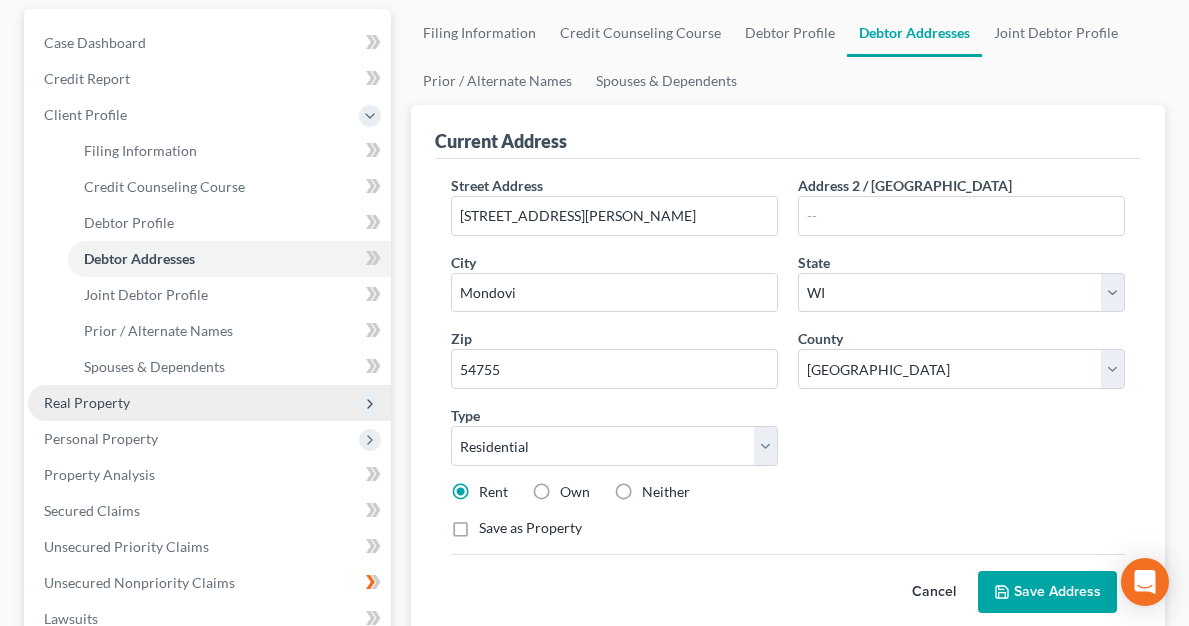 click on "Real Property" at bounding box center [87, 402] 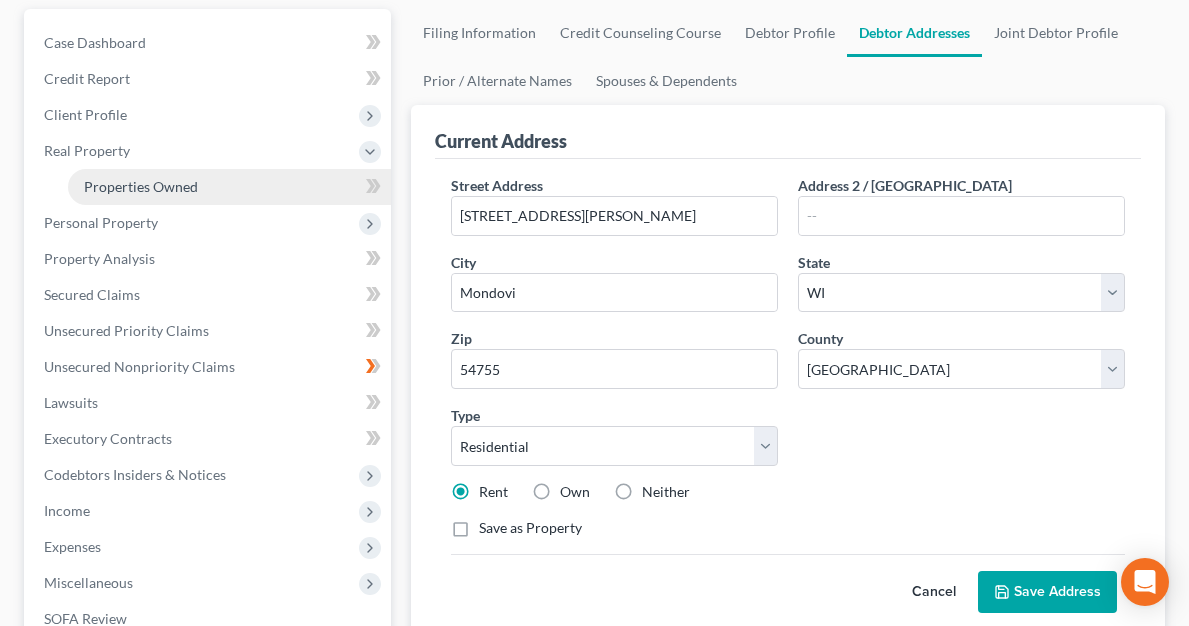click on "Properties Owned" at bounding box center [141, 186] 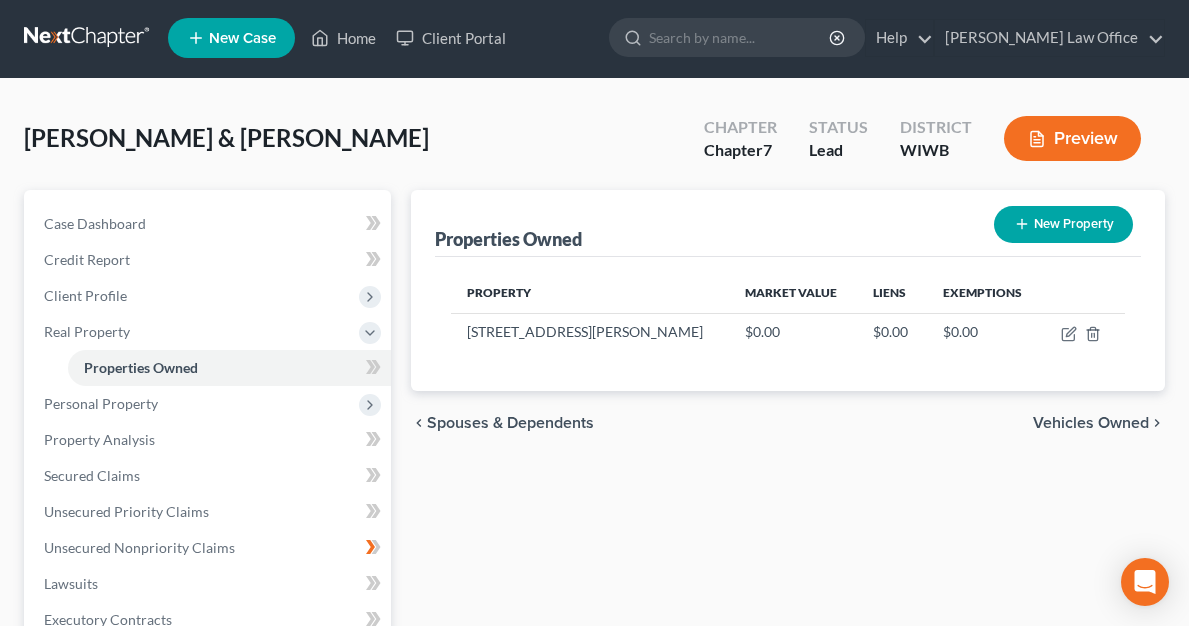 scroll, scrollTop: 0, scrollLeft: 0, axis: both 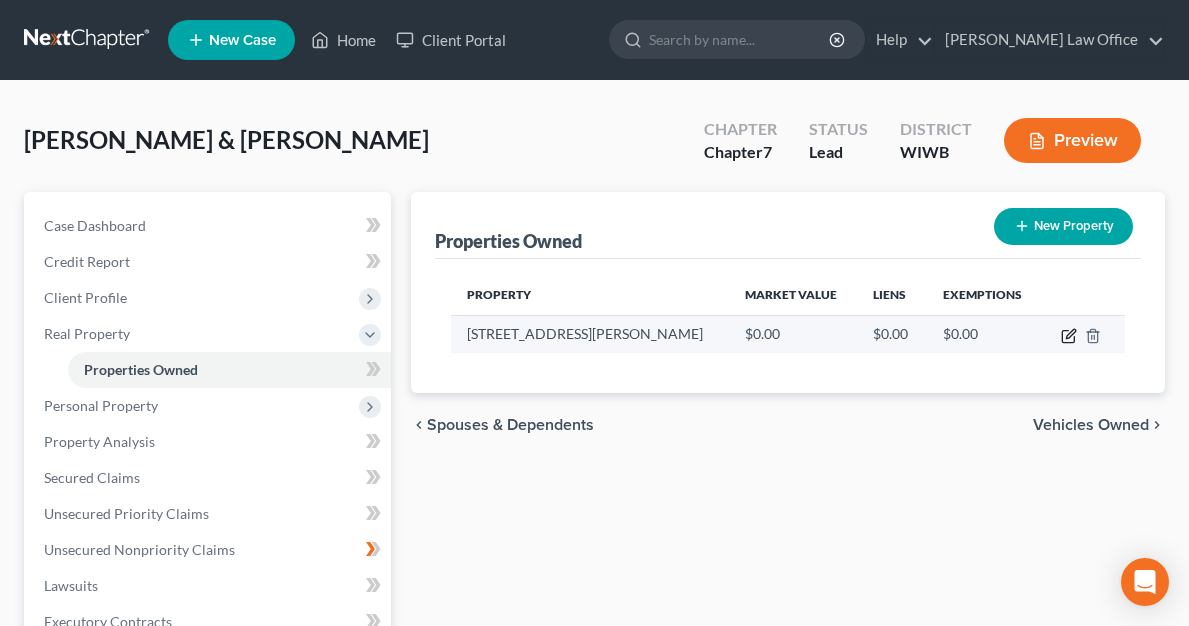 click 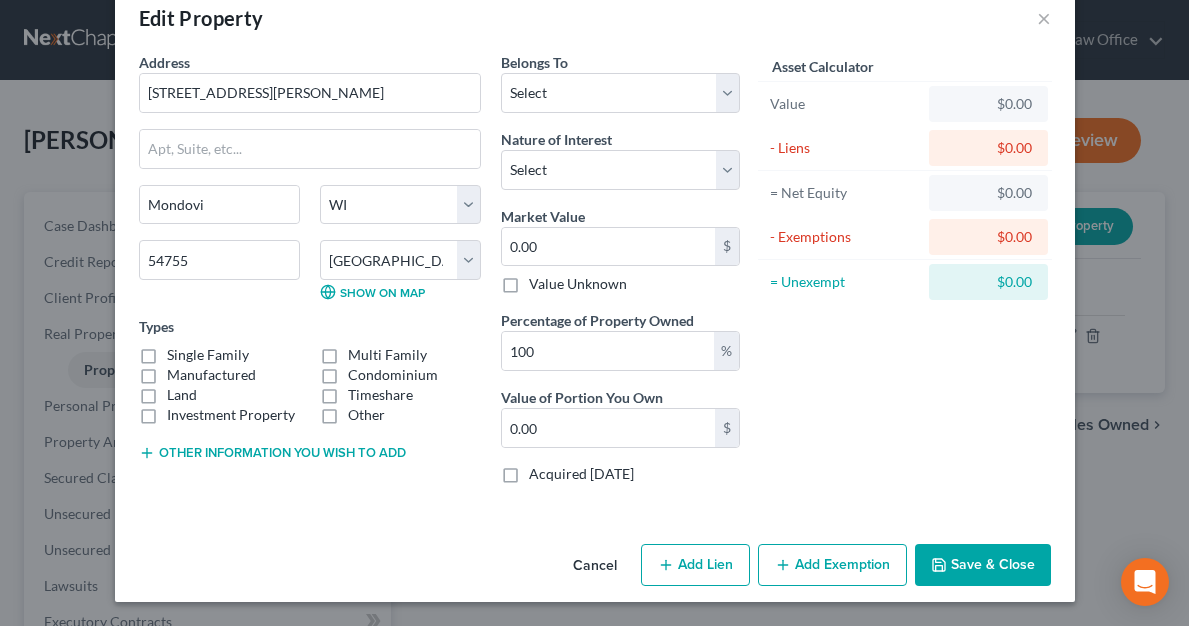 scroll, scrollTop: 40, scrollLeft: 0, axis: vertical 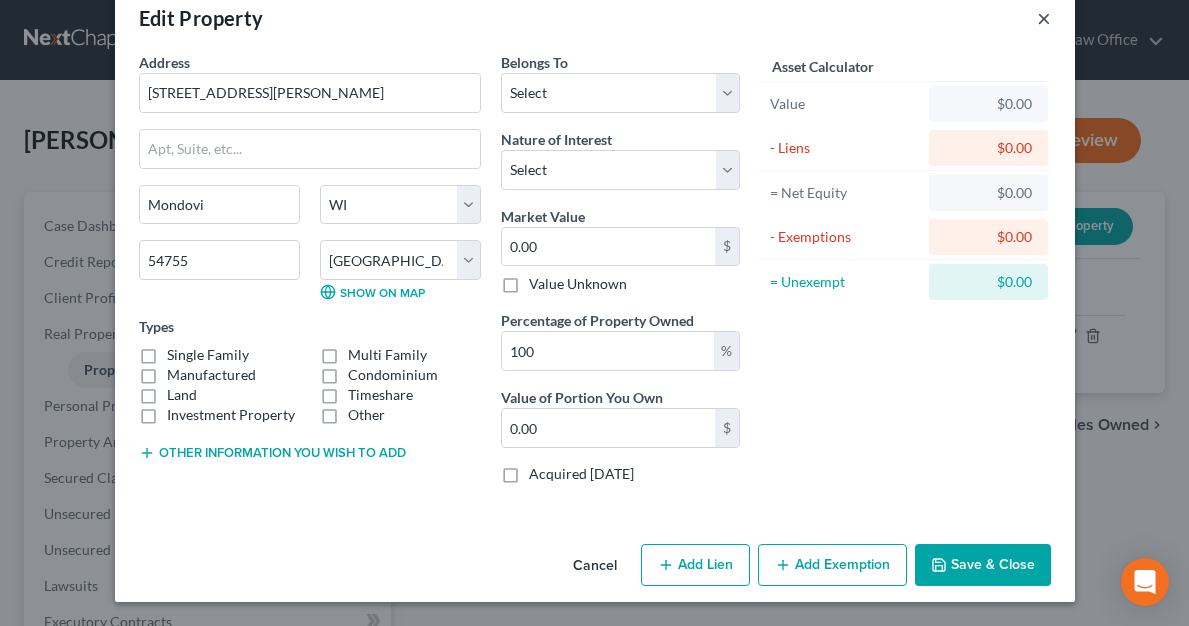 click on "×" at bounding box center [1044, 18] 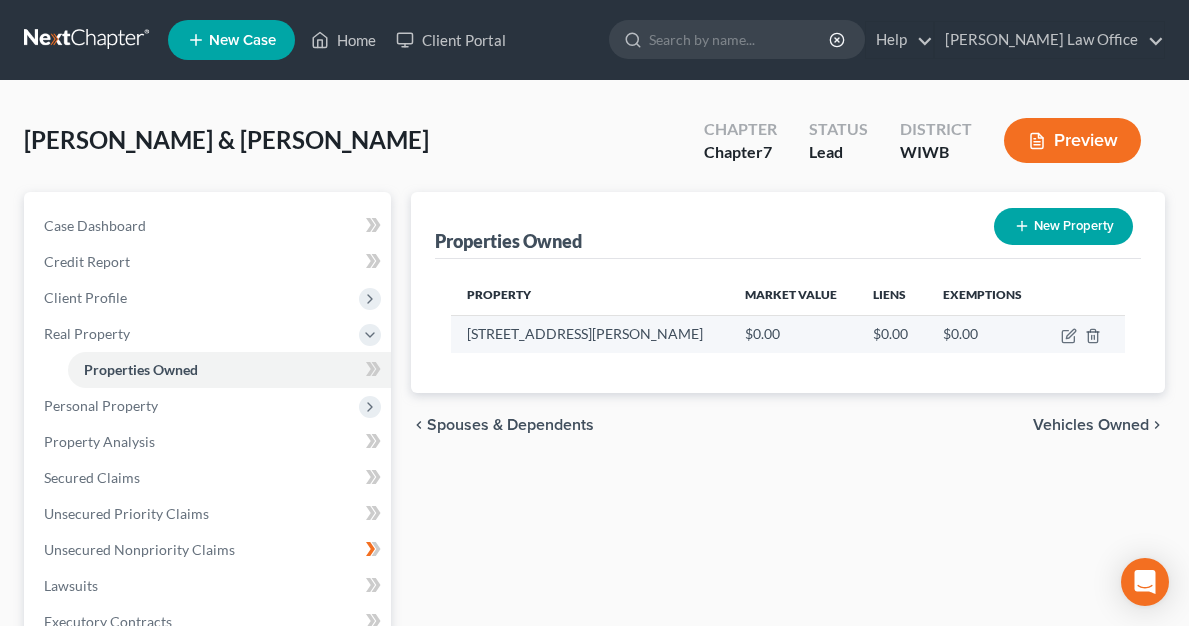 click at bounding box center (1083, 334) 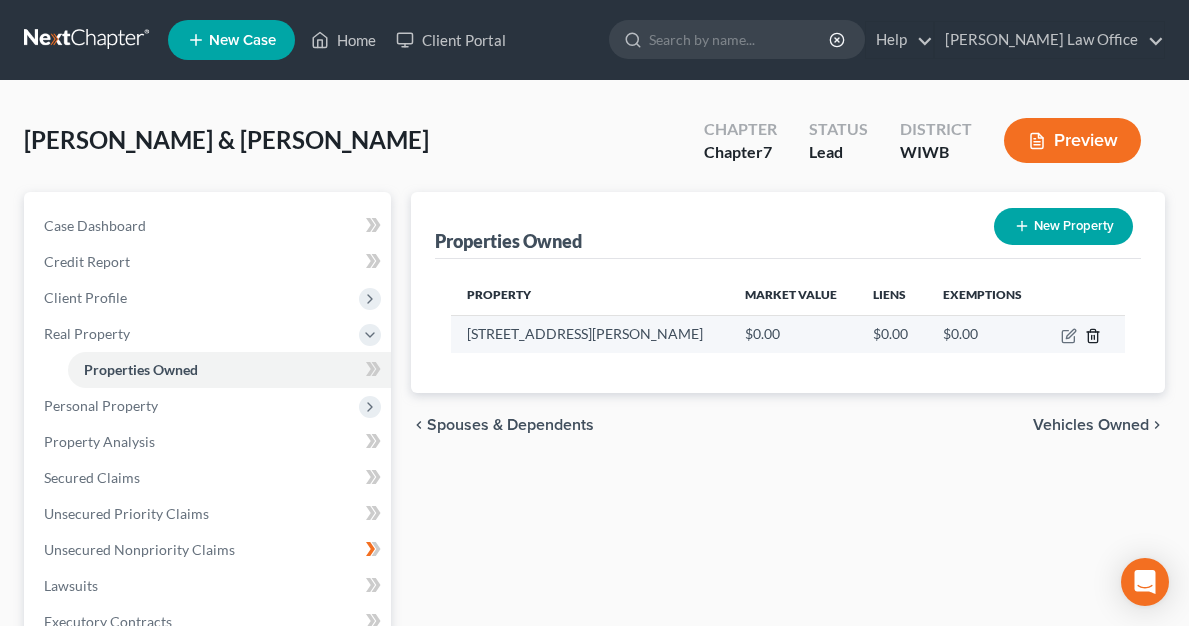 click 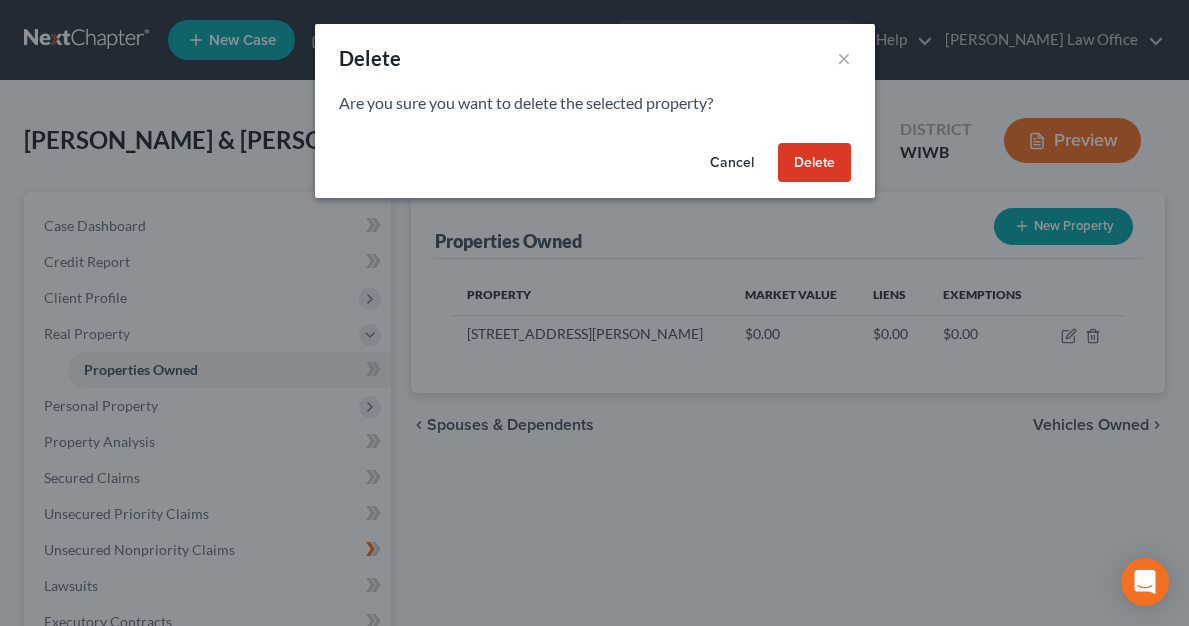 click on "Delete" at bounding box center (814, 163) 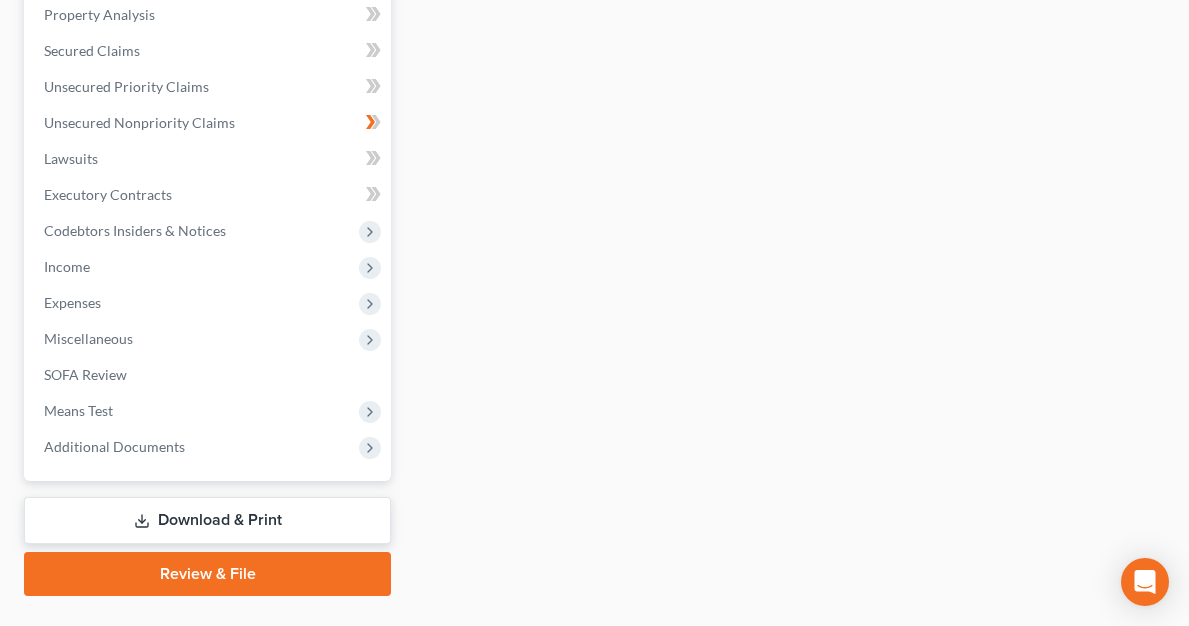 click on "Download & Print" at bounding box center [207, 520] 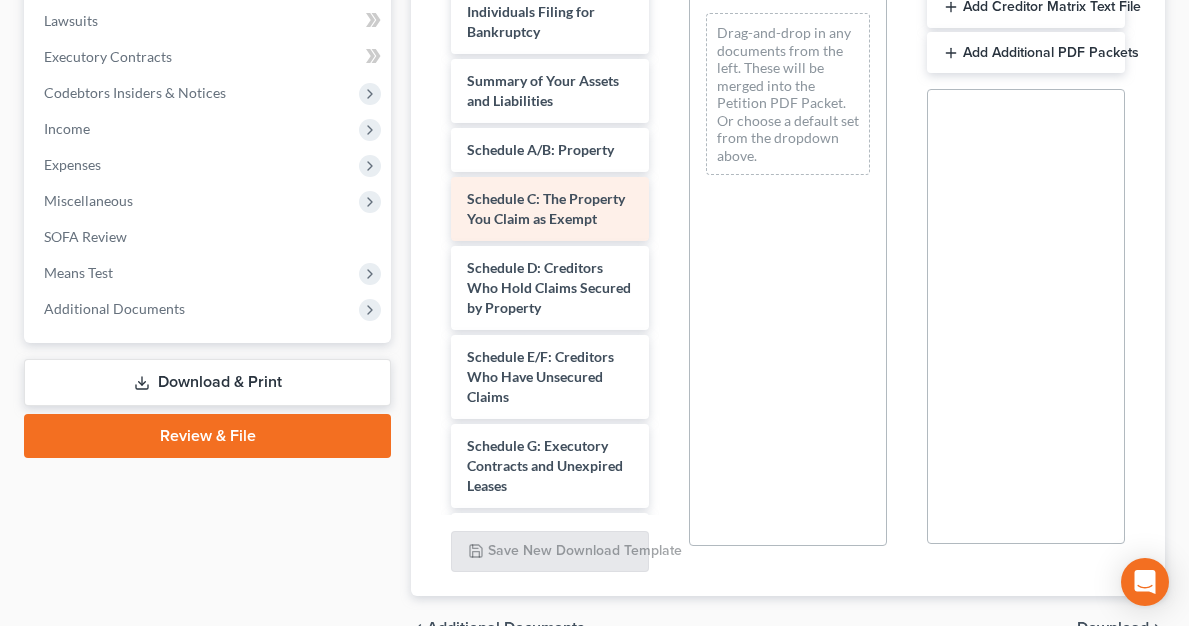 scroll, scrollTop: 533, scrollLeft: 0, axis: vertical 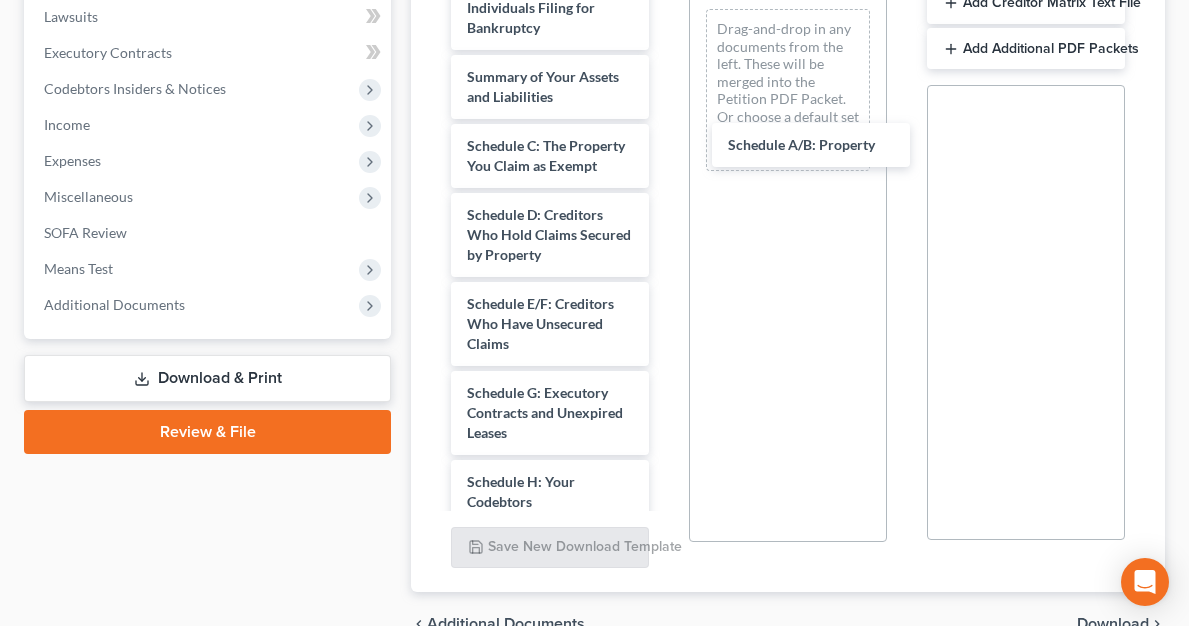 click on "Schedule A/B: Property Voluntary Petition for Individuals Filing for Bankruptcy Summary of Your Assets and Liabilities Schedule A/B: Property Schedule C: The Property You Claim as Exempt Schedule D: Creditors Who Hold Claims Secured by Property Schedule E/F: Creditors Who Have Unsecured Claims Schedule G: Executory Contracts and Unexpired Leases Schedule H: Your Codebtors Schedule I: Your Income Schedule J: Your Expenses Declaration About an Individual Debtor's Schedules Your Statement of Financial Affairs for Individuals Filing for Bankruptcy Statement of Intention for Individuals Filing Under Chapter 7 Chapter 7 Statement of Your Current Monthly Income and Means-Test Calculation Creditor Matrix Verification of Creditor Matrix Notice Required by 11 U.S.C. § 342(b) for Individuals Filing for Bankruptcy Attorney's Disclosure of Compensation" at bounding box center [550, 640] 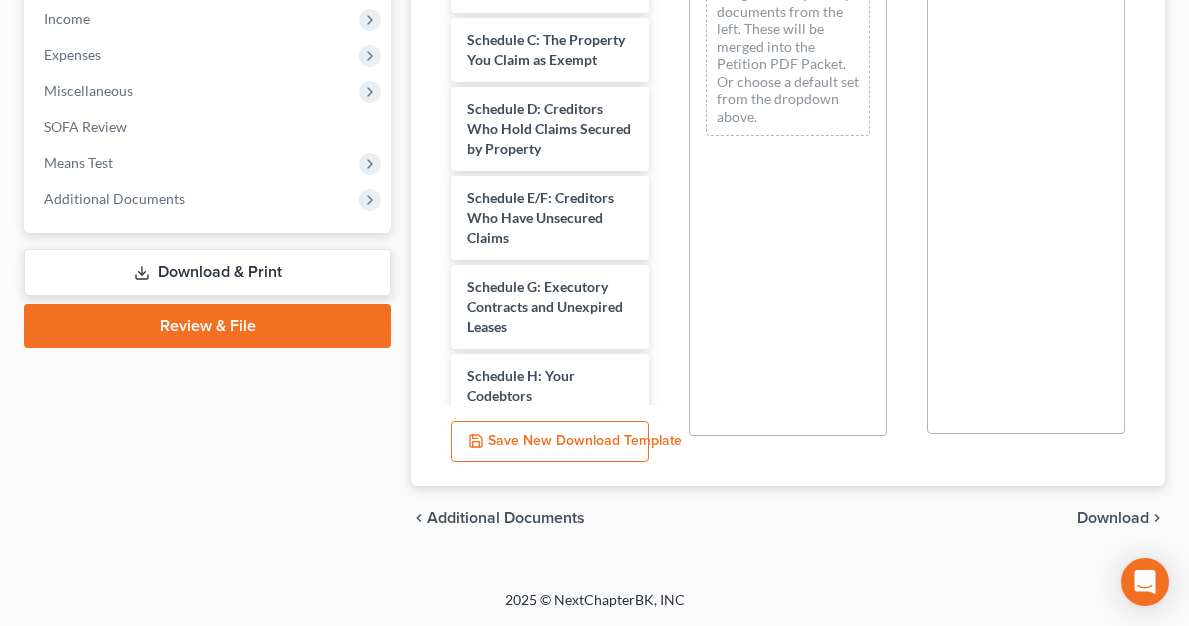 scroll, scrollTop: 437, scrollLeft: 0, axis: vertical 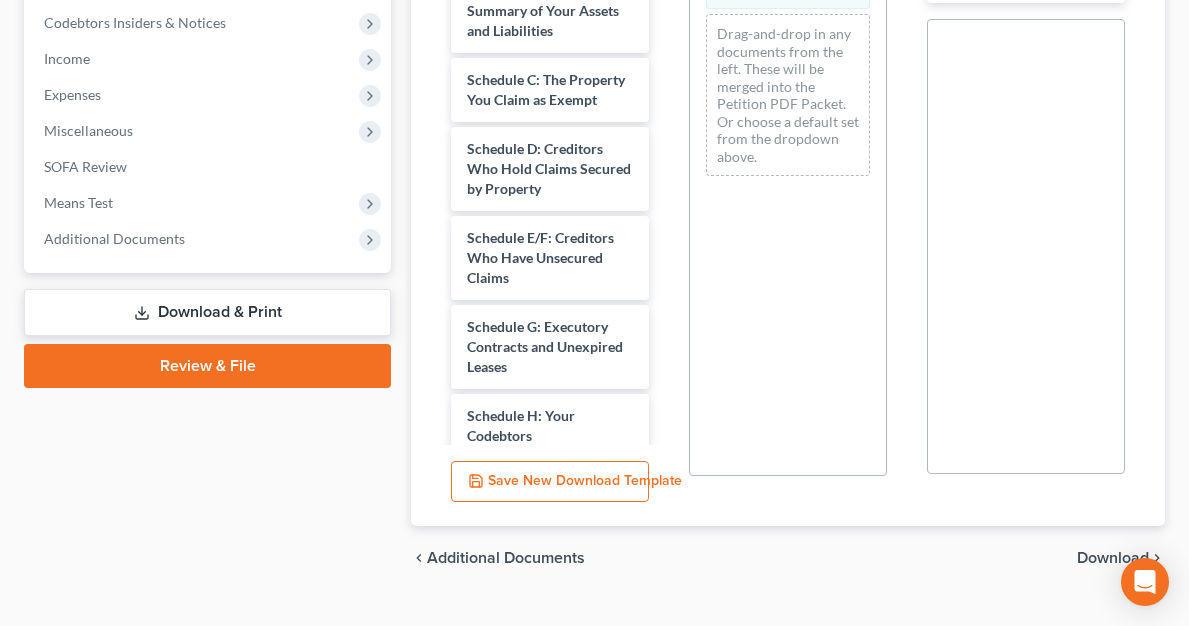 click on "Download" at bounding box center (1113, 558) 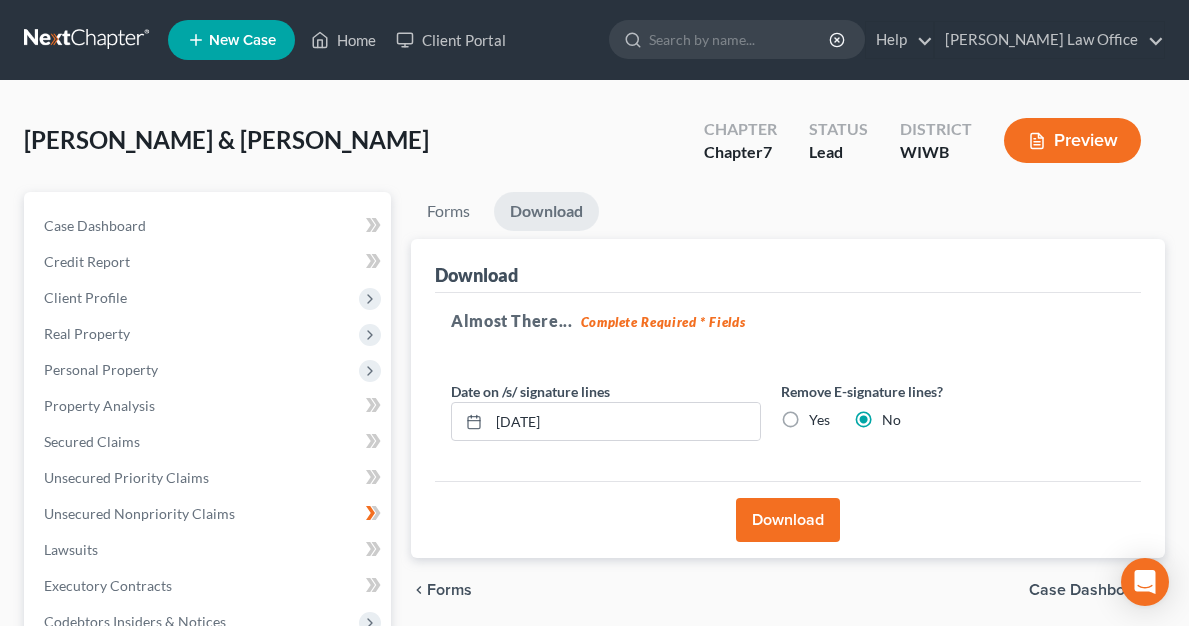 scroll, scrollTop: -1, scrollLeft: 0, axis: vertical 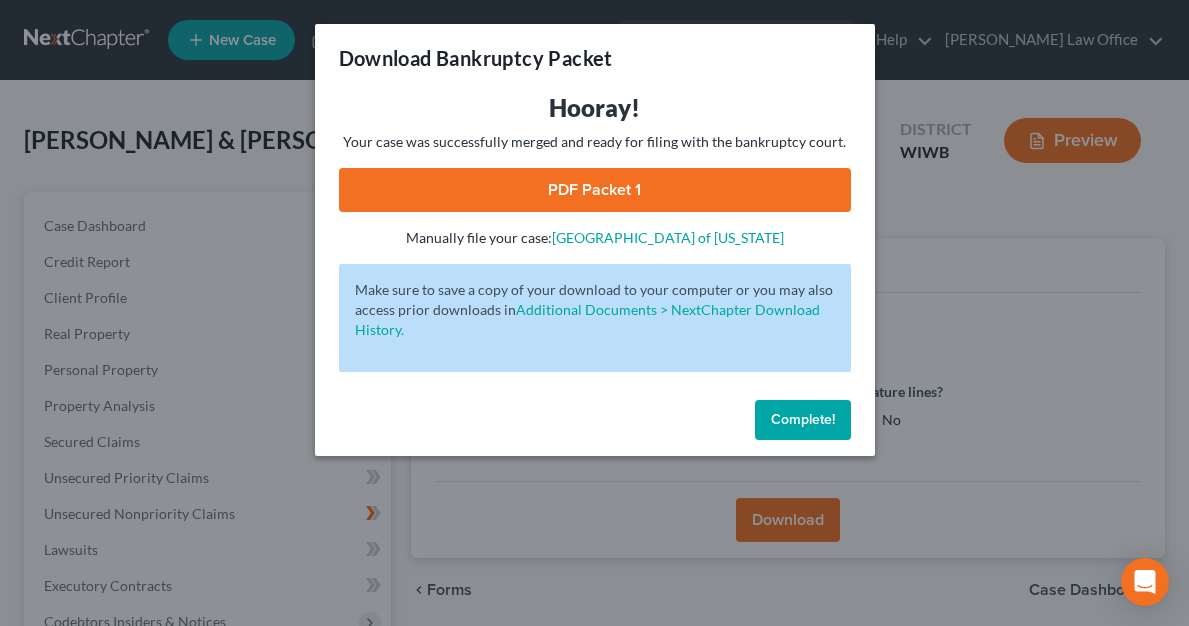 click on "PDF Packet 1" at bounding box center [595, 190] 